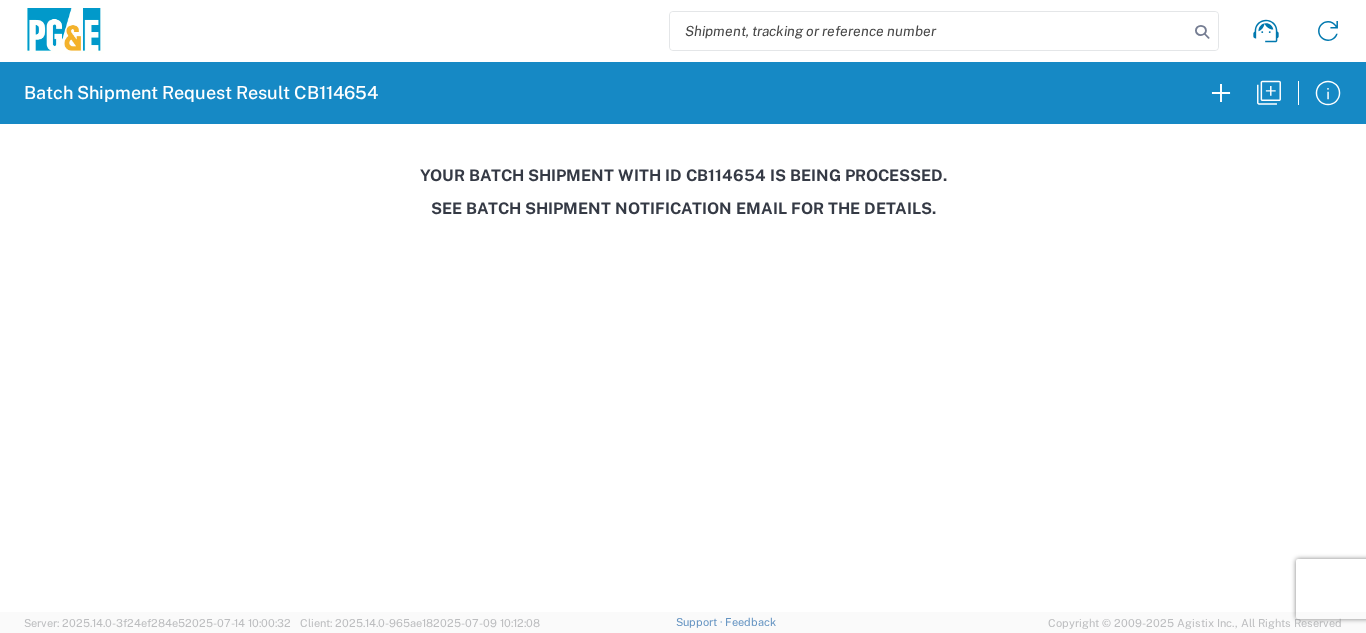 scroll, scrollTop: 0, scrollLeft: 0, axis: both 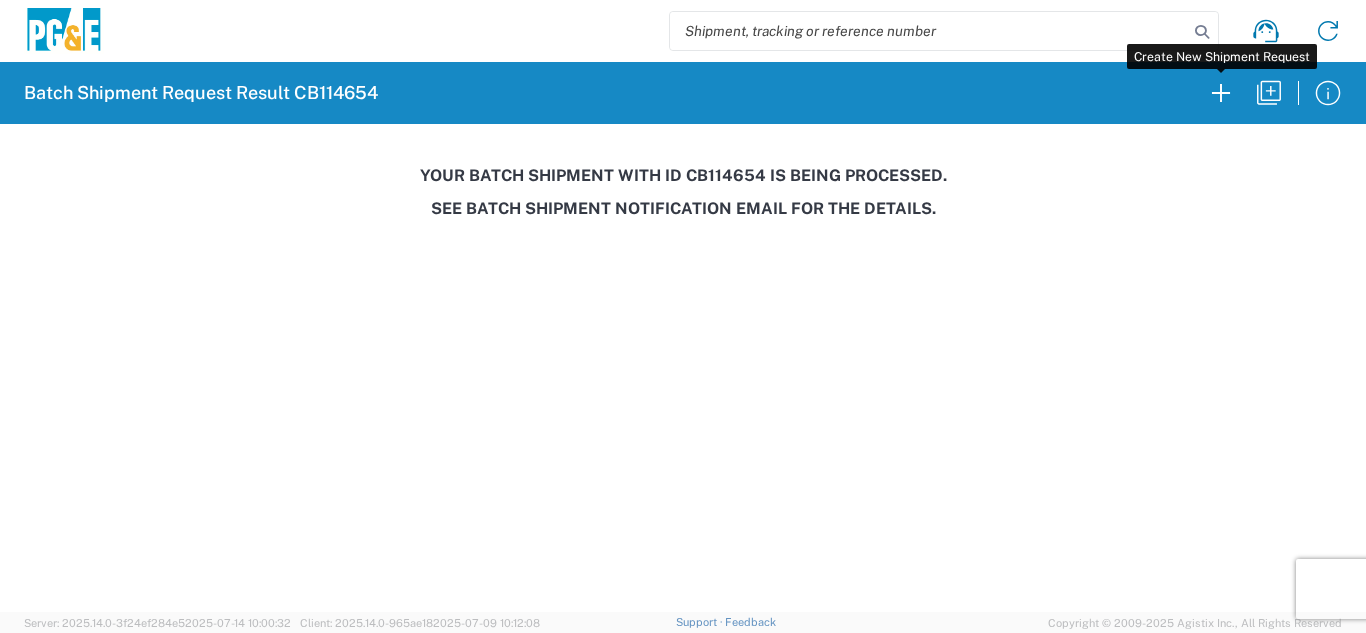 drag, startPoint x: 1218, startPoint y: 93, endPoint x: 181, endPoint y: 215, distance: 1044.1519 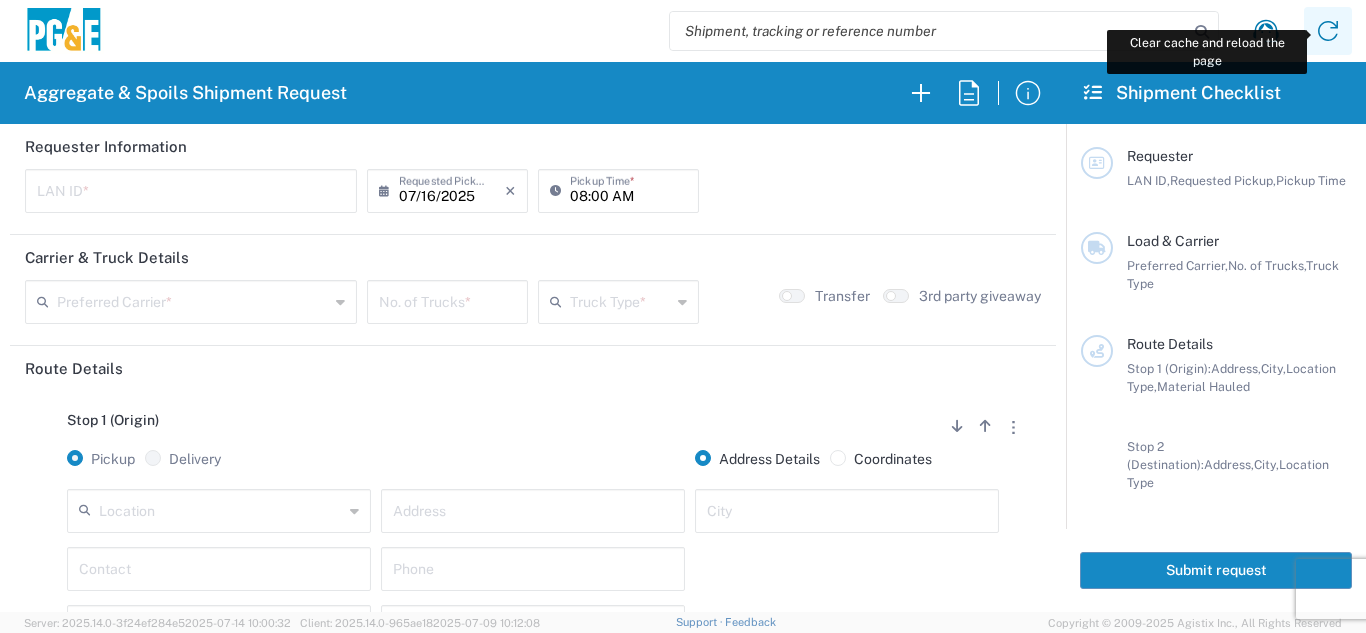 click 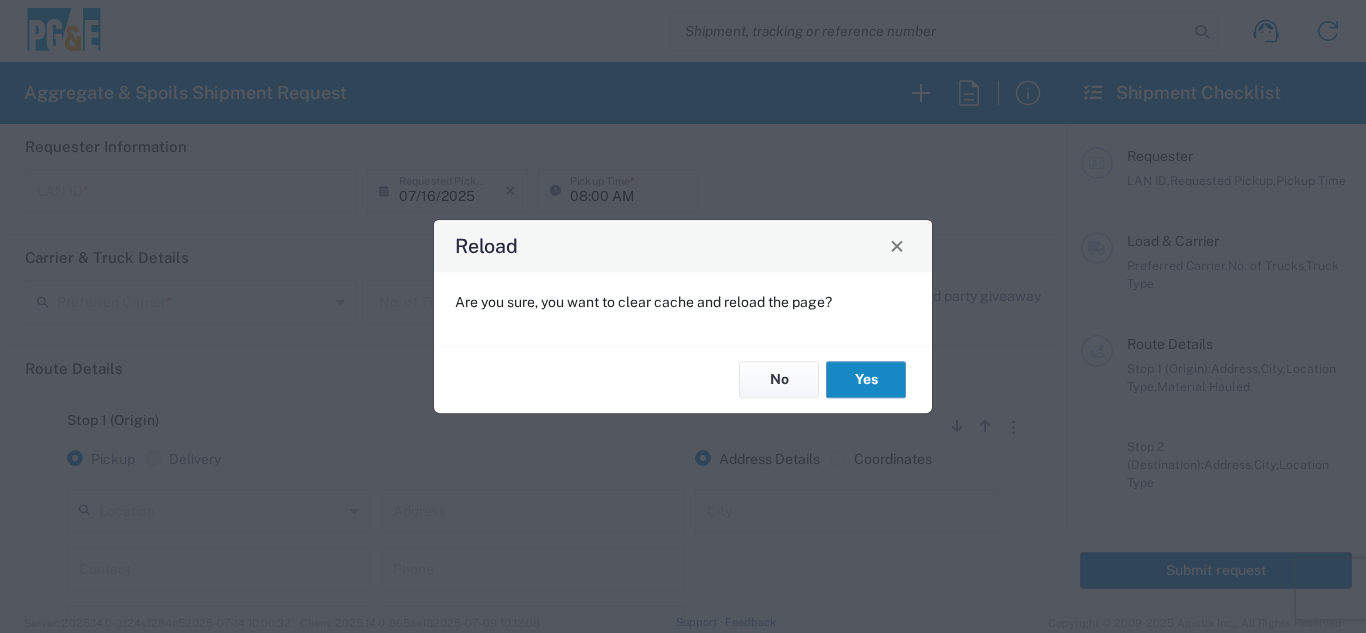 click on "Yes" 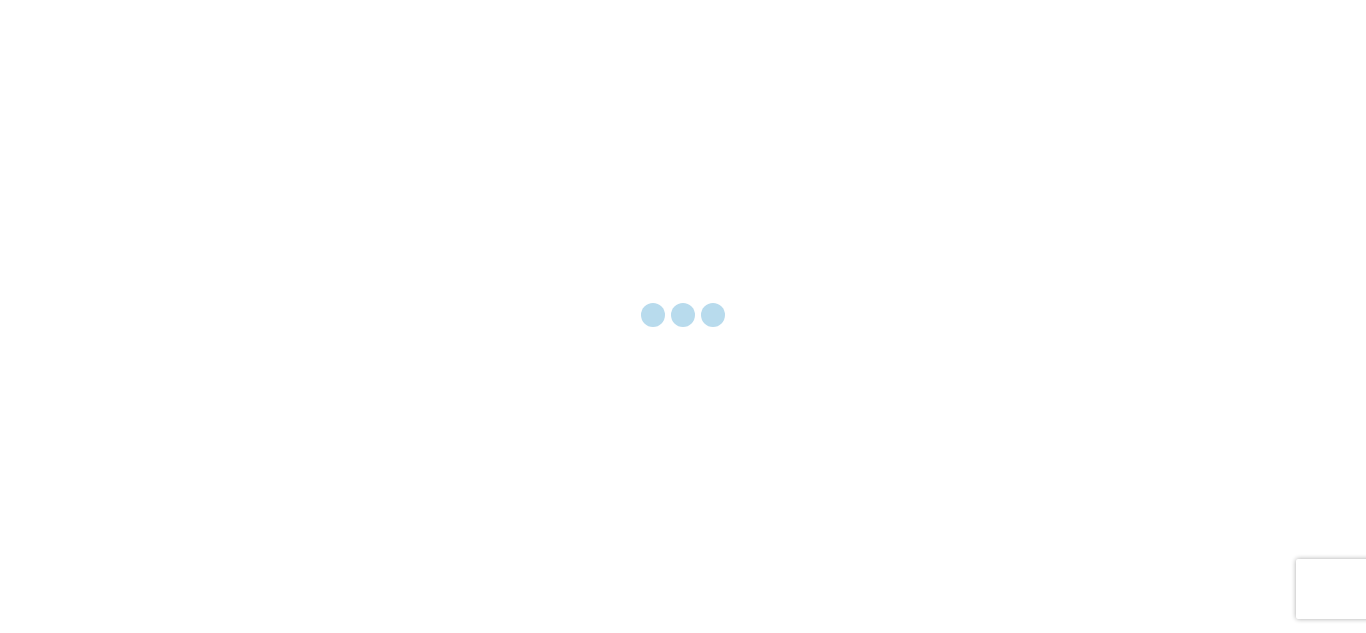 scroll, scrollTop: 0, scrollLeft: 0, axis: both 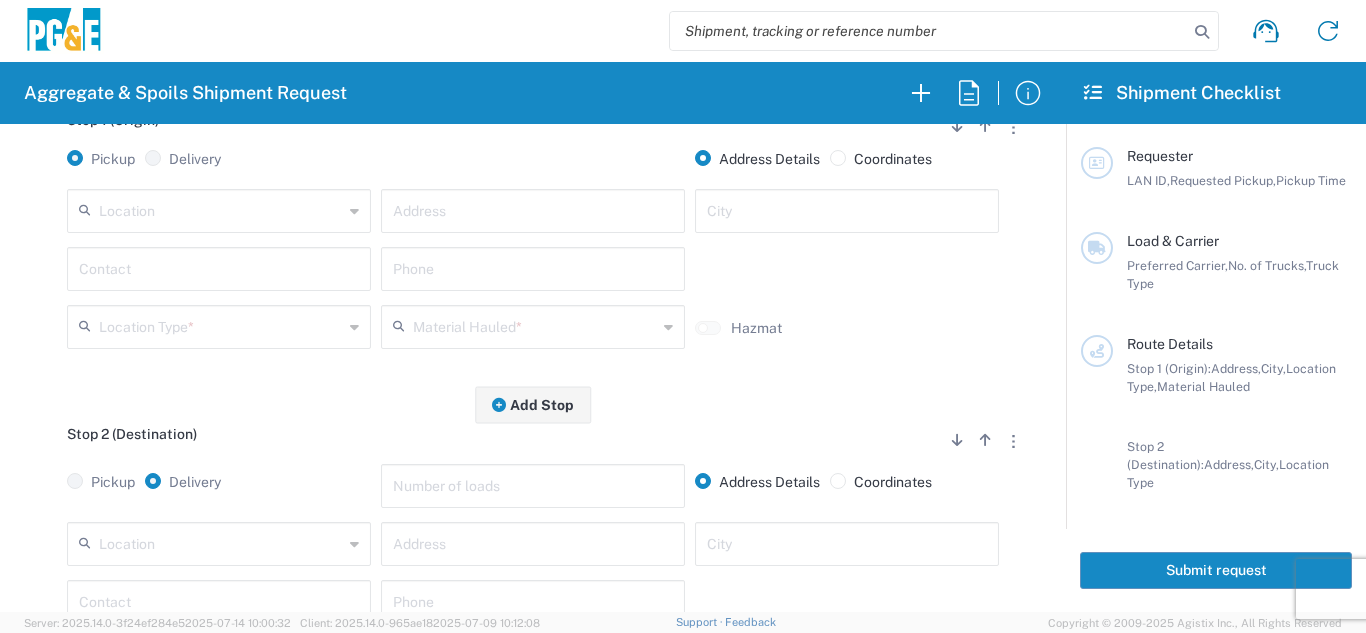 click at bounding box center (221, 542) 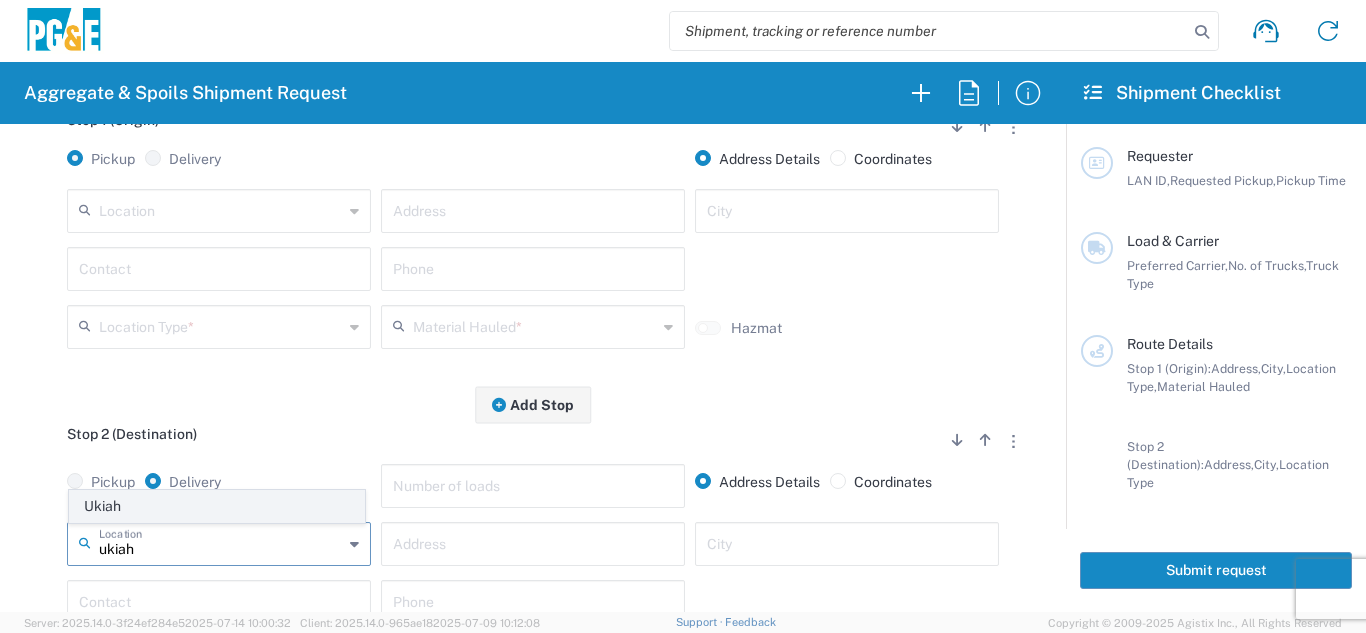 click on "Ukiah" 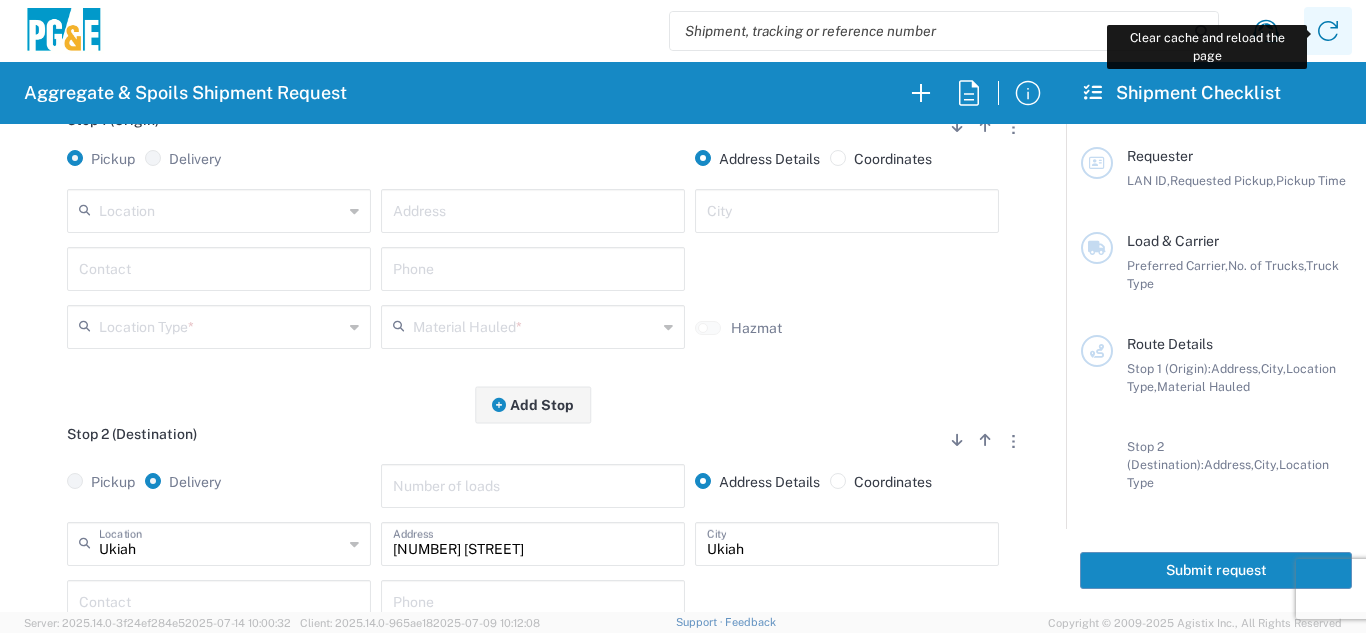drag, startPoint x: 1343, startPoint y: 32, endPoint x: 1335, endPoint y: 40, distance: 11.313708 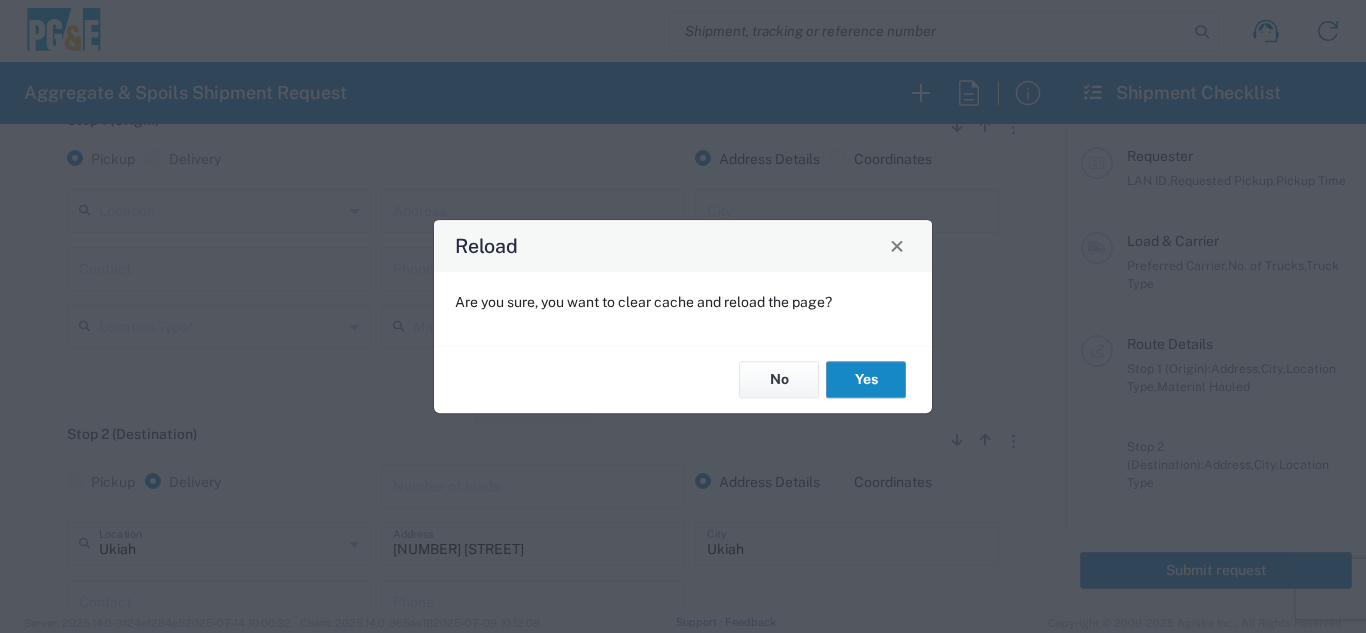 click on "Yes" 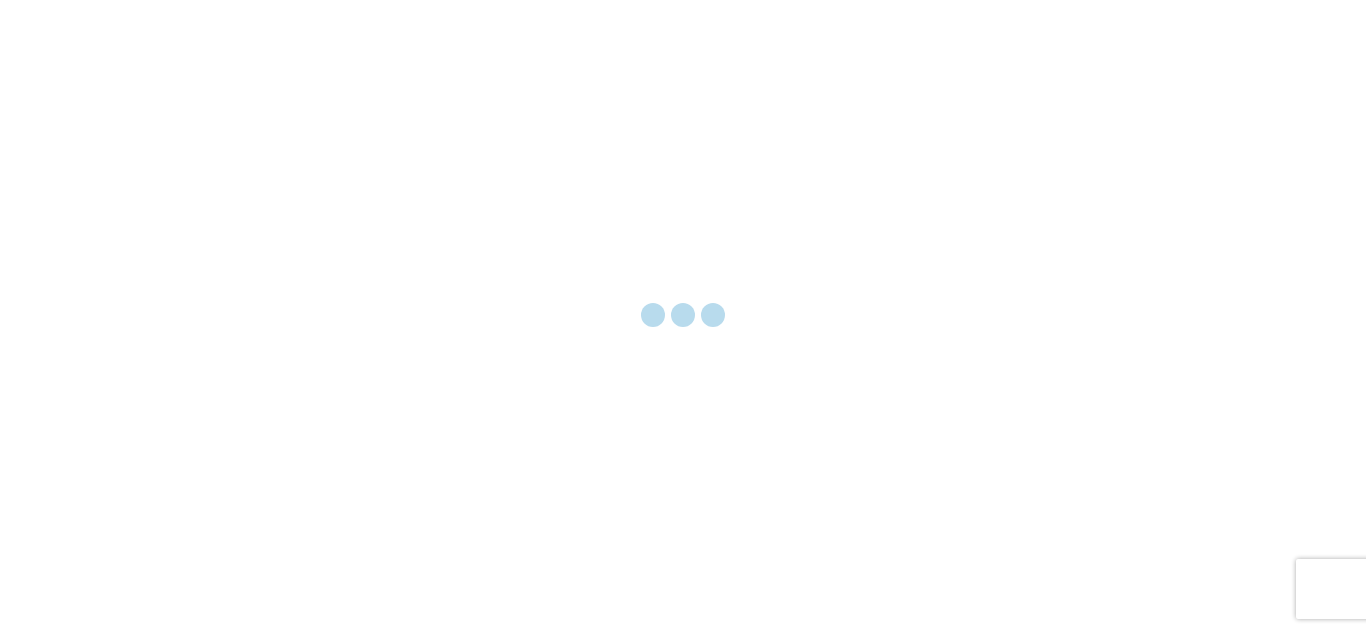 scroll, scrollTop: 0, scrollLeft: 0, axis: both 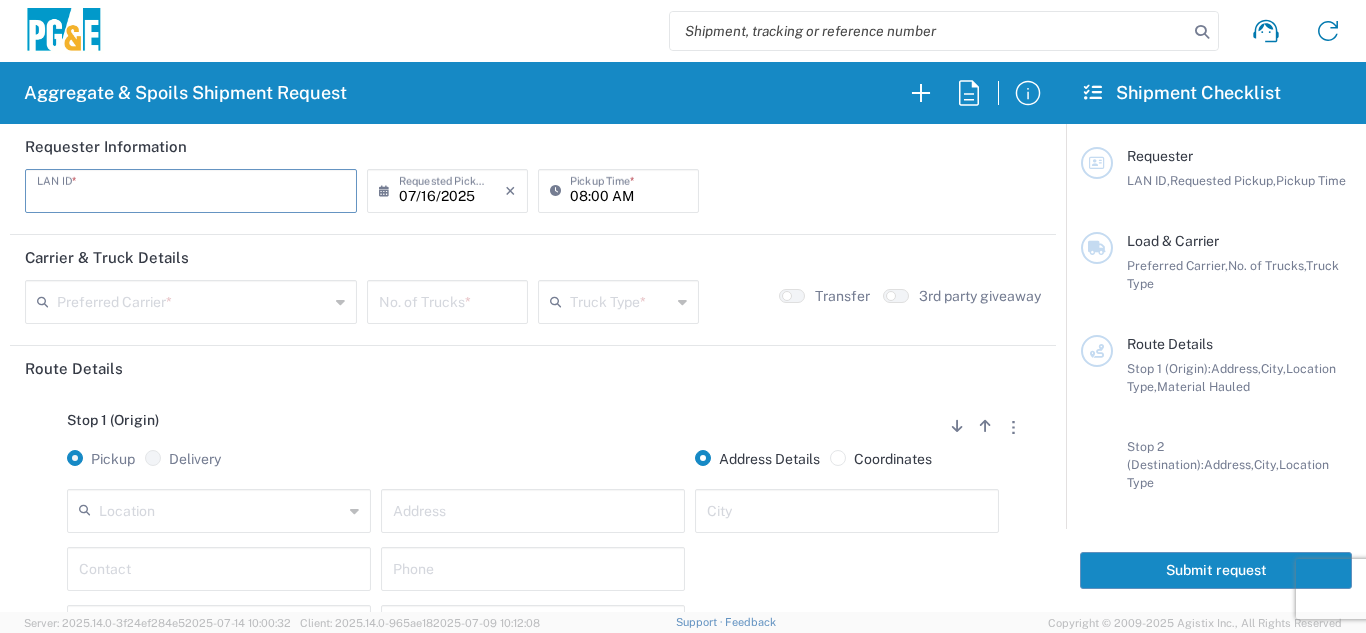 click at bounding box center [191, 189] 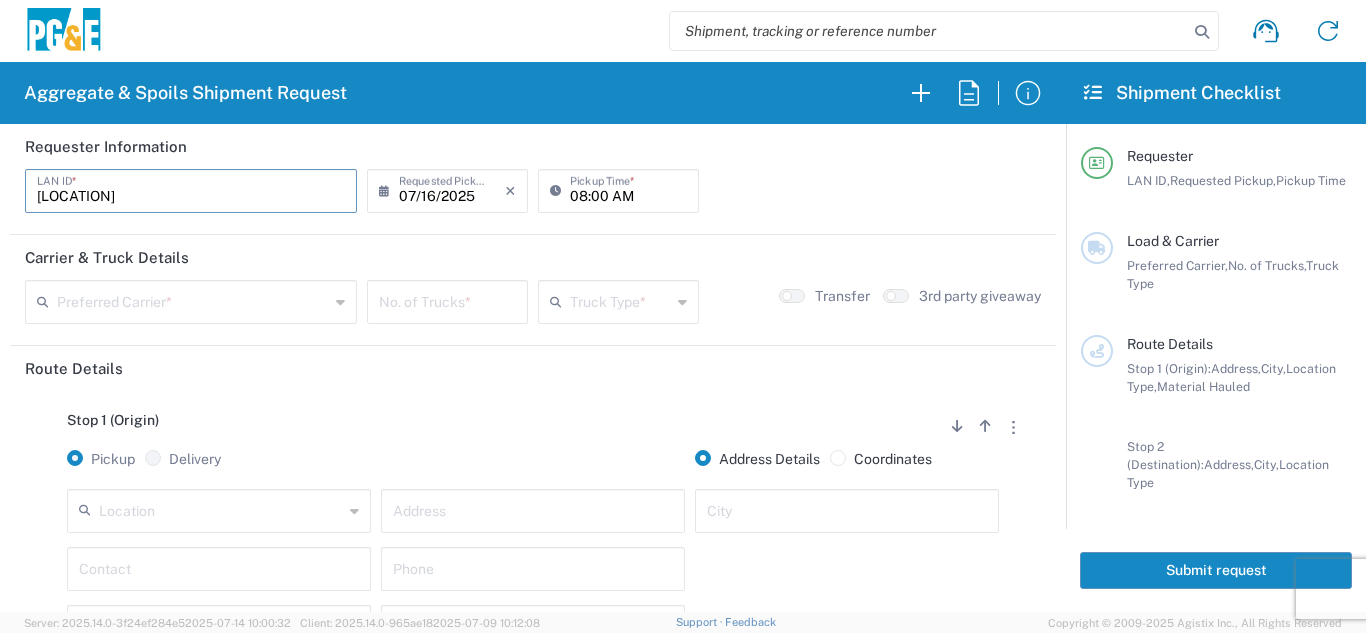 type on "[LOCATION]" 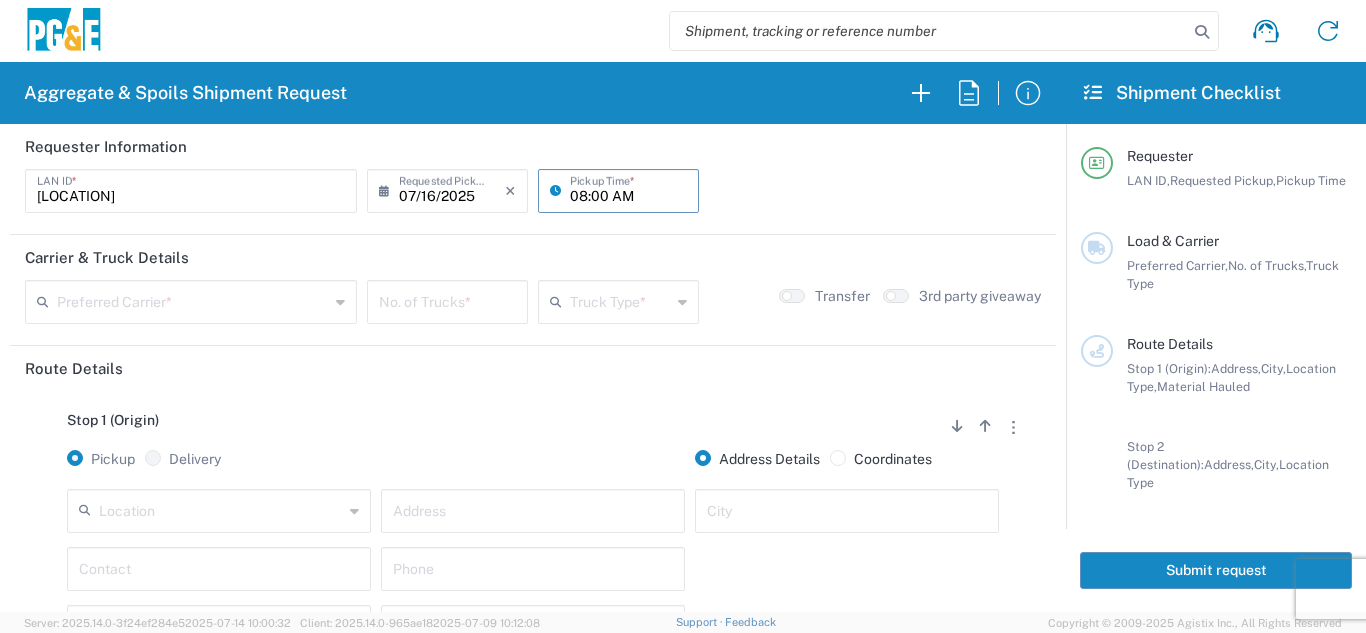 click on "08:00 AM" at bounding box center [628, 189] 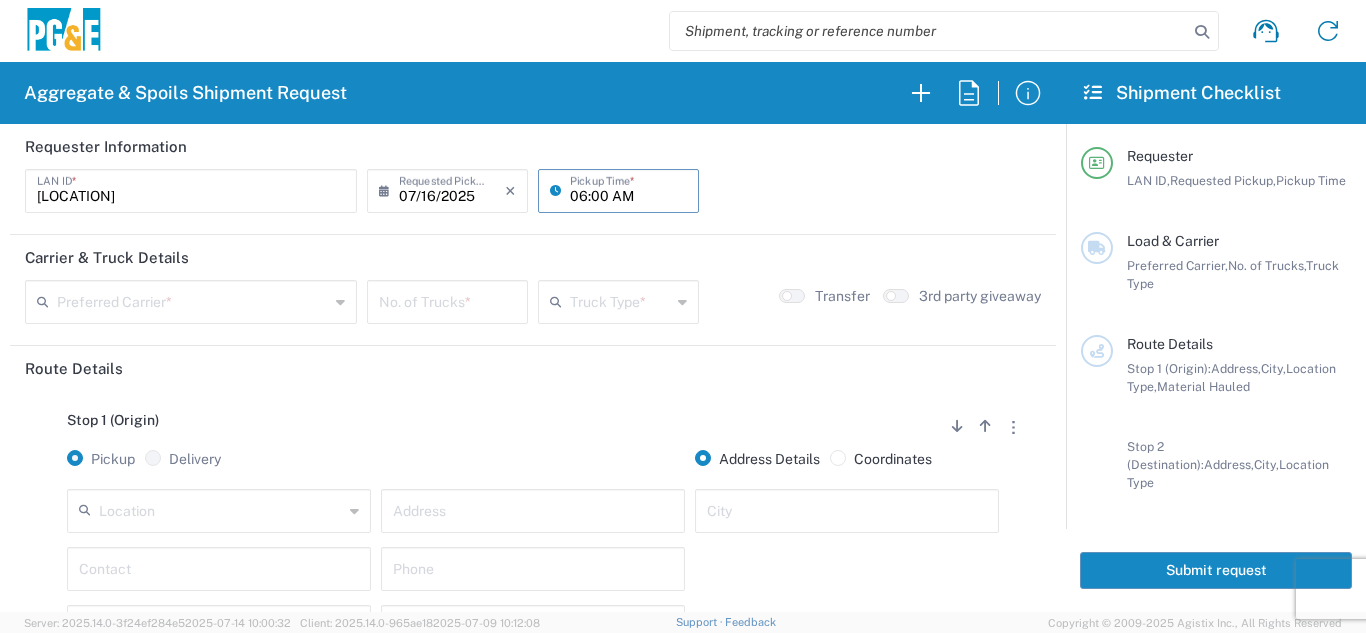 click on "06:00 AM" at bounding box center (628, 189) 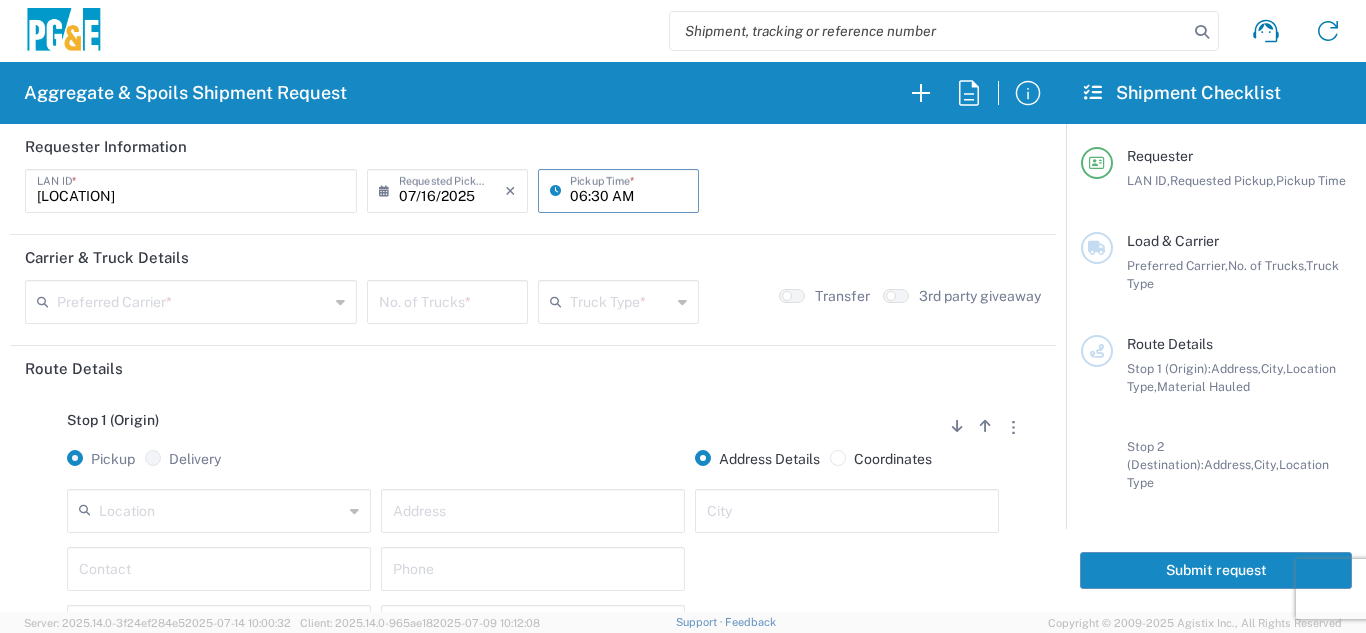 type on "06:30 AM" 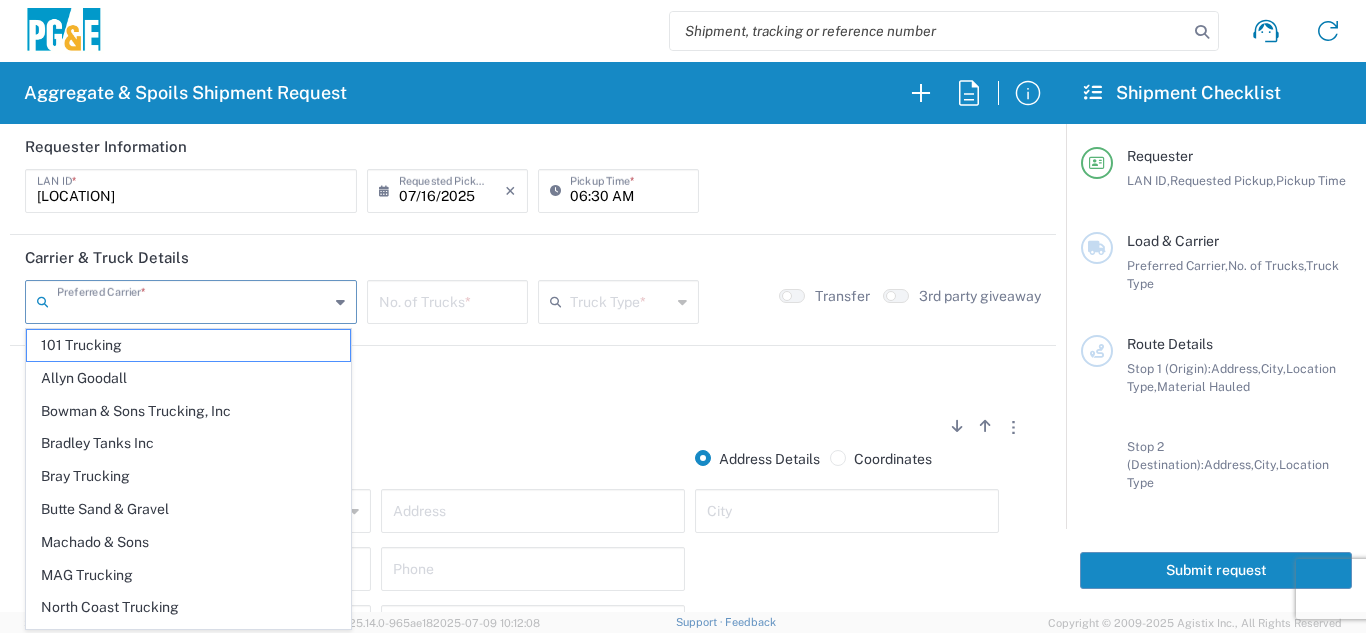 click at bounding box center [193, 300] 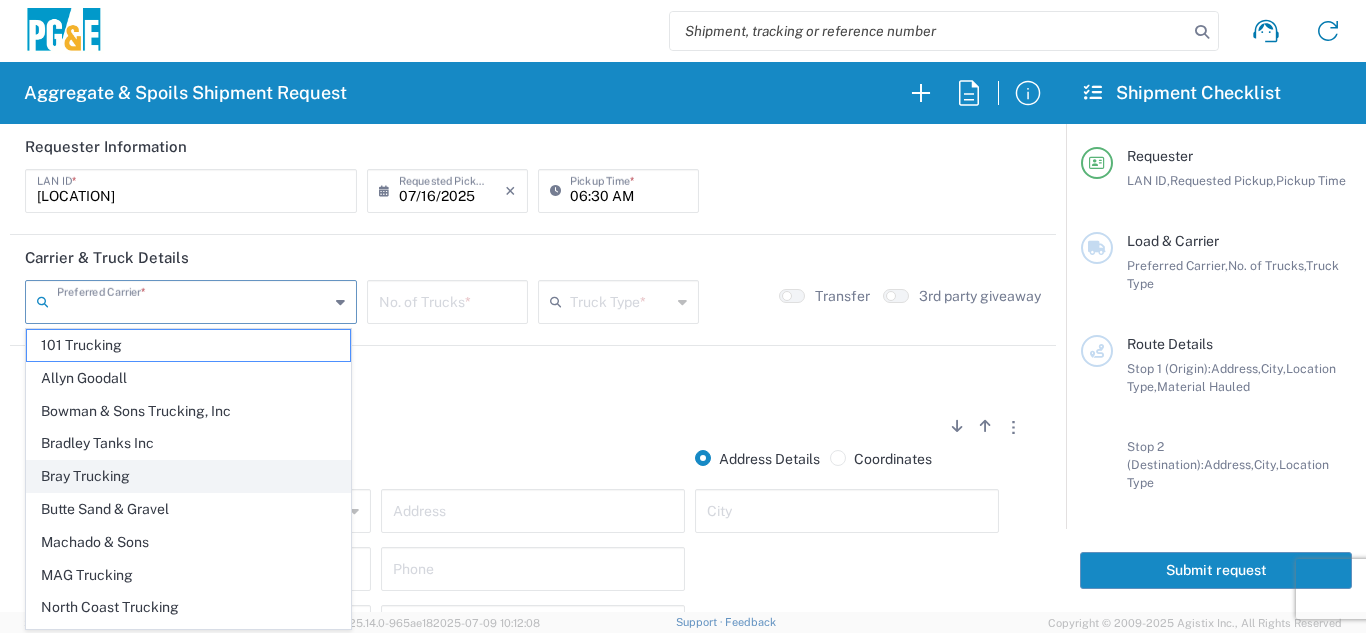 click on "Bray Trucking" 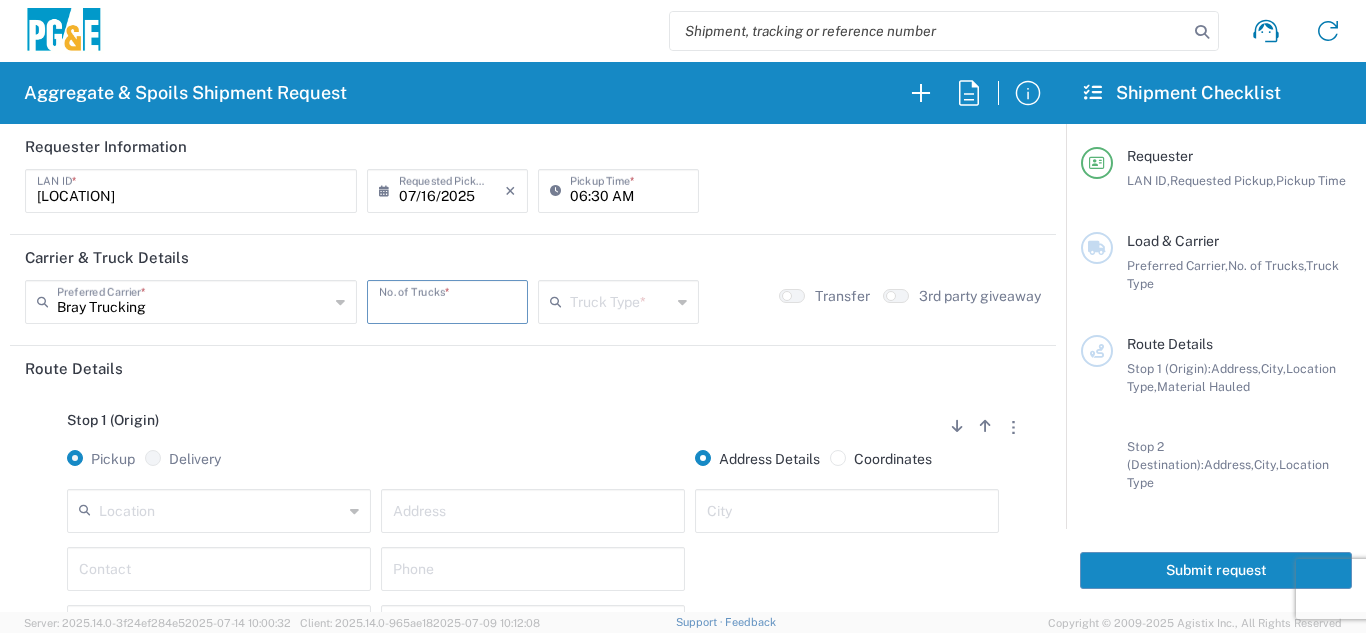 click at bounding box center [447, 300] 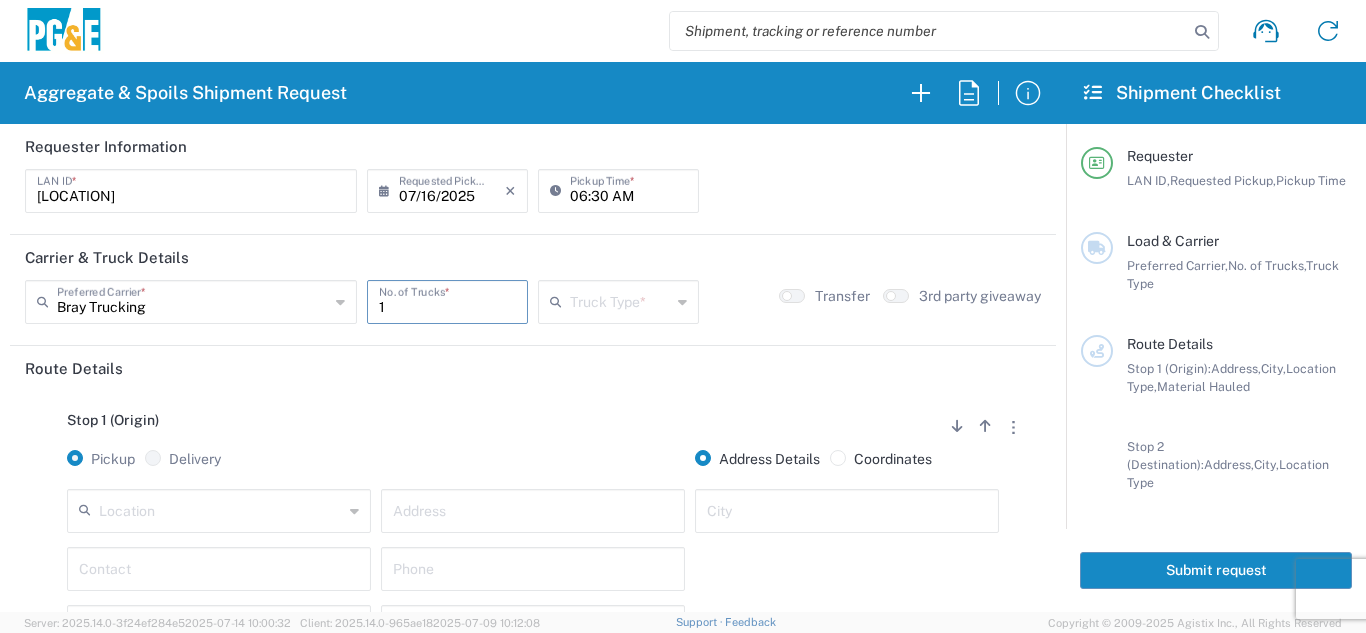 type on "1" 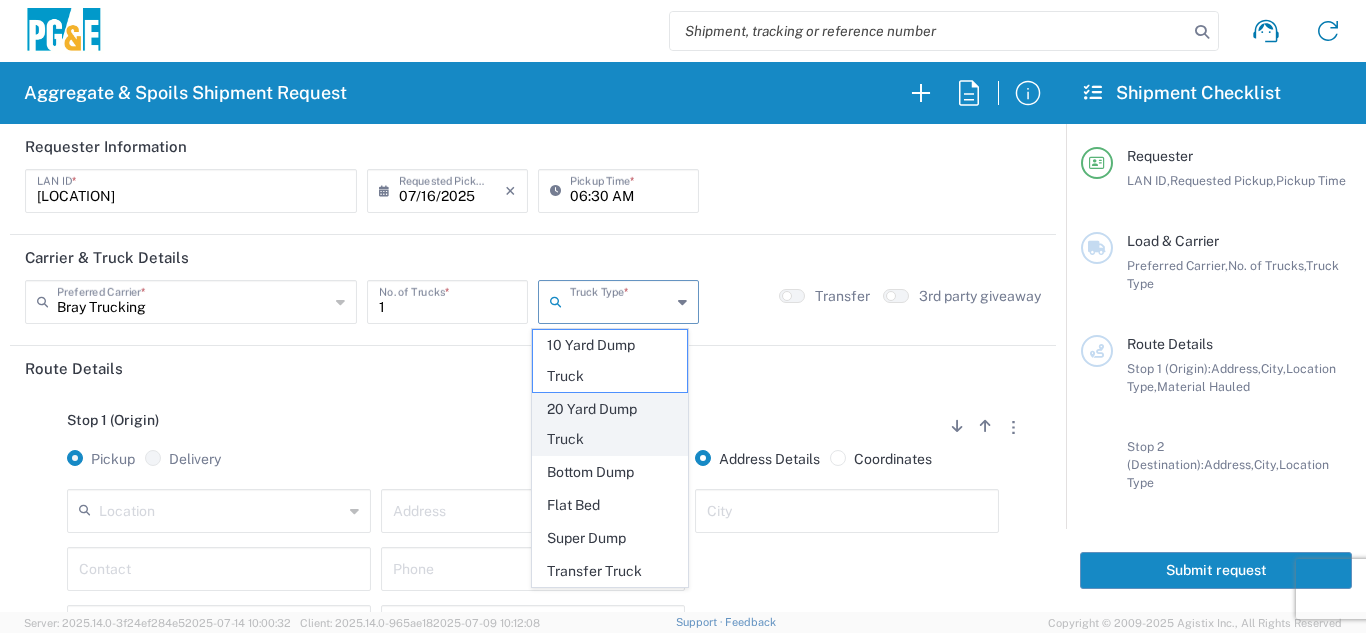 click on "20 Yard Dump Truck" 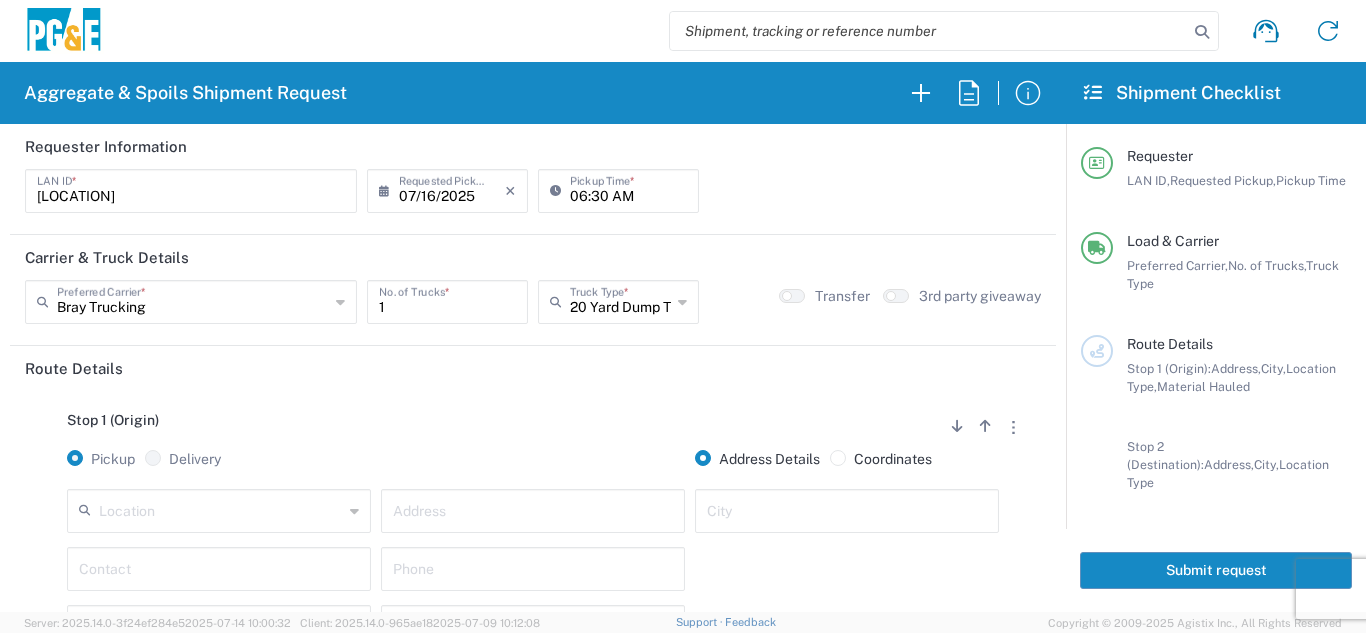 click on "[NUMBER] East Jahant Rd - Quarry 7/11 Materials - [CITY] - Quarry 7/11 Materials - Ridgecrest - Quarry Acampo Airport - [CITY] Altamont Landfill - Livermore American Canyon Anderson Landfill - Waste Management Landfill Class II Antioch Building Materials Antioch SC Argent Materials - Oakland - Quarry Auburn Auburn HUB Yard Auburn SC Avenal Regional Landfill Bakersfield SC Bakersfield Sub Bangor Rock Quarry Bear River Aggregates - Meadow Vista - Quarry Best Rock Quarry - Barstow Blue Mountain Minerals - Columbia - Quarry Bodean Bowman & Sons Brisbane Recycling Burney SC Butte Sand & Gravel - Sutter - Quarry Calaveras Materials Inc - Merced - Quarry Canyon Rock Co Inc - Forestville - Quarry Carlotta Cedar Avenue Recycling - Fresno - Quarry Cemex - Antioch - Quarry Cemex - Clayton - Quarry Cemex - Fresno - Quarry * *" 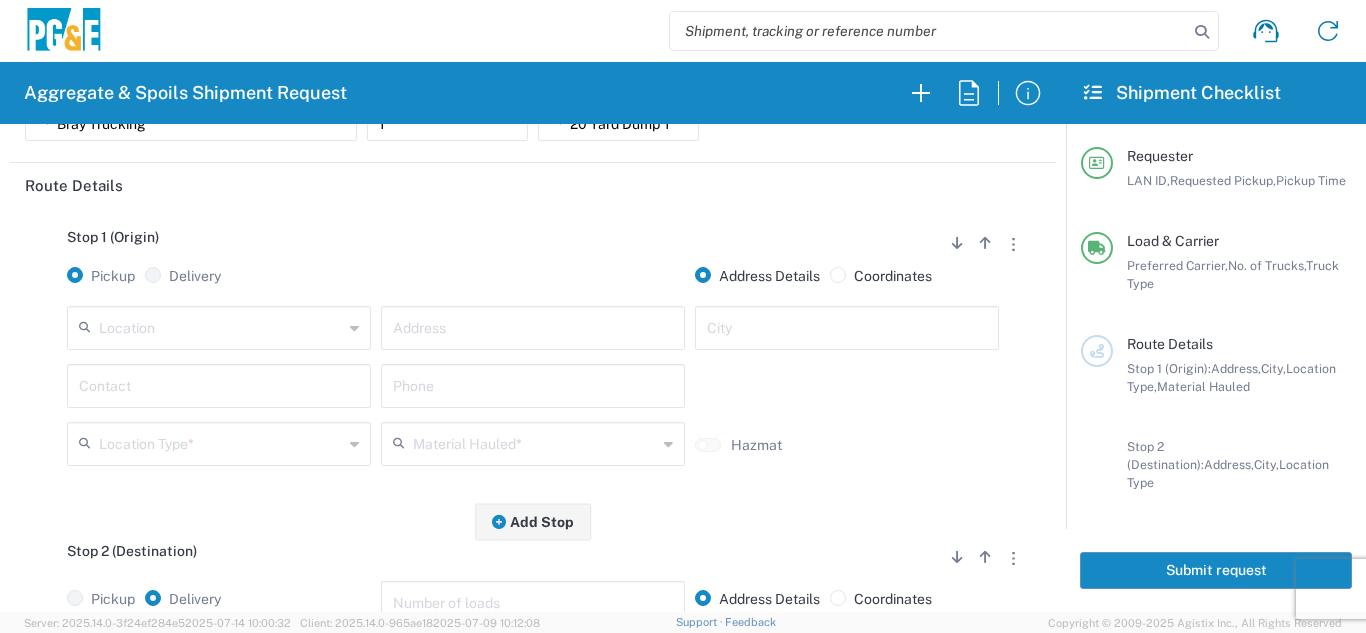scroll, scrollTop: 200, scrollLeft: 0, axis: vertical 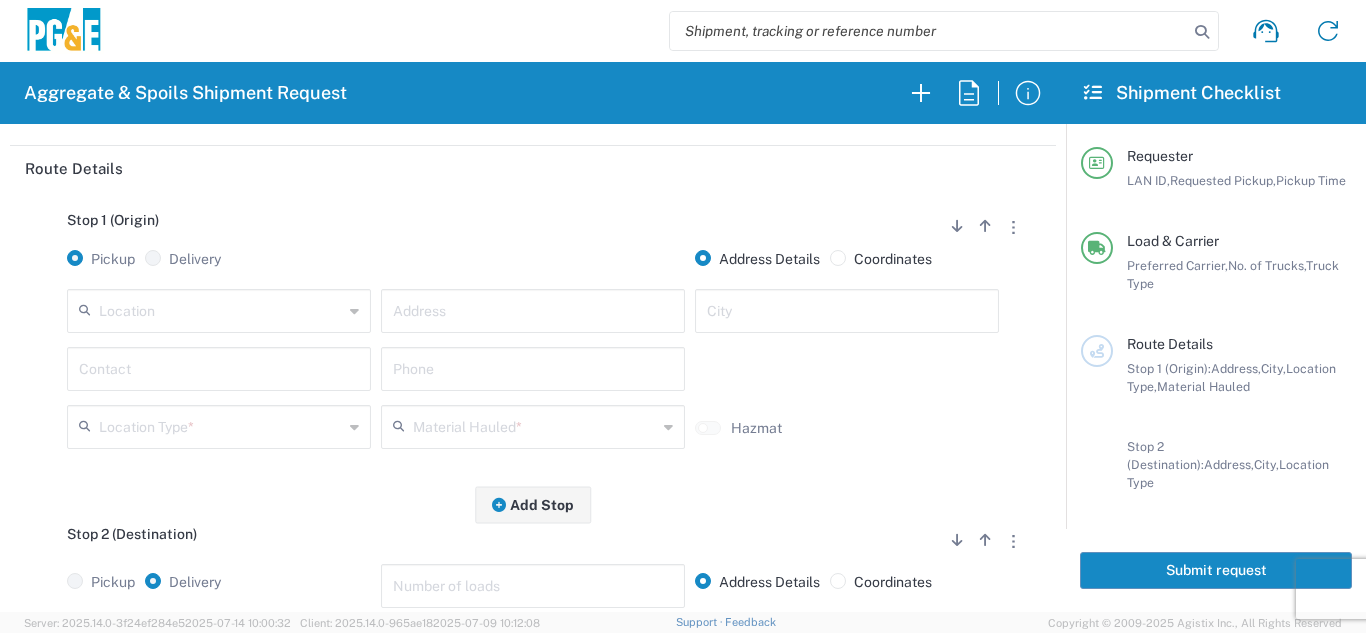 click at bounding box center (221, 309) 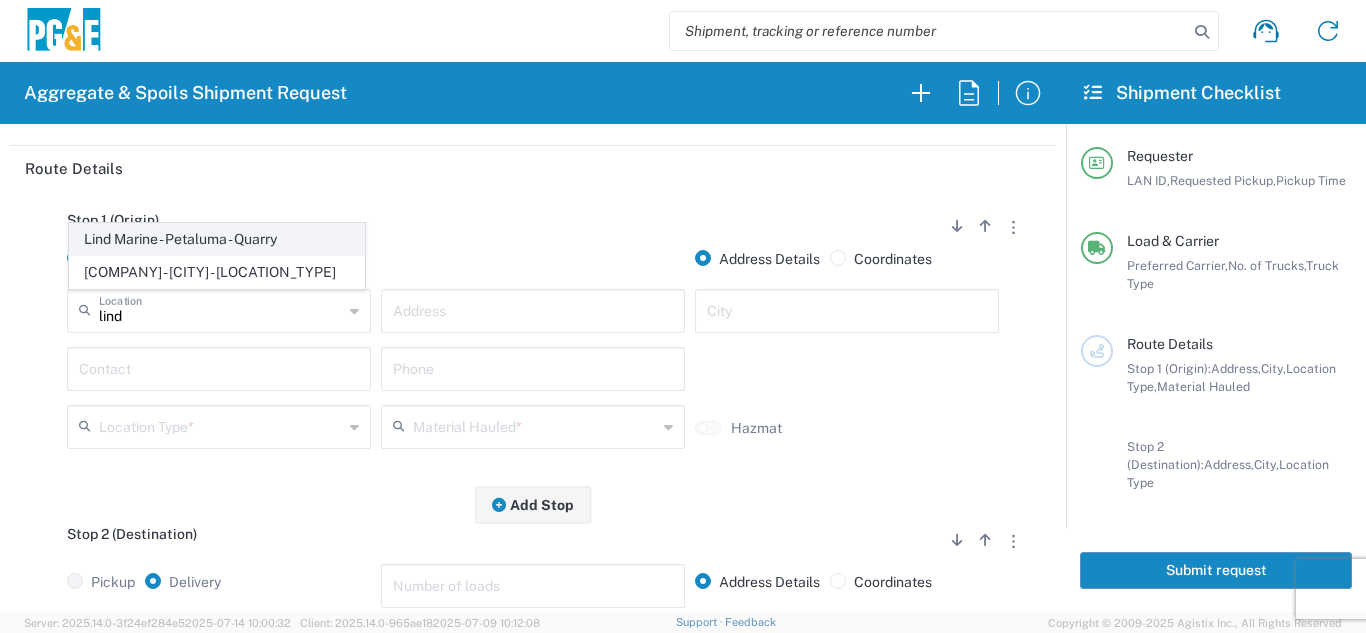 click on "Lind Marine - Petaluma - Quarry" 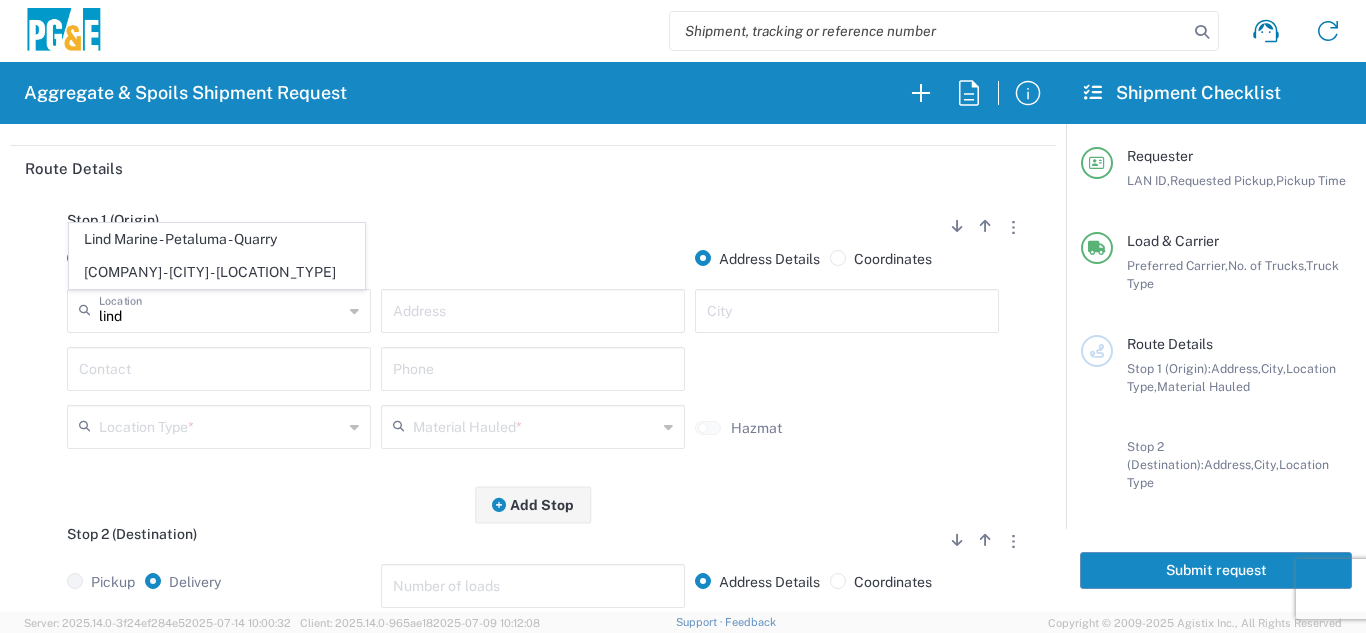 type on "Lind Marine - Petaluma - Quarry" 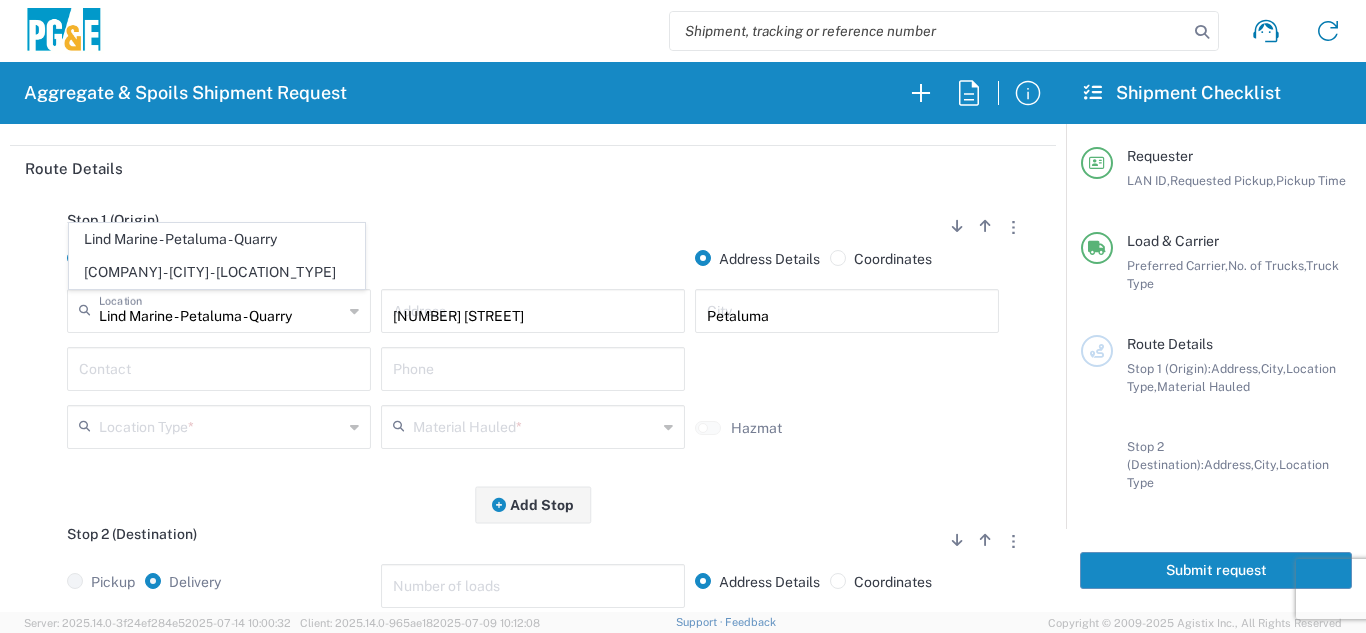 type on "Quarry" 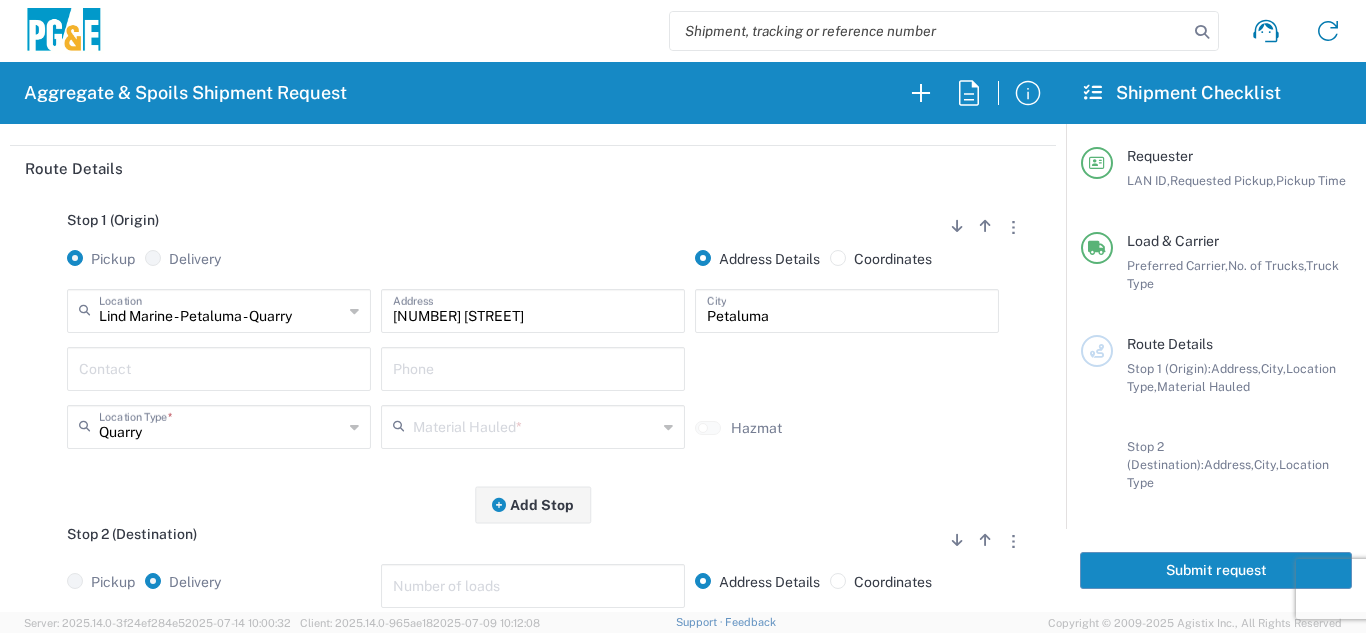 click at bounding box center (219, 367) 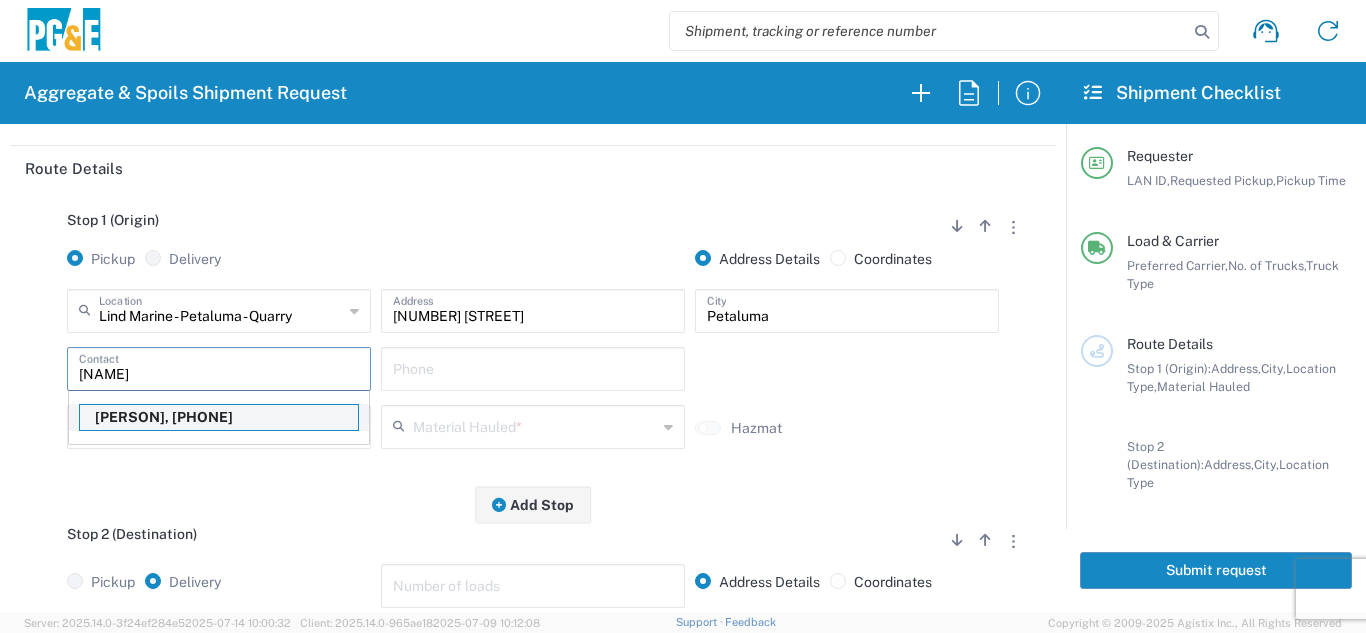 click on "[PERSON], [PHONE]" at bounding box center (219, 417) 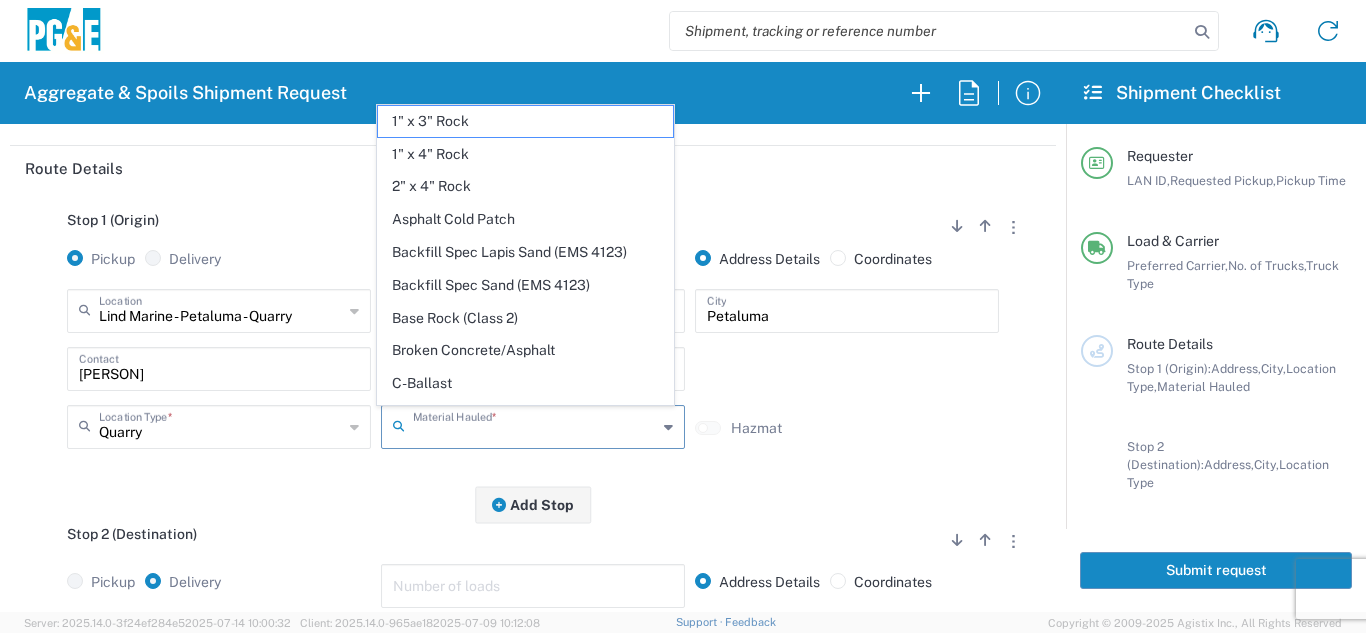 click at bounding box center [535, 425] 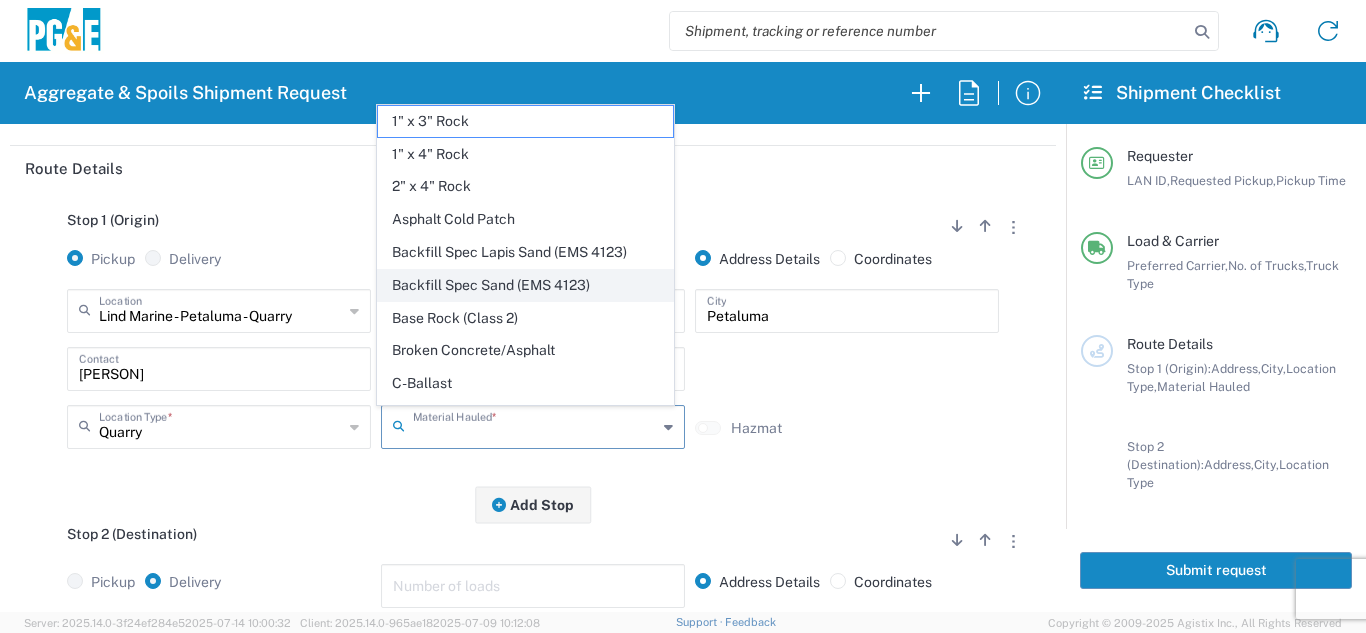 click on "Backfill Spec Sand (EMS 4123)" 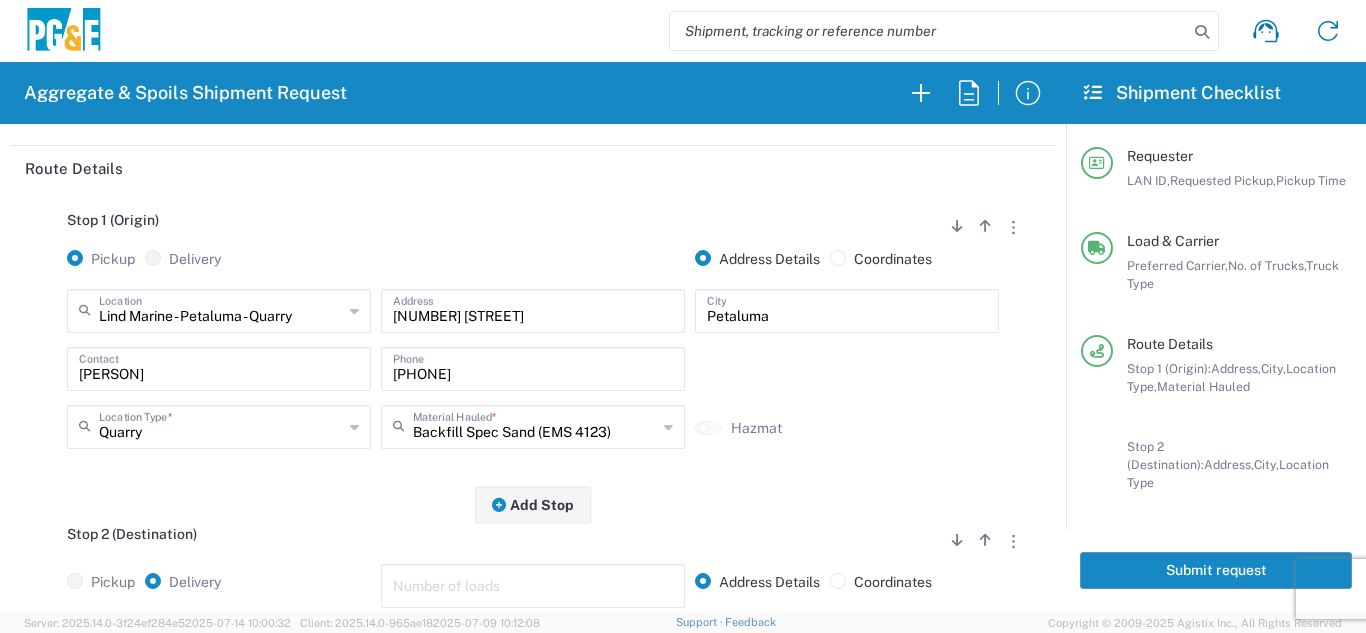 click on "Stop 2 (Destination)
Add Stop Above   Add Stop Below   Remove Stop" 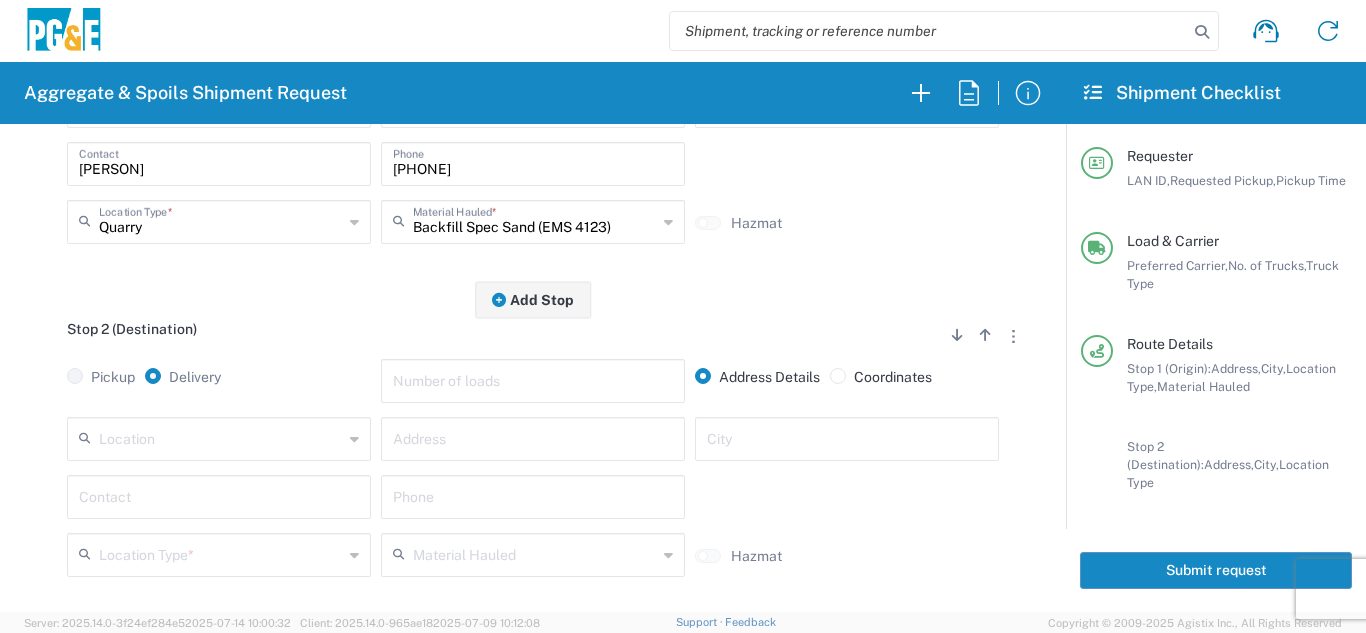 scroll, scrollTop: 500, scrollLeft: 0, axis: vertical 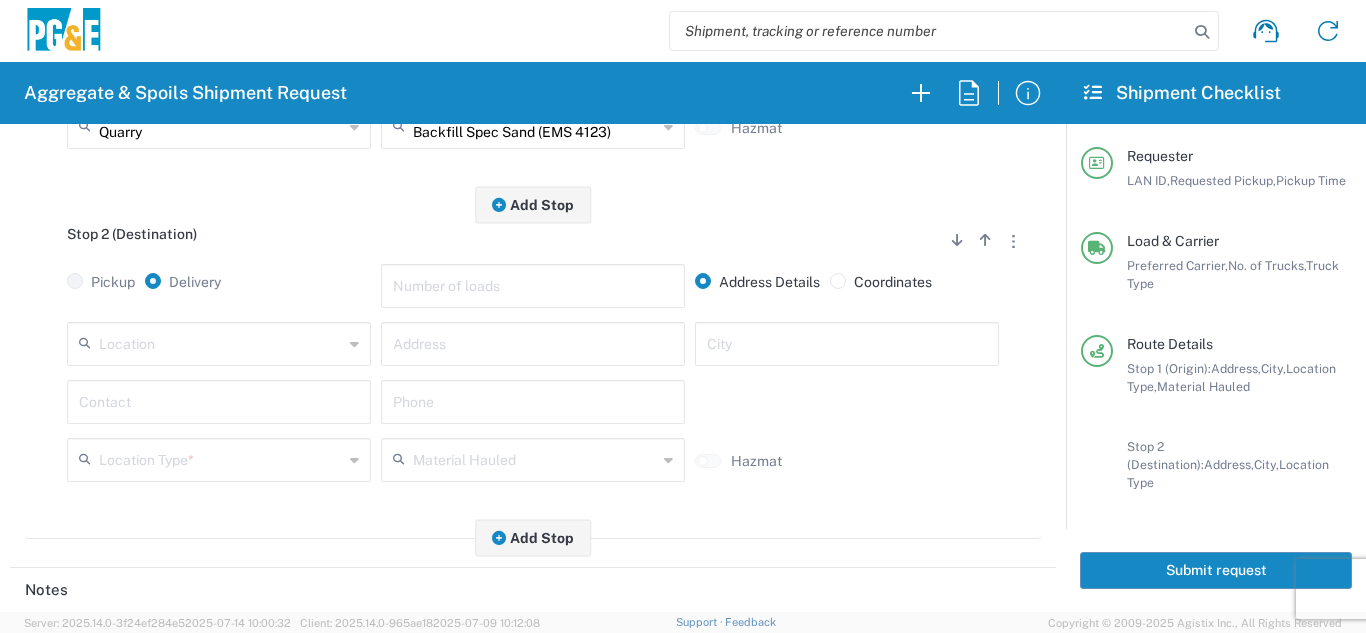 click at bounding box center (221, 342) 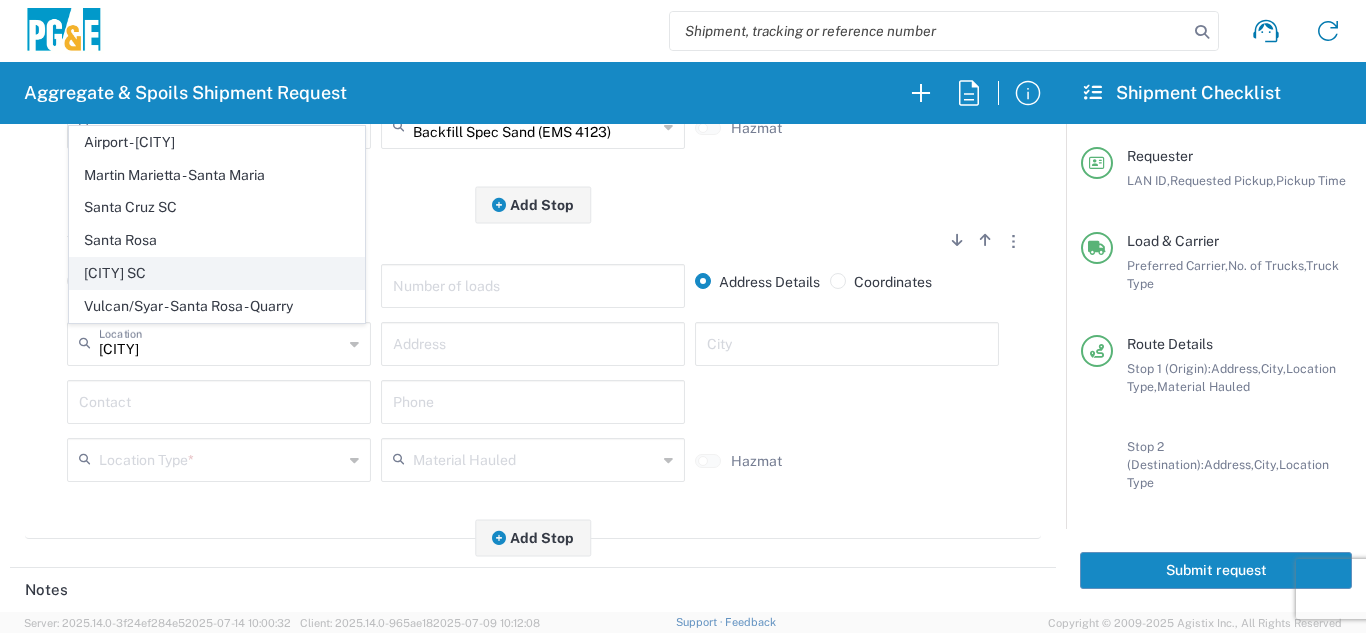 click on "[CITY] SC" 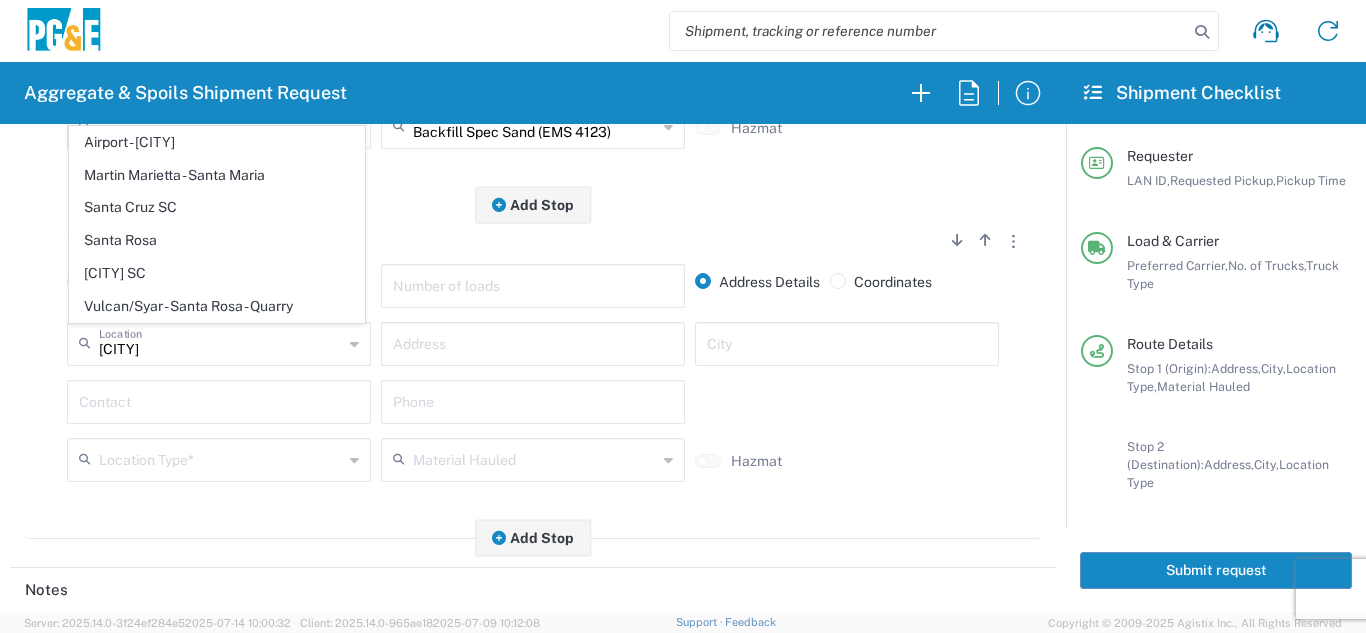 type on "[CITY] SC" 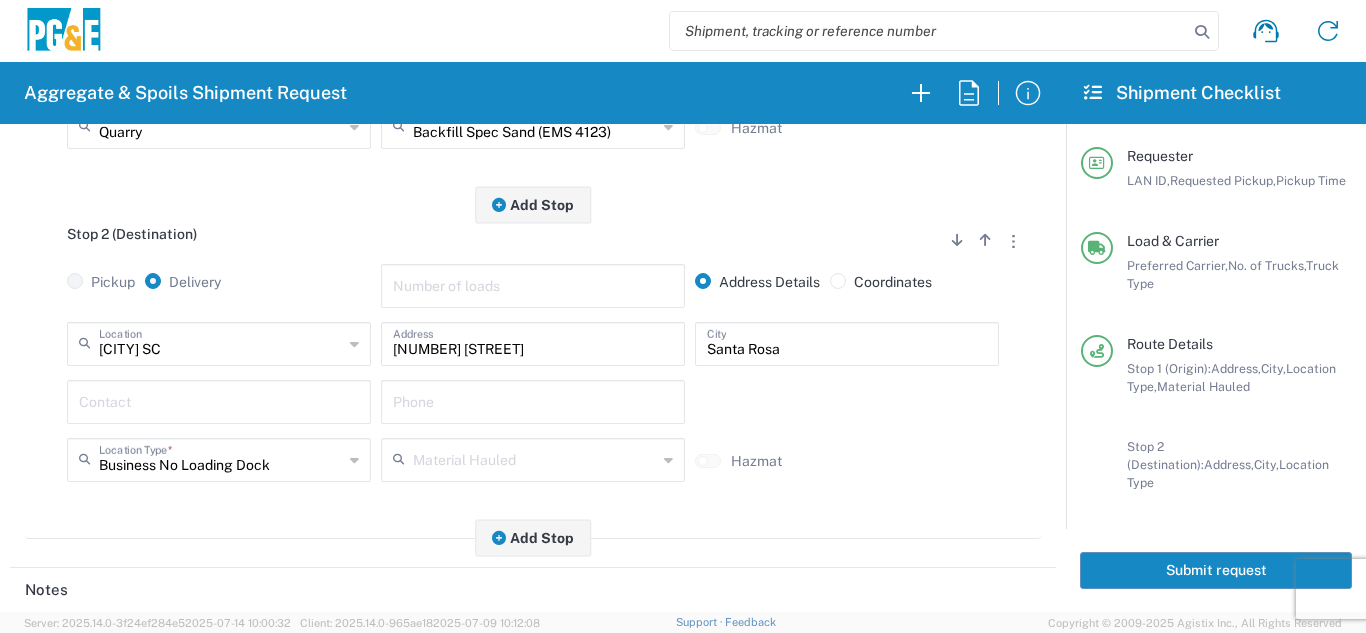 click at bounding box center [219, 400] 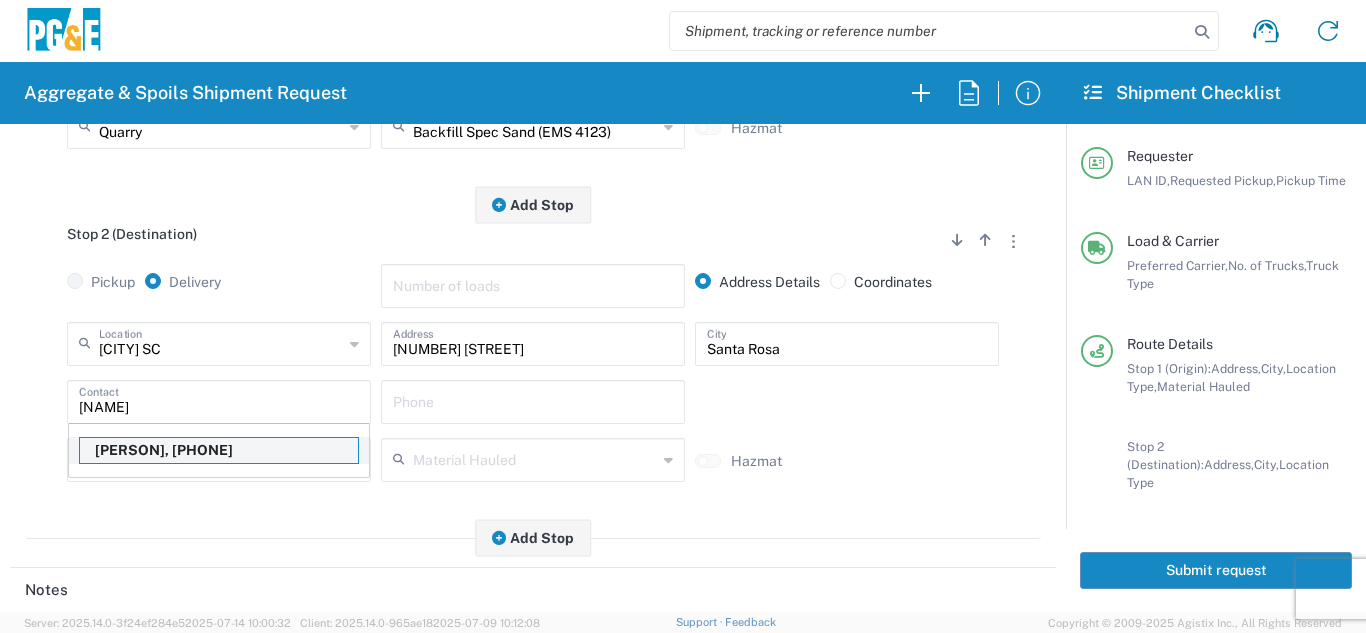 click on "[PERSON], [PHONE]" at bounding box center (219, 450) 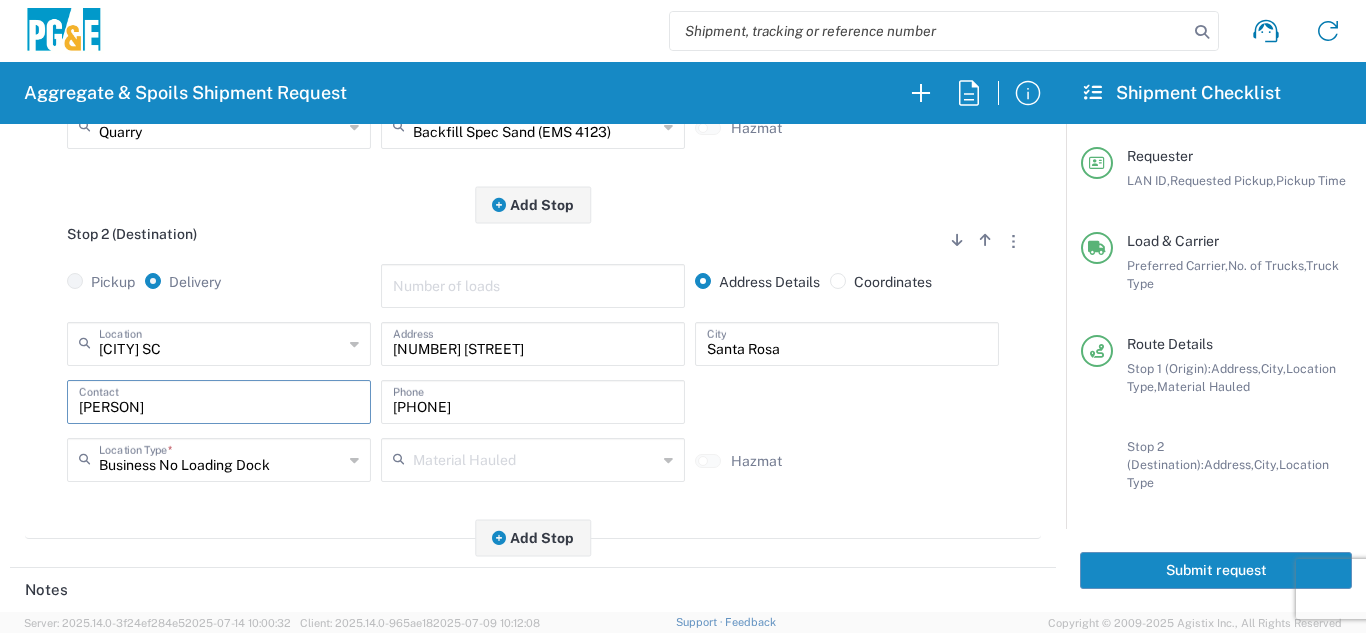 click on "Stop 2 (Destination)
Add Stop Above   Add Stop Below   Remove Stop   Pickup   Delivery   Number of loads   Address Details   Coordinates  Santa Rosa SC  Location  Santa Rosa SC [NUMBER] [STREET] - Quarry 7/11 Materials - Chico - Quarry 7/11 Materials - Ridgecrest - Quarry Acampo Airport - Santa Rosa Altamont Landfill - Livermore American Canyon Anderson Landfill - Waste Management Landfill Class II Antioch Building Materials Antioch SC Argent Materials - Oakland - Quarry Auburn Auburn HUB Yard Auburn SC Avenal Regional Landfill Bakersfield SC Bakersfield Sub Bangor Rock Quarry Bear River Aggregates - Meadow Vista - Quarry Best Rock Quarry - Barstow Blue Mountain Minerals - Columbia - Quarry Bodean Bowman & Sons Brisbane Recycling Burney SC Butte Sand & Gravel - Sutter - Quarry Calaveras Materials Inc - Merced - Quarry Canyon Rock Co Inc - Forestville - Quarry Carlotta Cedar Avenue Recycling - Fresno - Quarry Cemex - Antioch - Quarry Cemex - Clayton - Quarry" 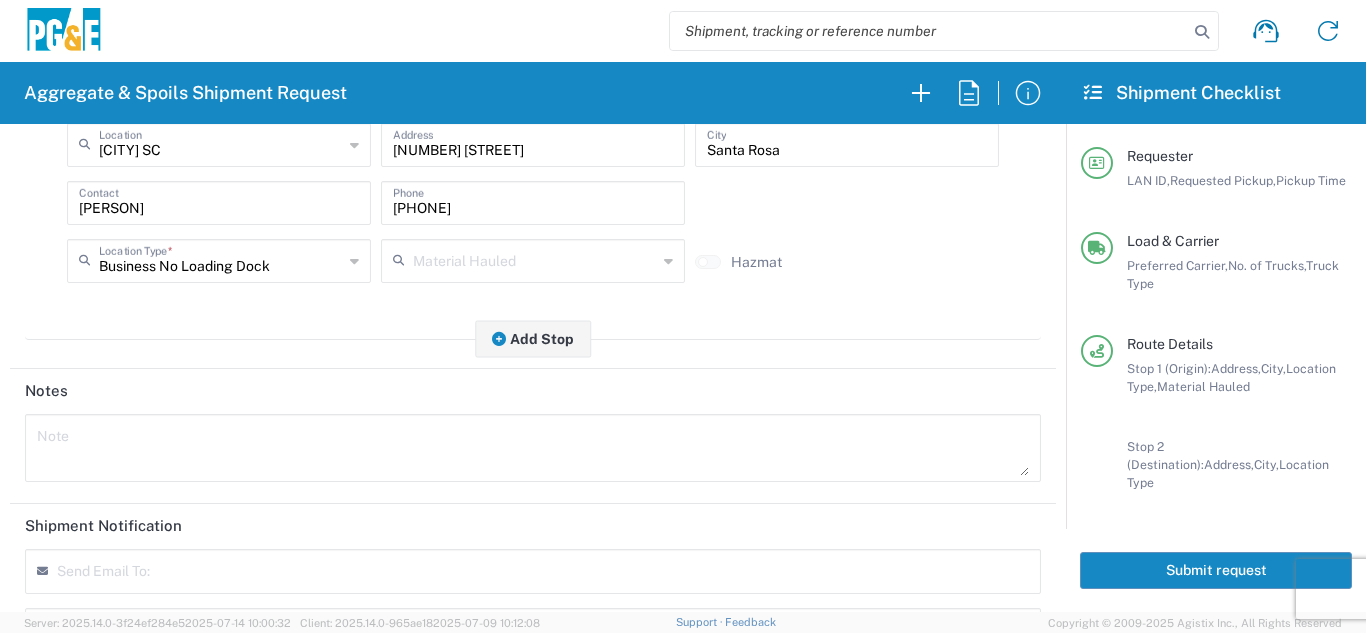 scroll, scrollTop: 700, scrollLeft: 0, axis: vertical 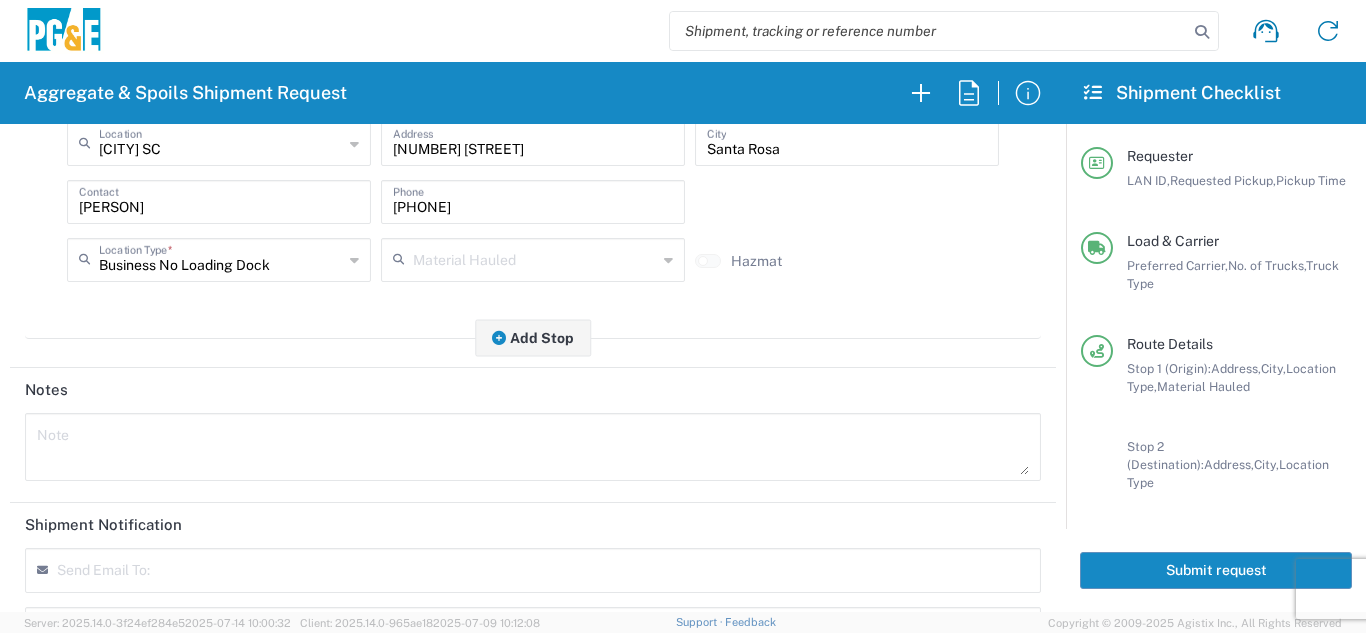 drag, startPoint x: 198, startPoint y: 416, endPoint x: 199, endPoint y: 432, distance: 16.03122 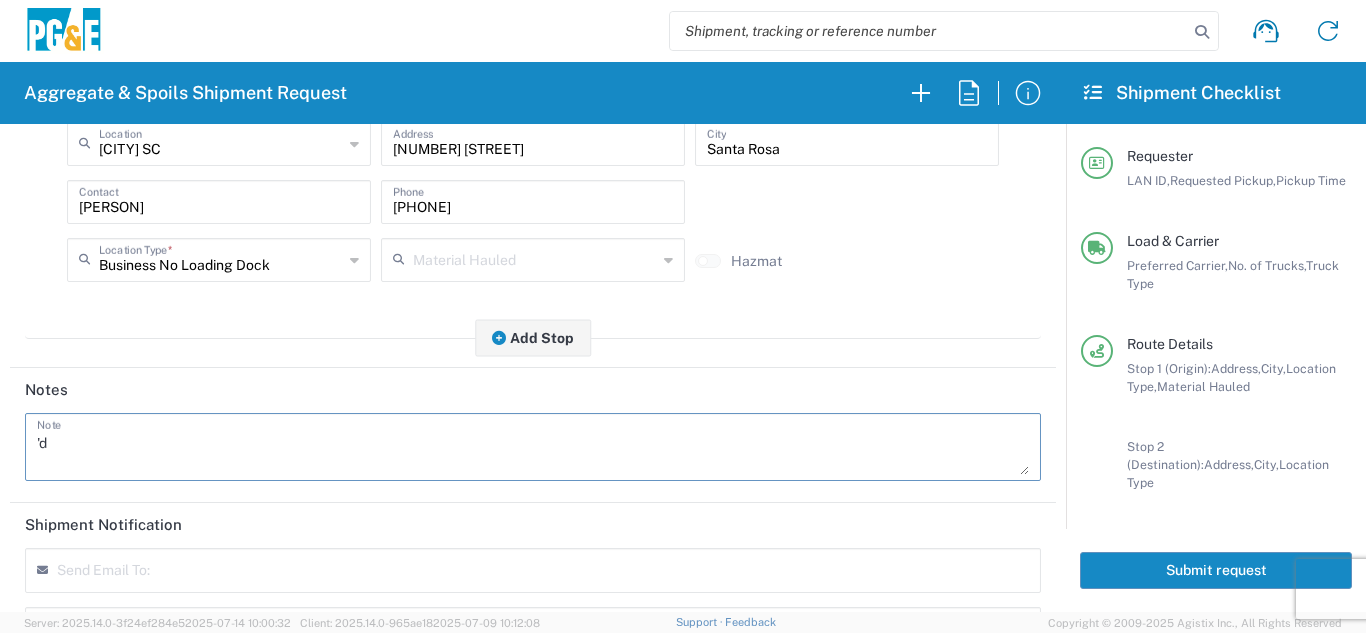 type on "'" 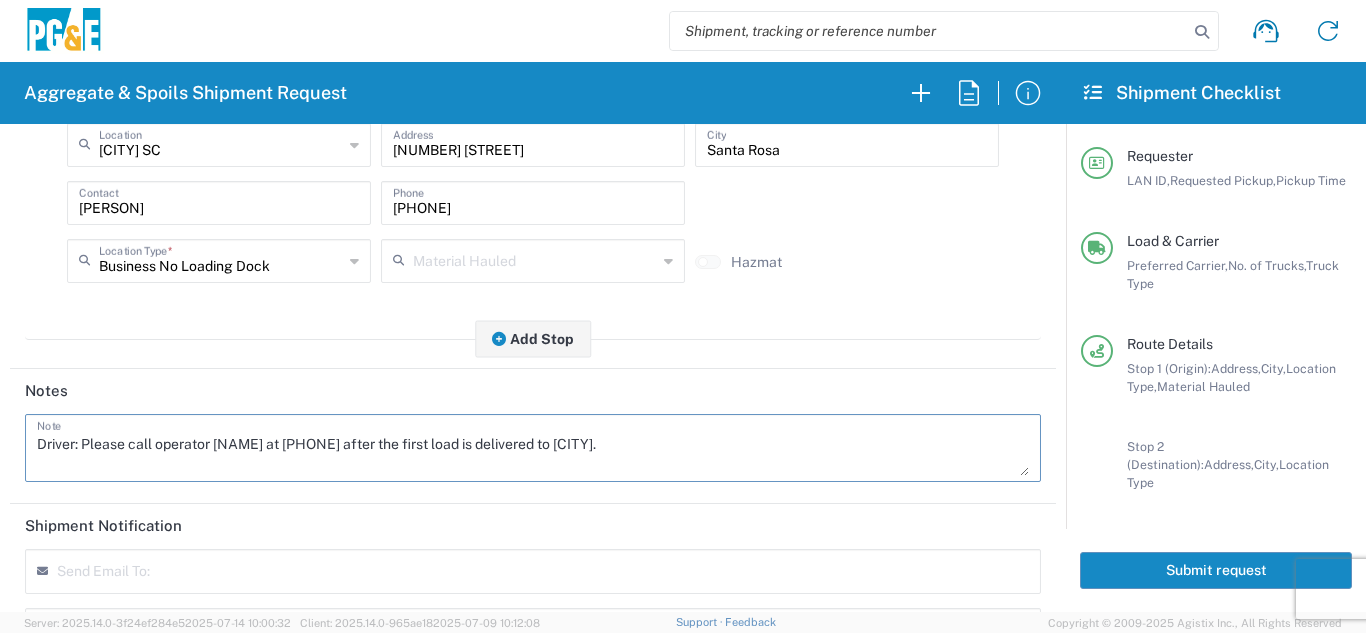 scroll, scrollTop: 700, scrollLeft: 0, axis: vertical 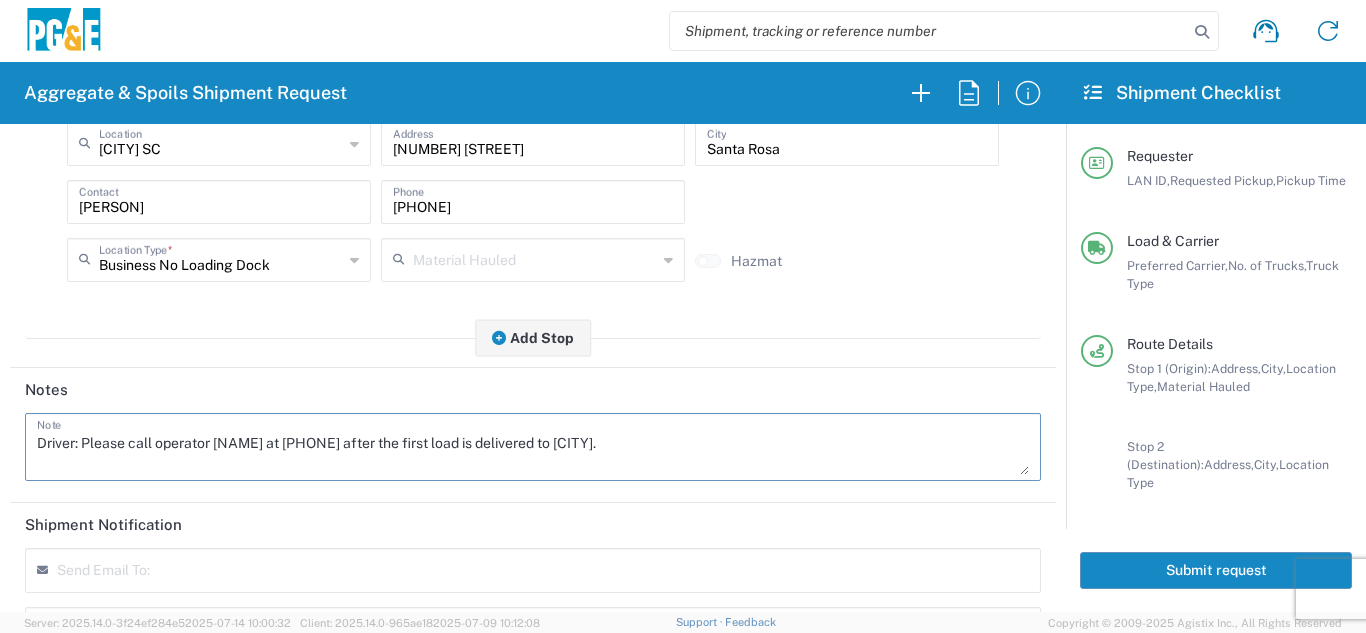 drag, startPoint x: 628, startPoint y: 446, endPoint x: 0, endPoint y: 423, distance: 628.421 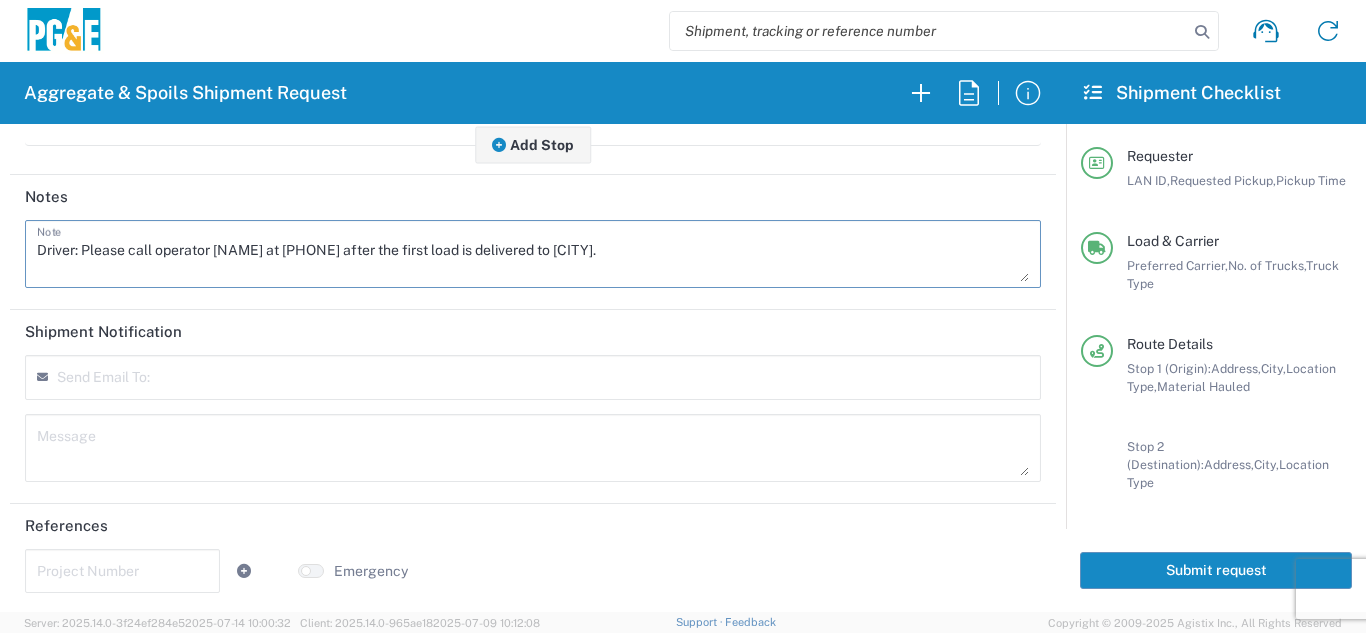 scroll, scrollTop: 898, scrollLeft: 0, axis: vertical 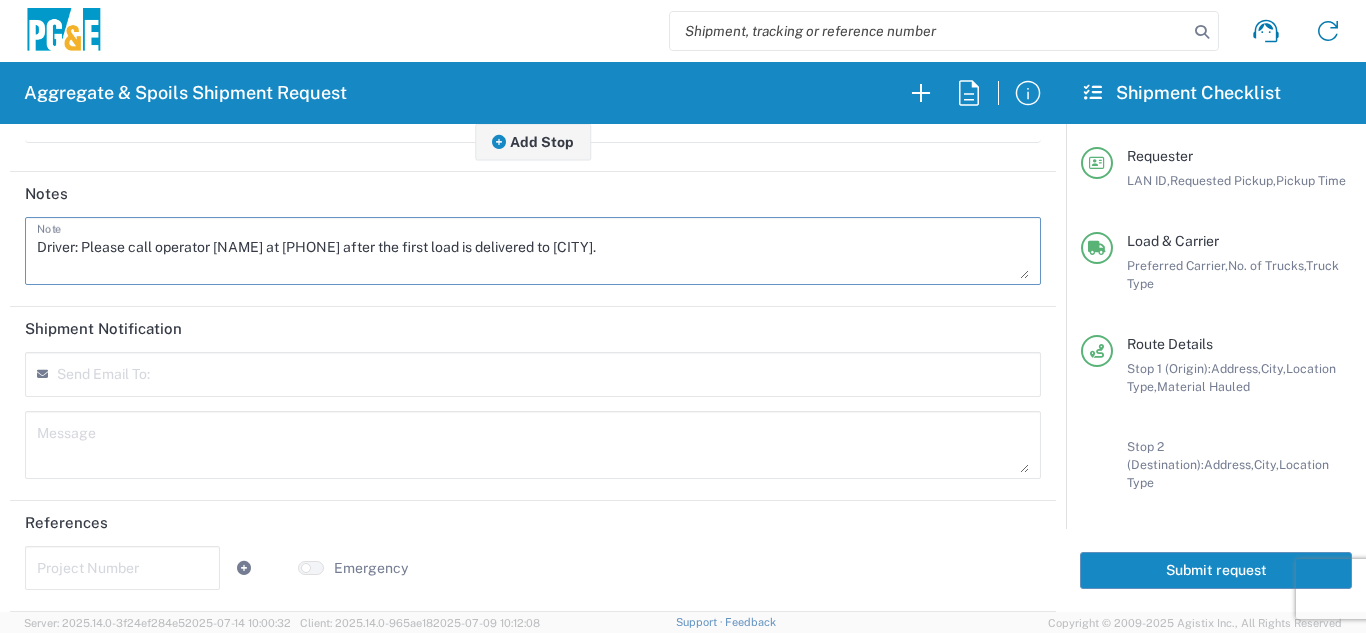 type on "Driver: Please call operator [NAME] at [PHONE] after the first load is delivered to [CITY]." 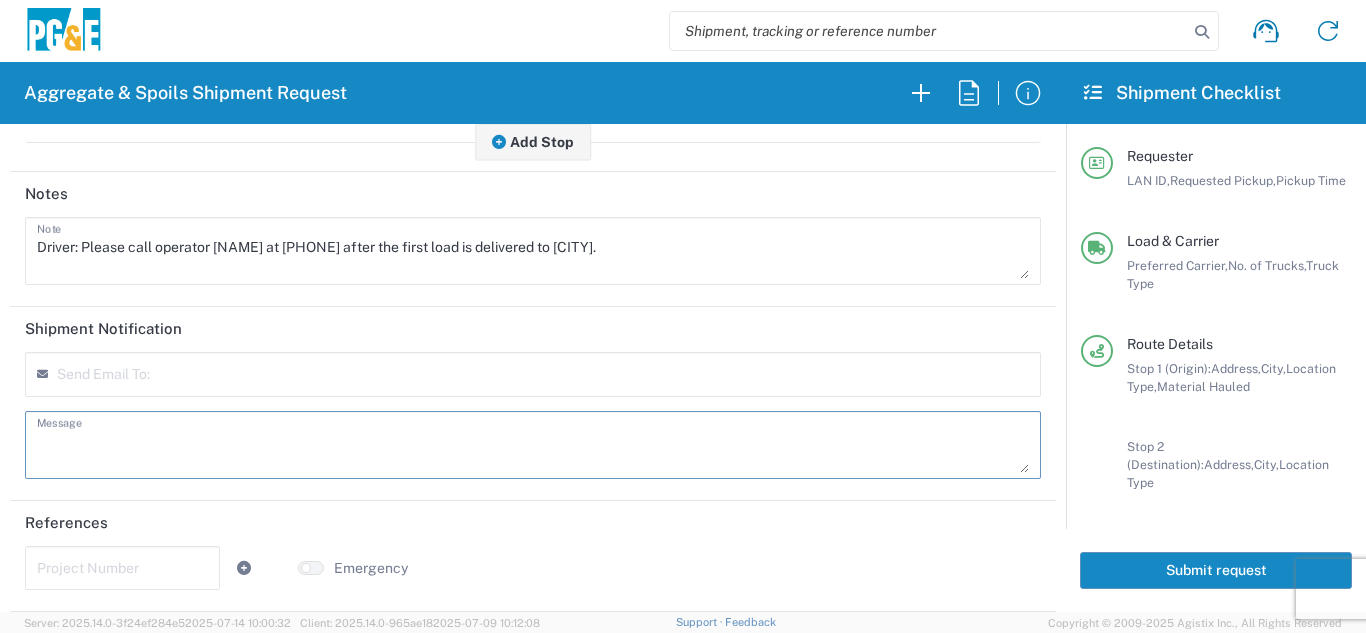 click at bounding box center [533, 445] 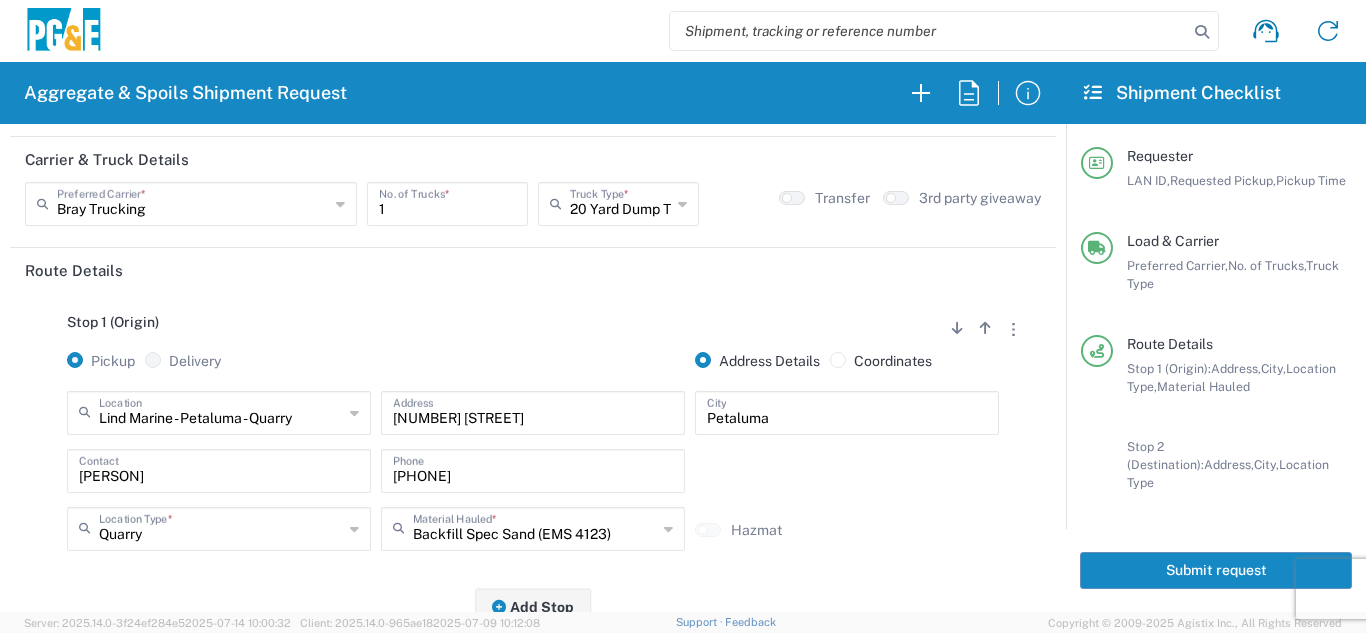 scroll, scrollTop: 0, scrollLeft: 0, axis: both 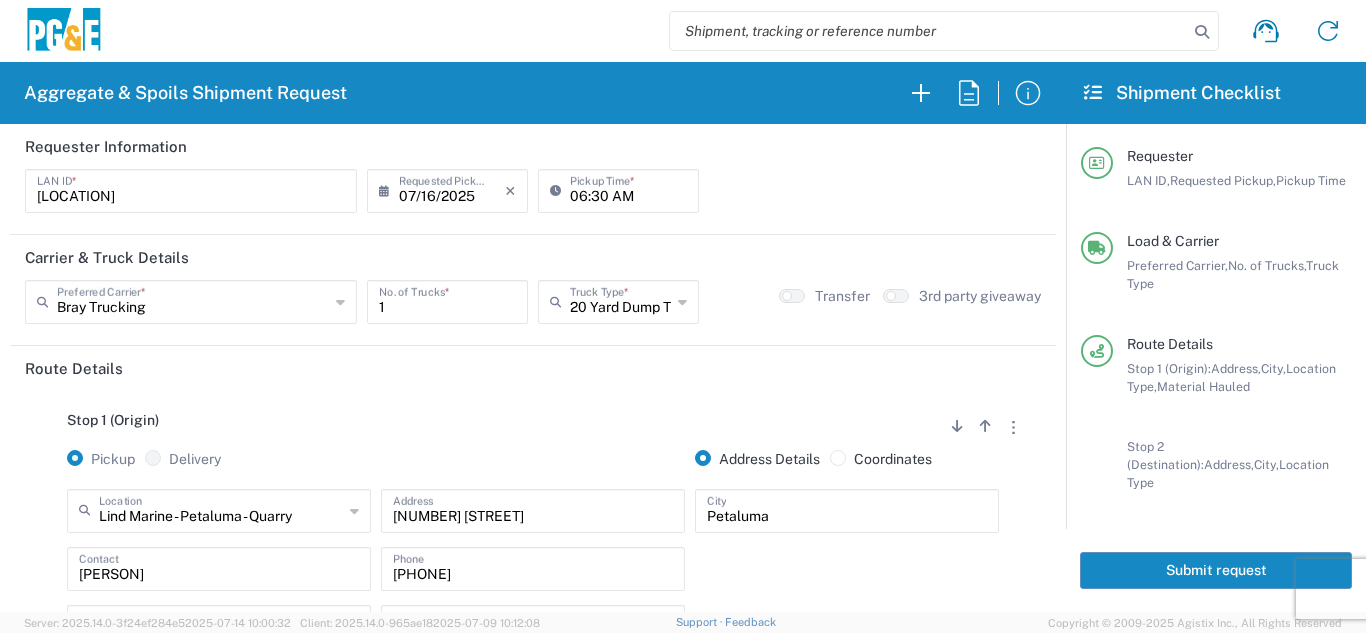 type on "Driver: Please call operator [NAME] at [PHONE] after the first load is delivered to [CITY]." 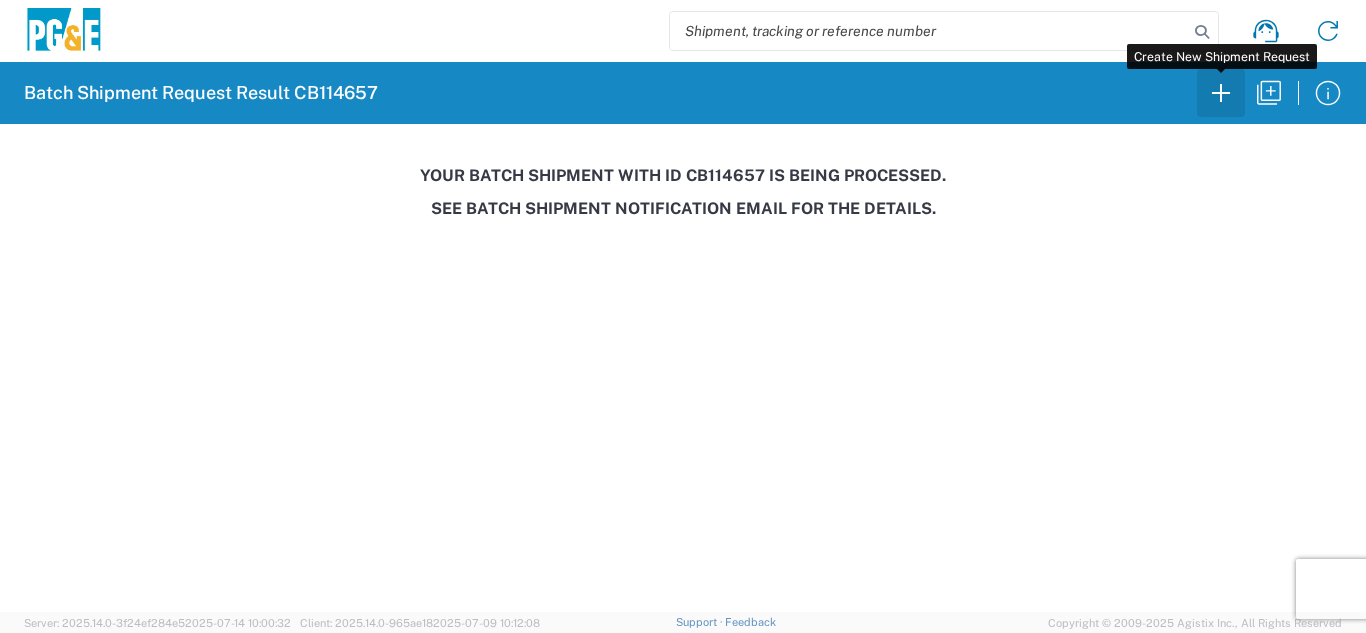 click 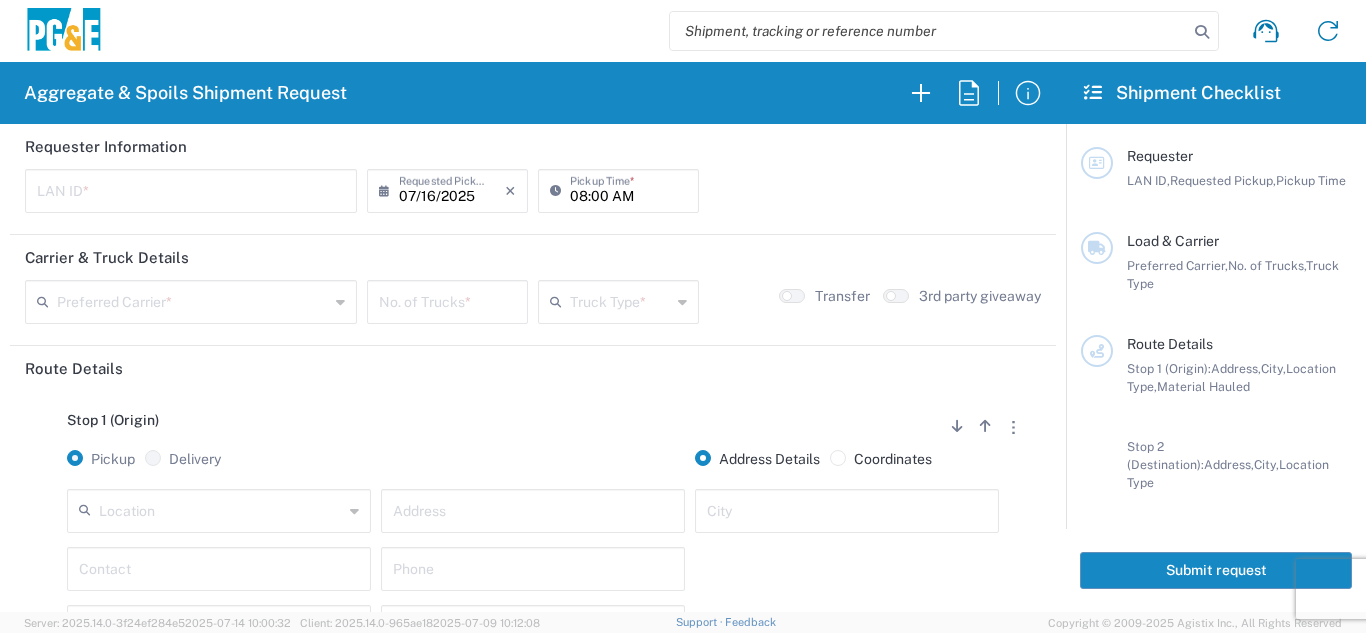 click at bounding box center (191, 189) 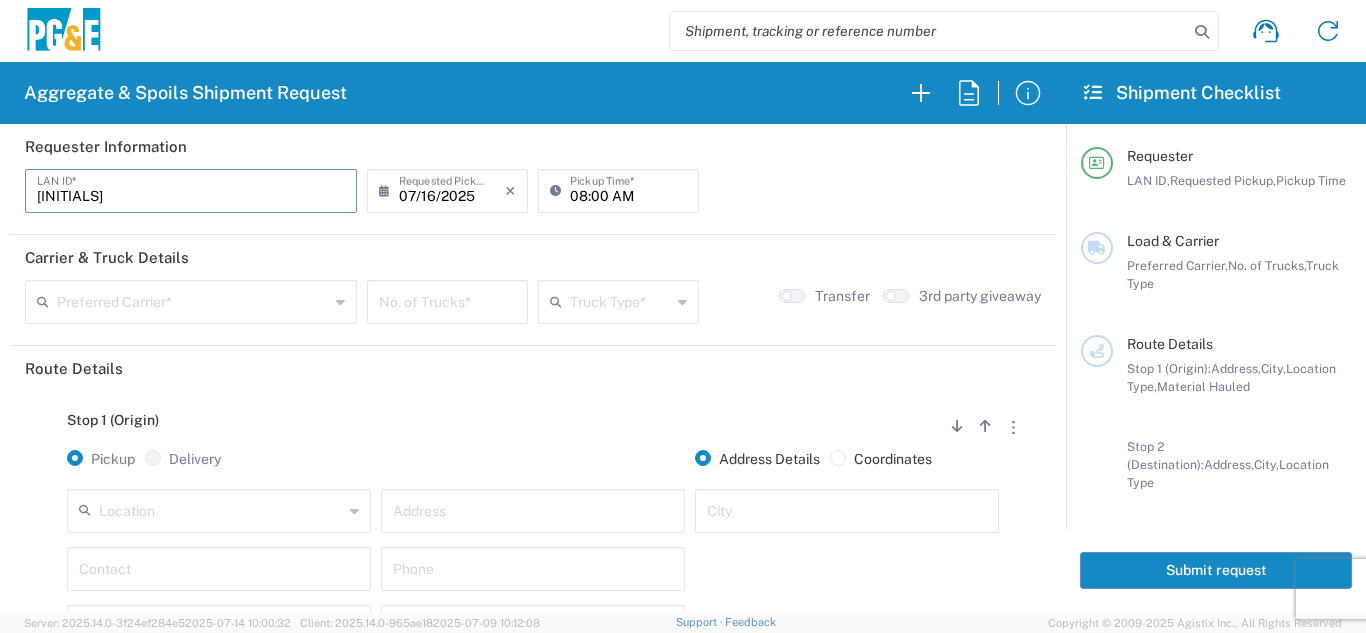 type on "[INITIALS]" 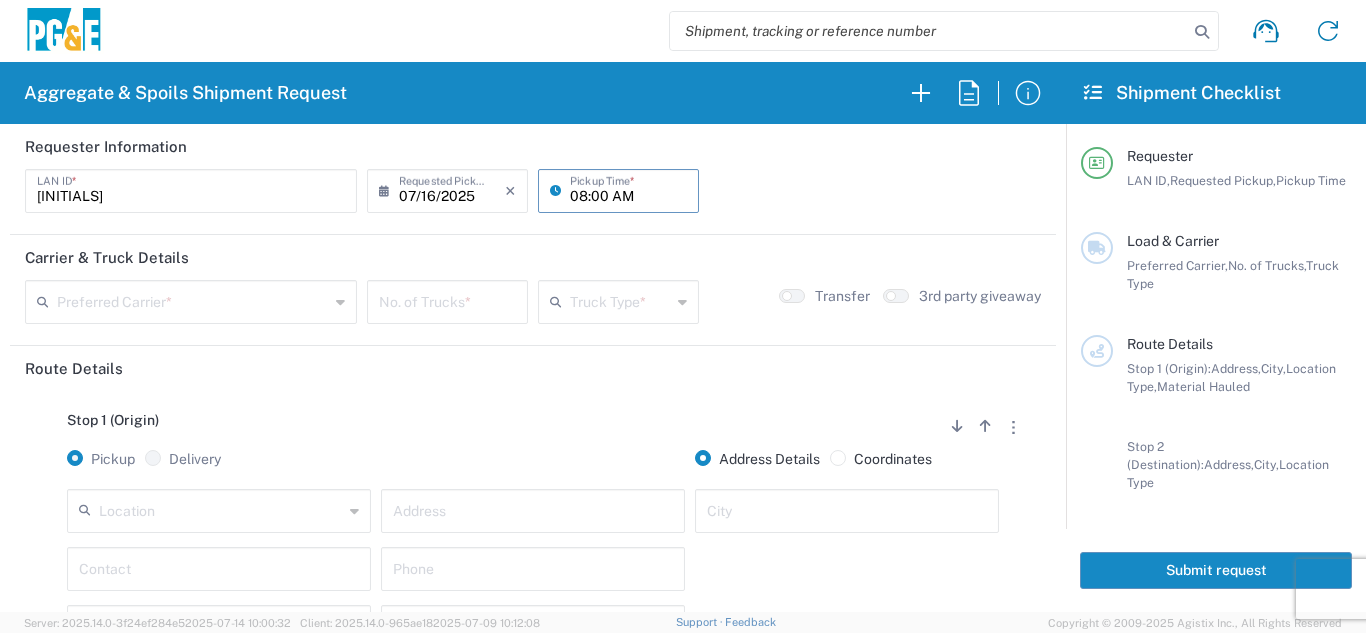 click on "08:00 AM" at bounding box center [628, 189] 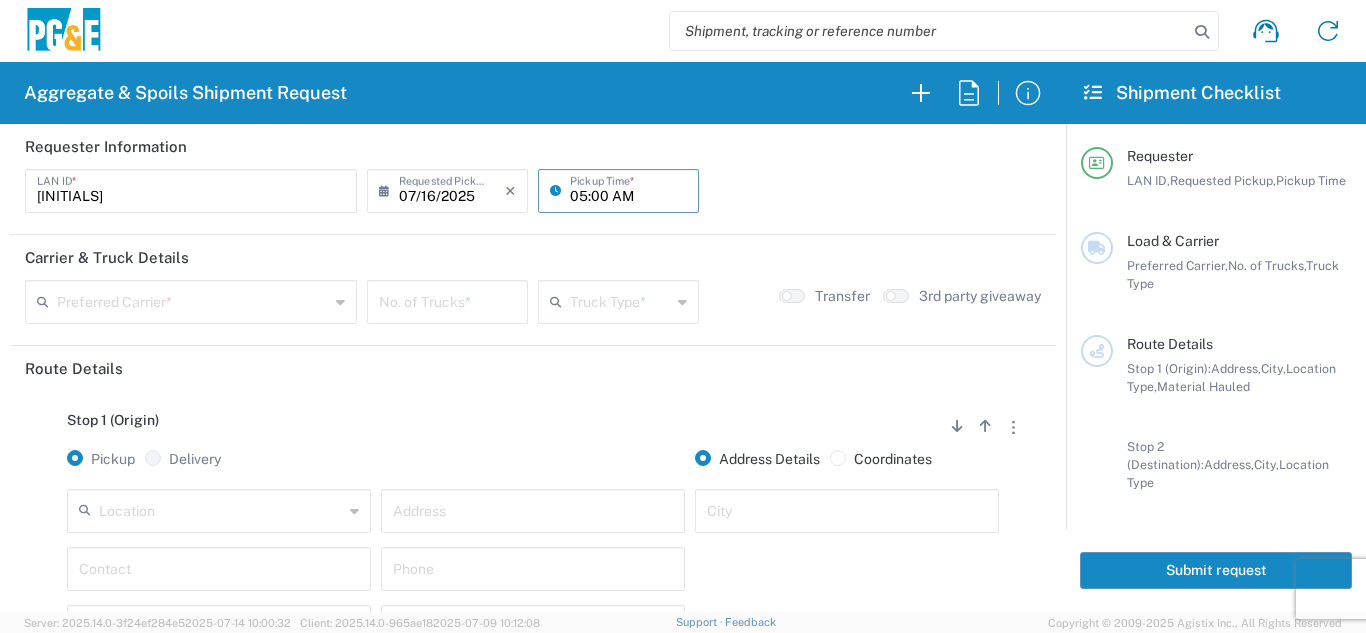 click on "05:00 AM" at bounding box center [628, 189] 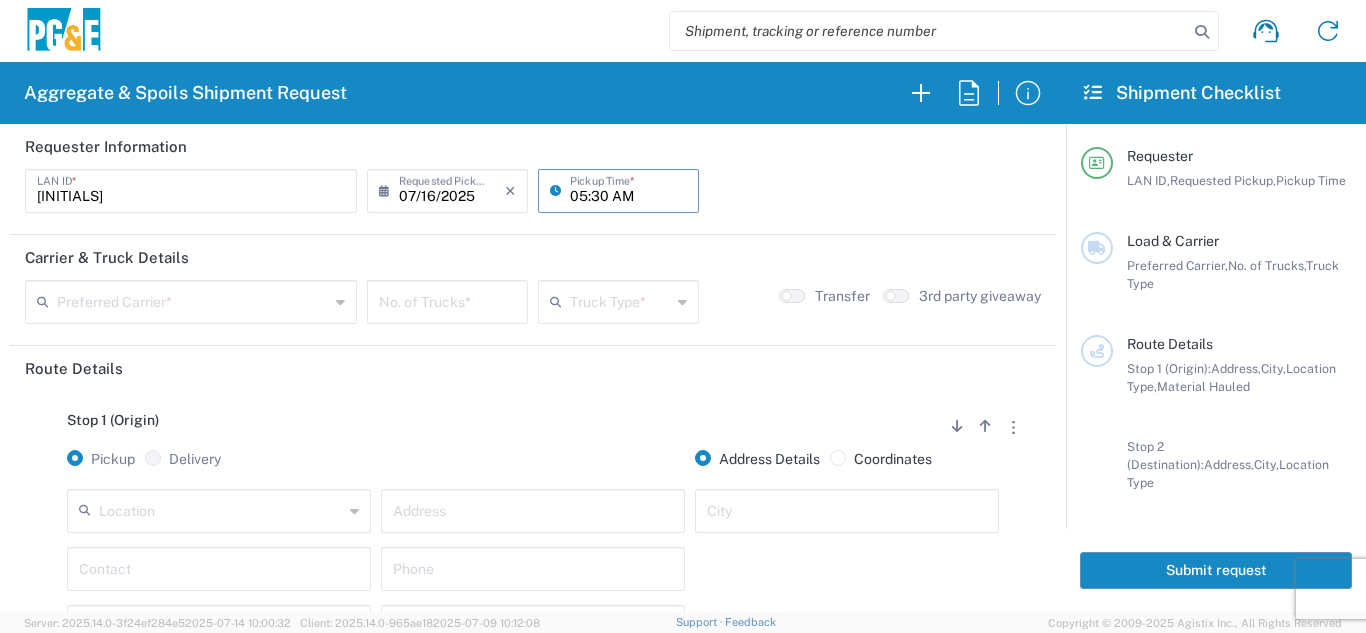 type on "05:30 AM" 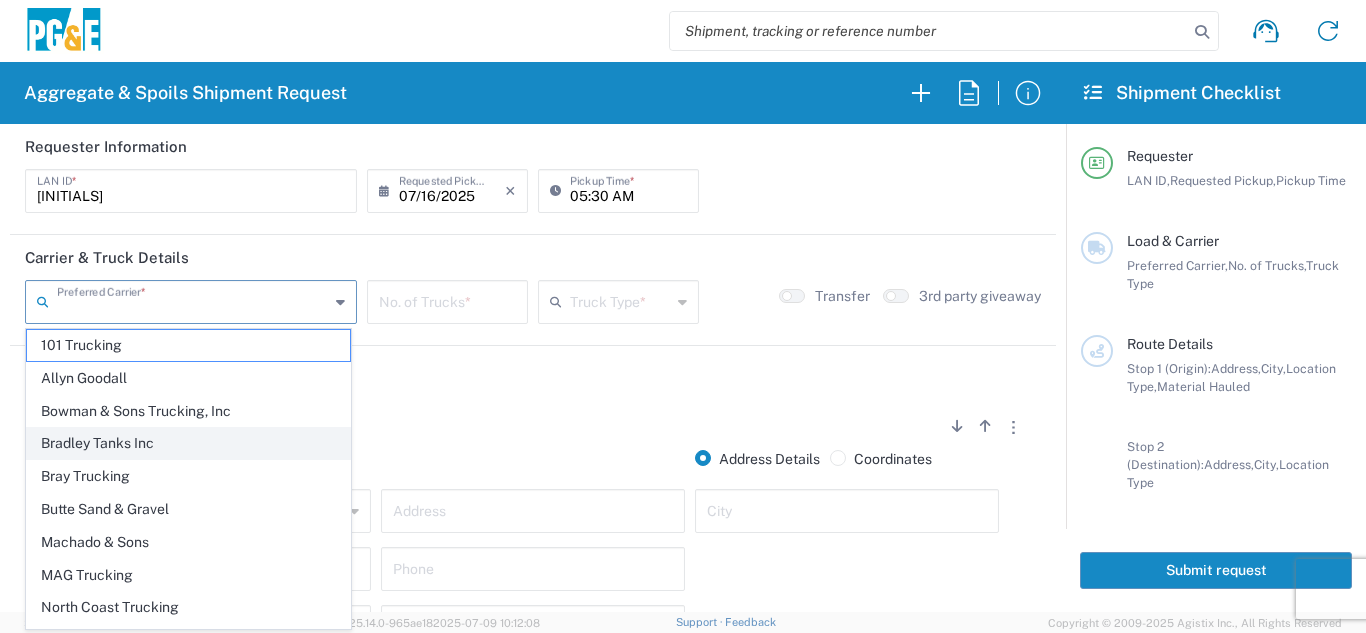 click on "Bradley Tanks Inc" 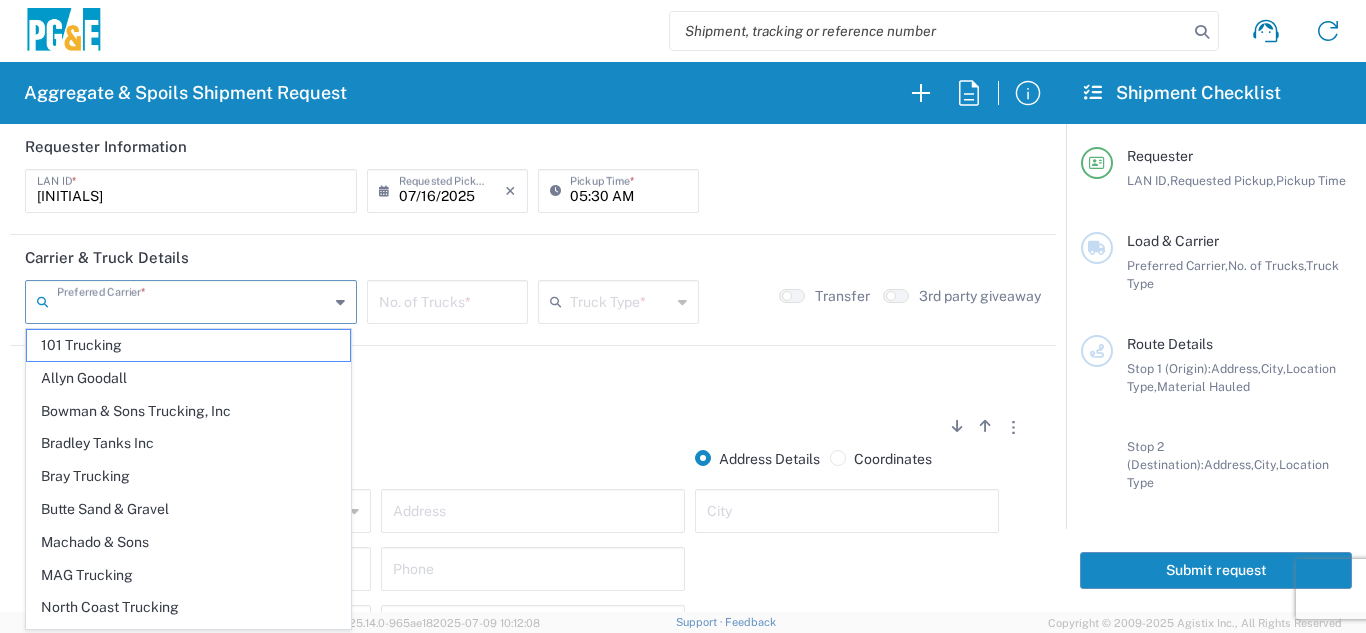 type on "Bradley Tanks Inc" 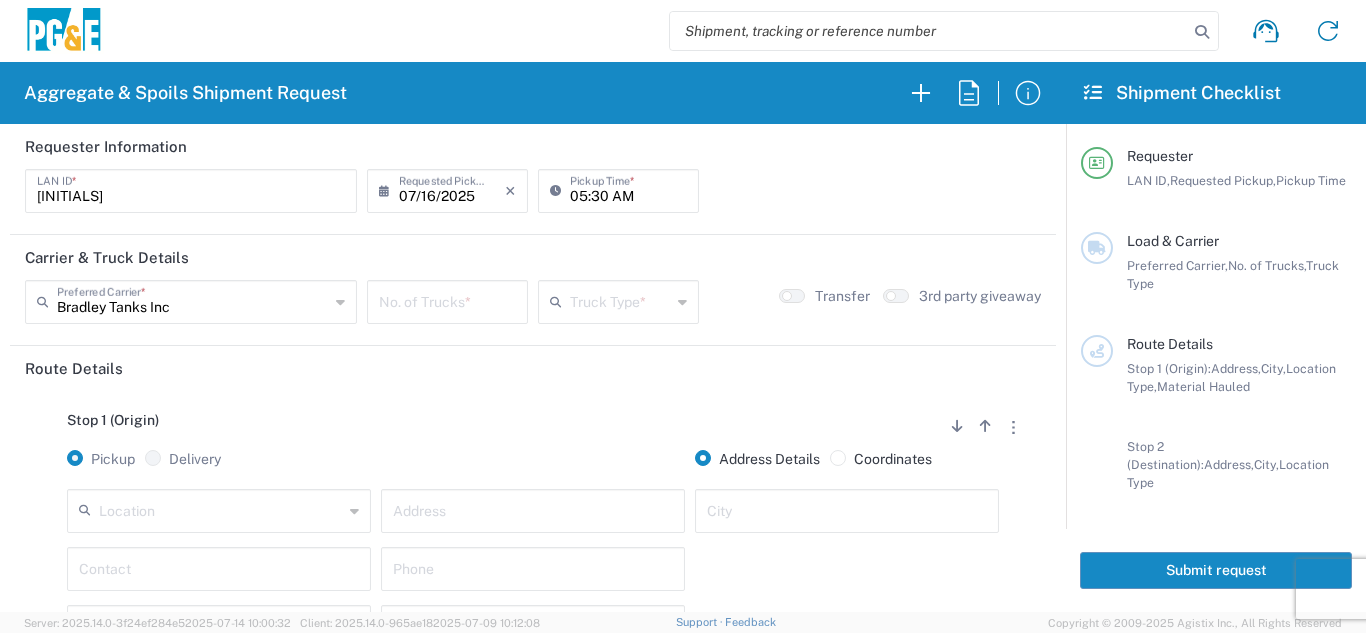 click at bounding box center [447, 300] 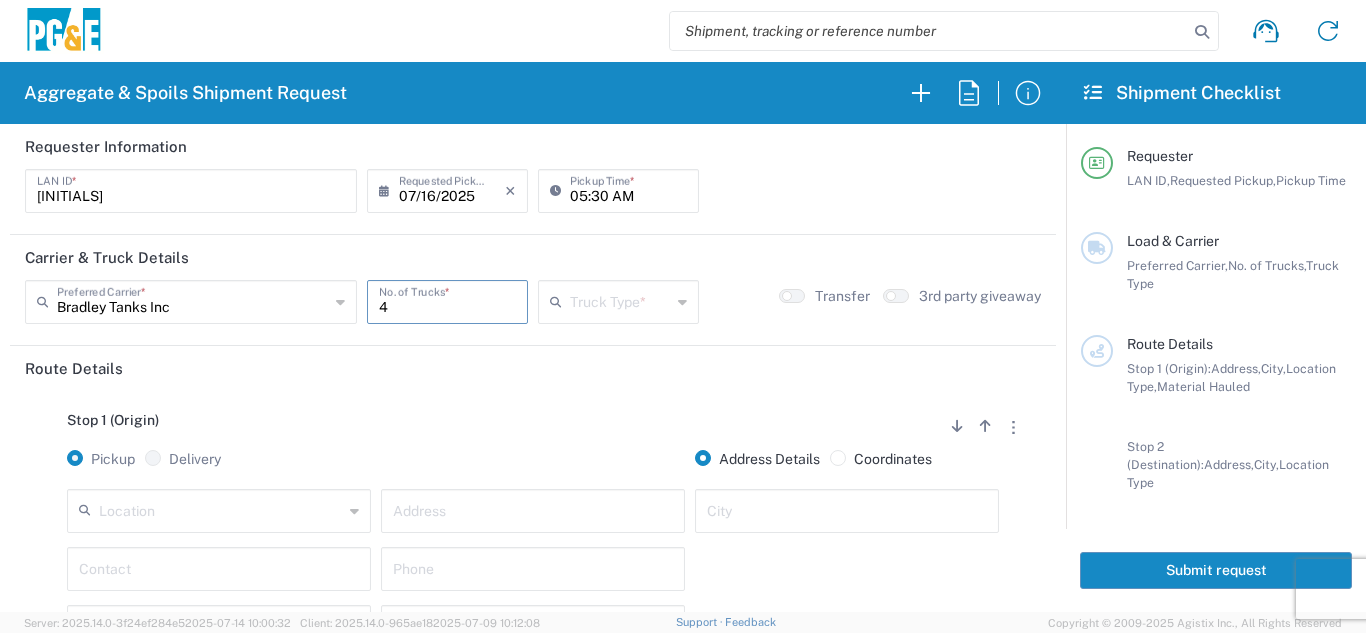 type on "4" 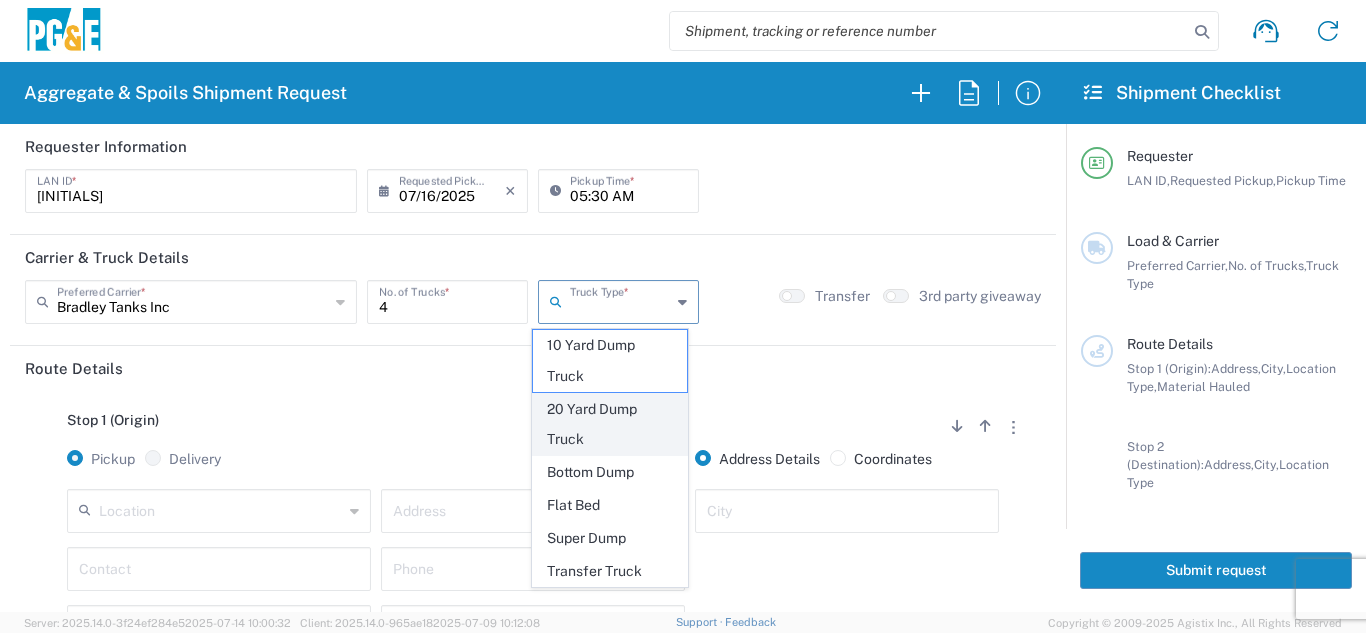 click on "20 Yard Dump Truck" 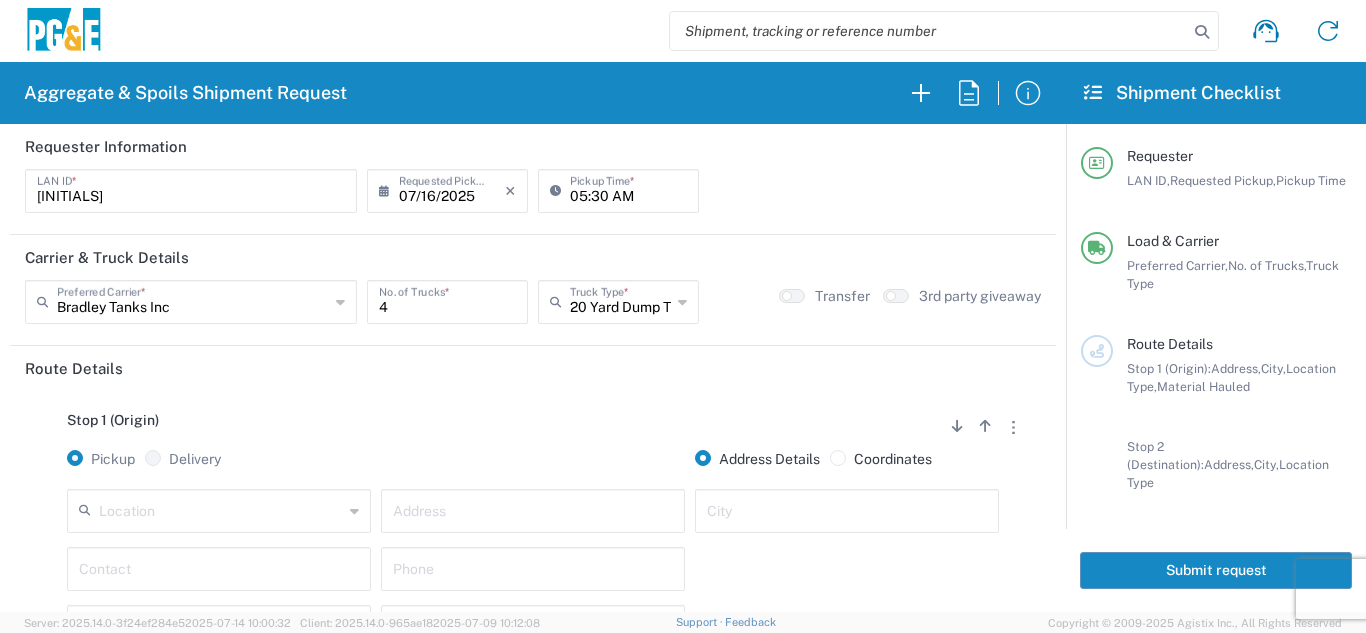 click on "Stop 1 (Origin)
Add Stop Above   Add Stop Below   Remove Stop" 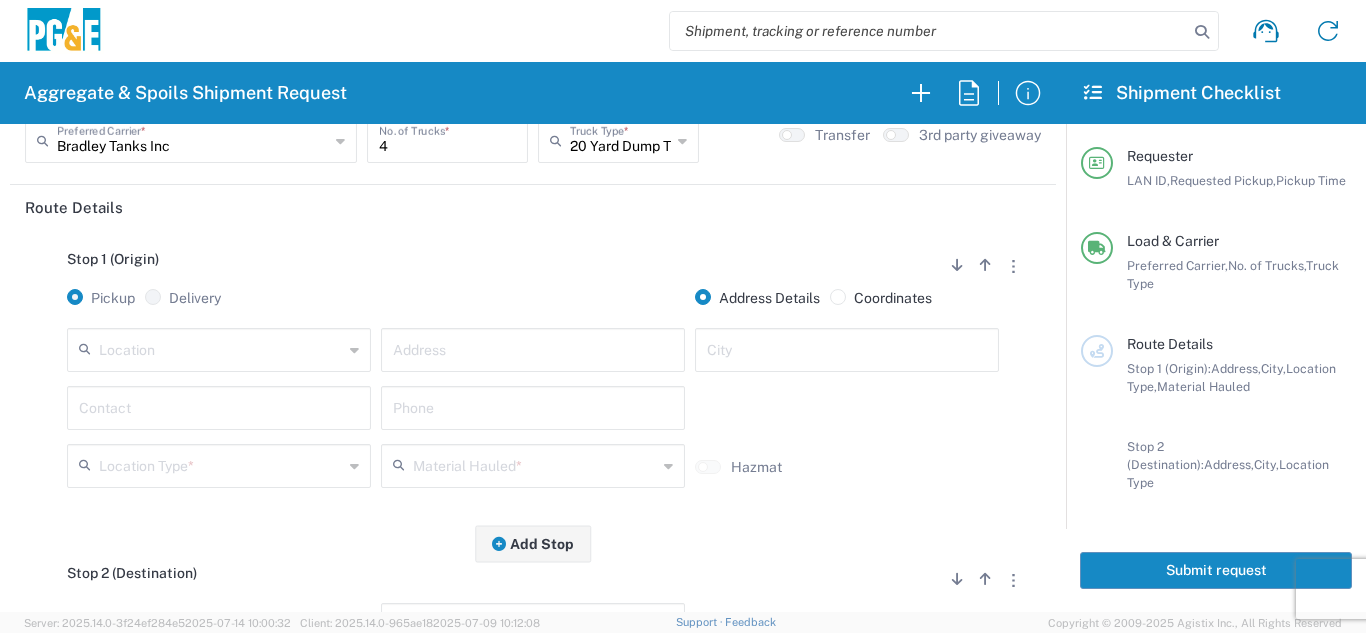 scroll, scrollTop: 200, scrollLeft: 0, axis: vertical 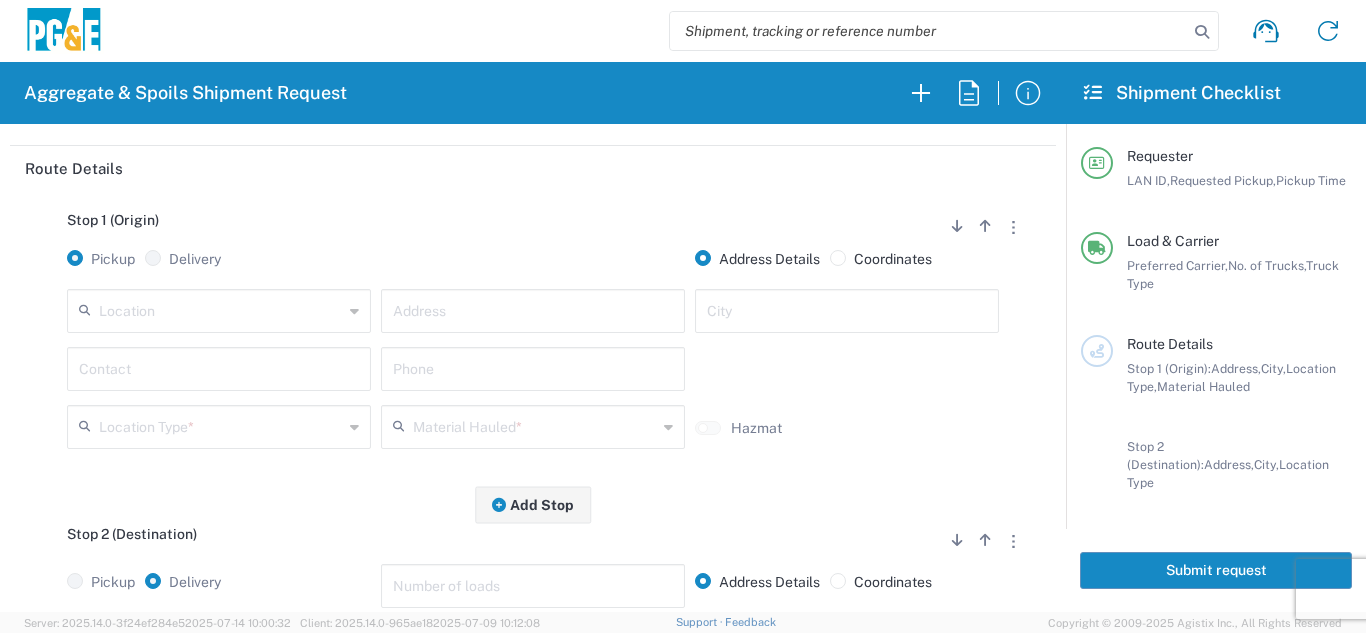 click at bounding box center (221, 309) 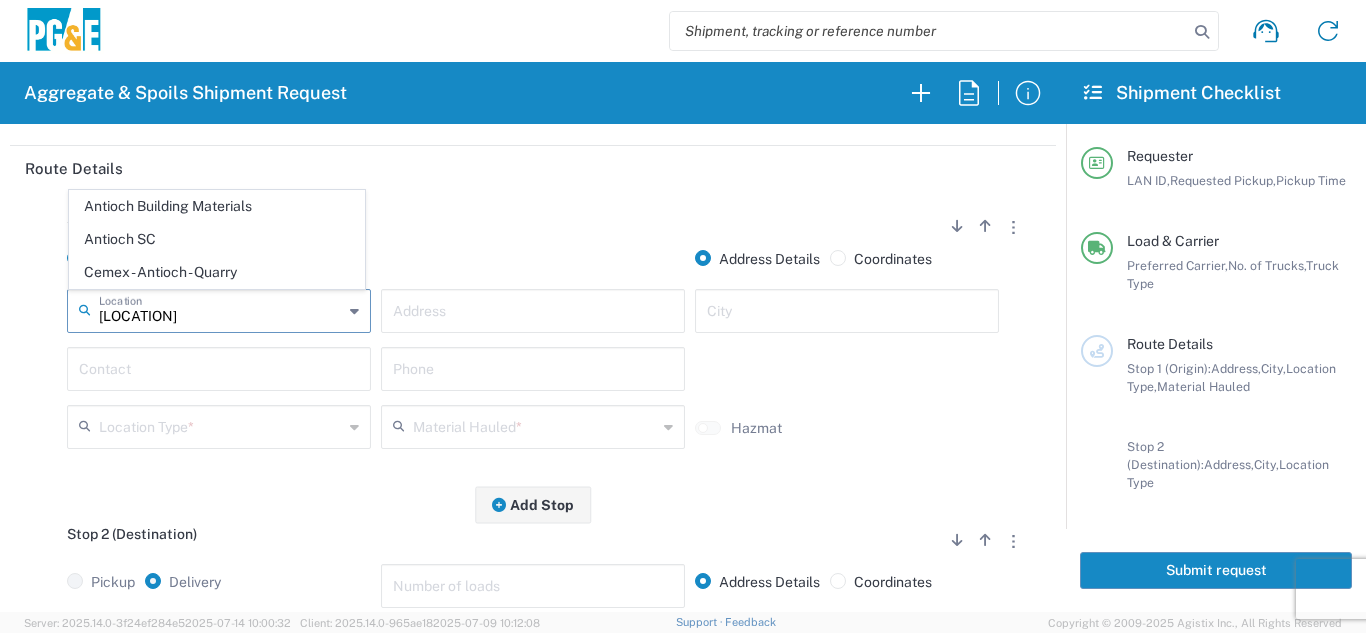 click on "Antioch SC" 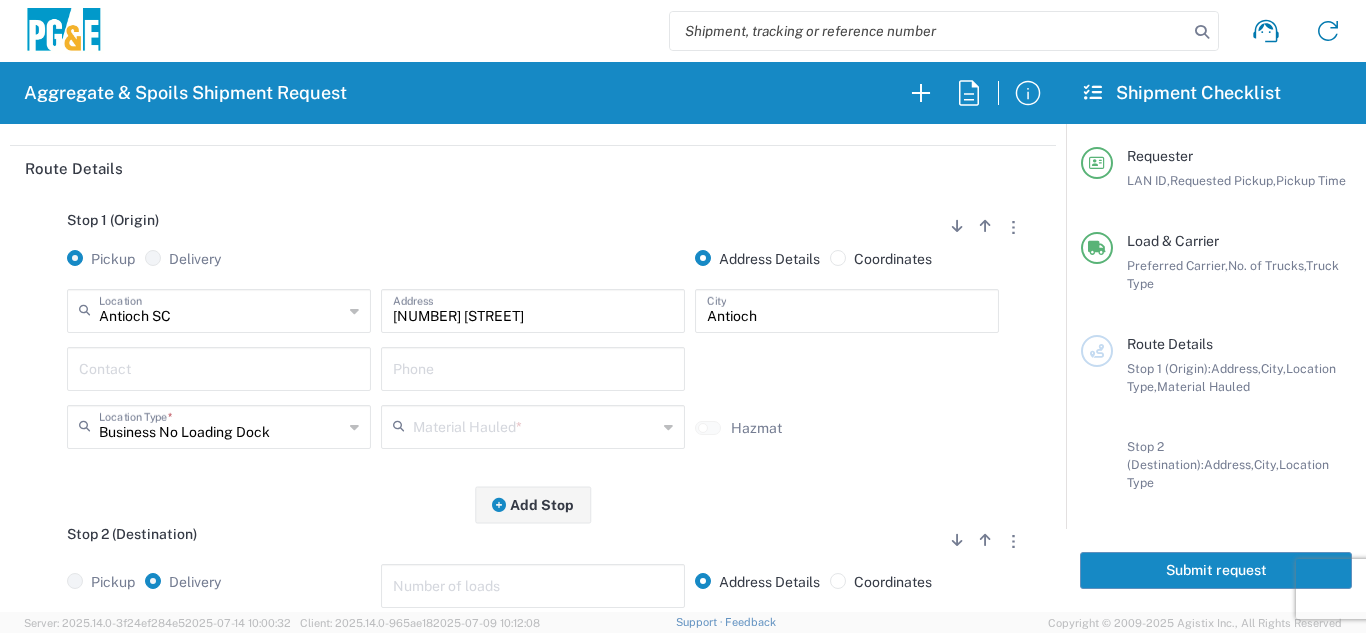 click at bounding box center (219, 367) 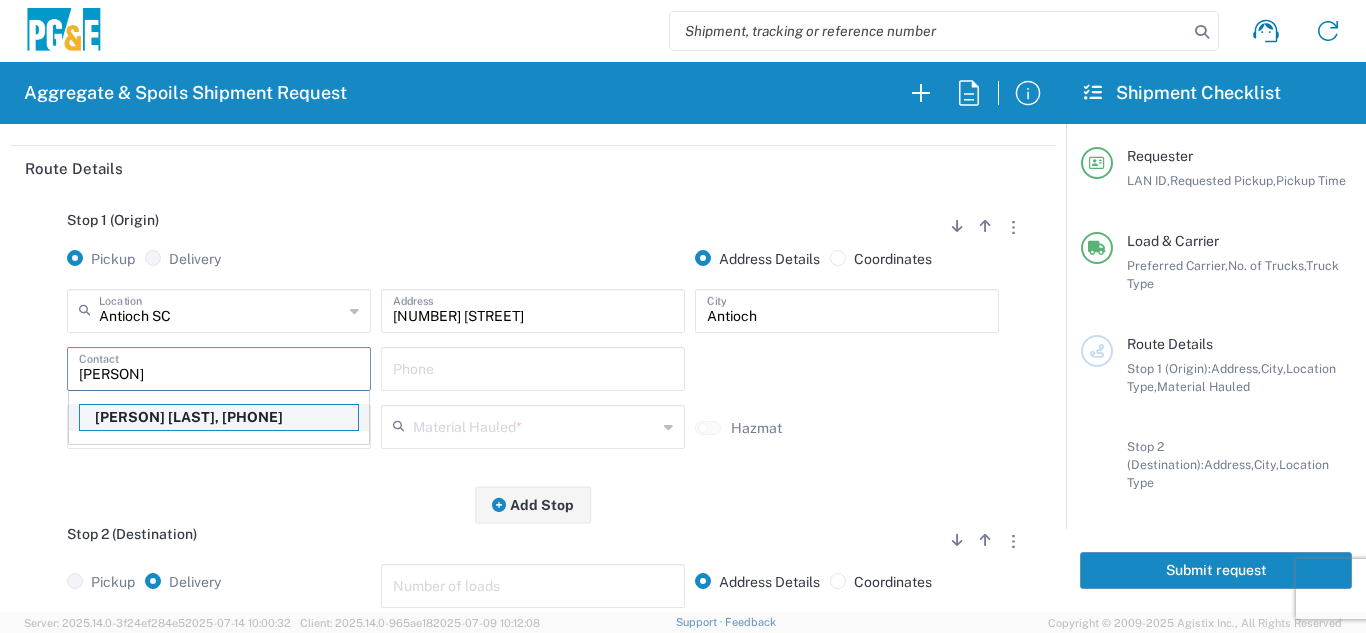 click on "[PERSON] [LAST], [PHONE]" at bounding box center (219, 417) 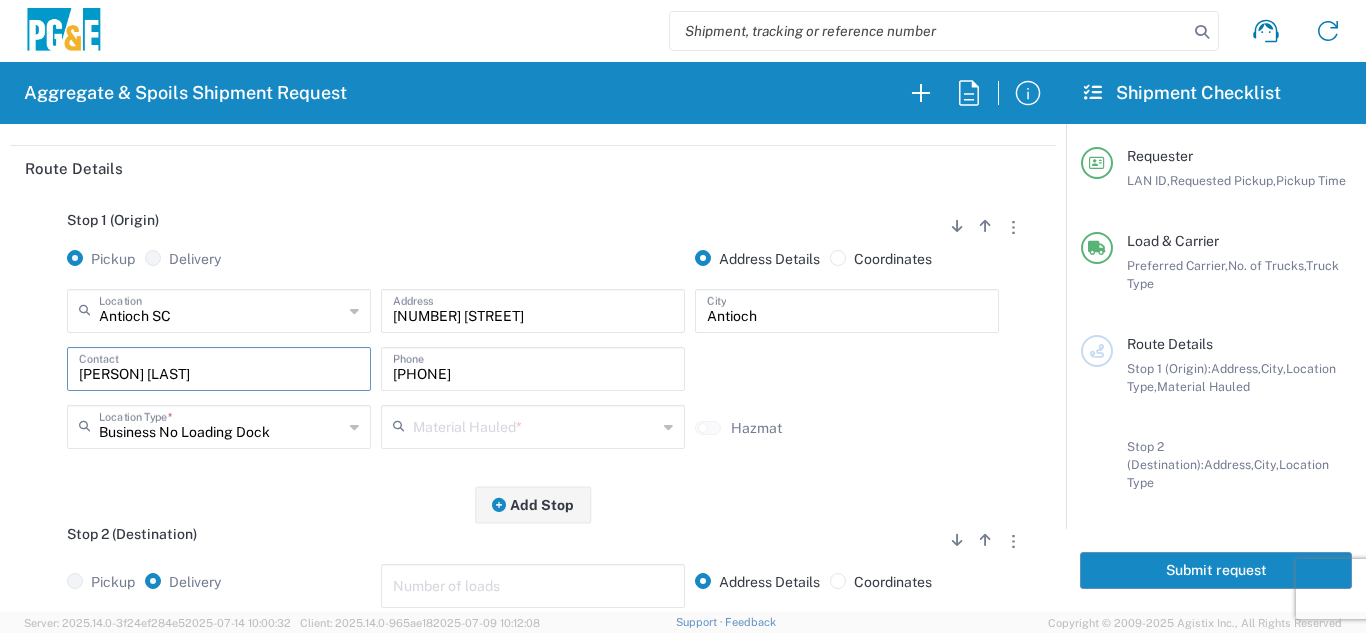 click at bounding box center (535, 425) 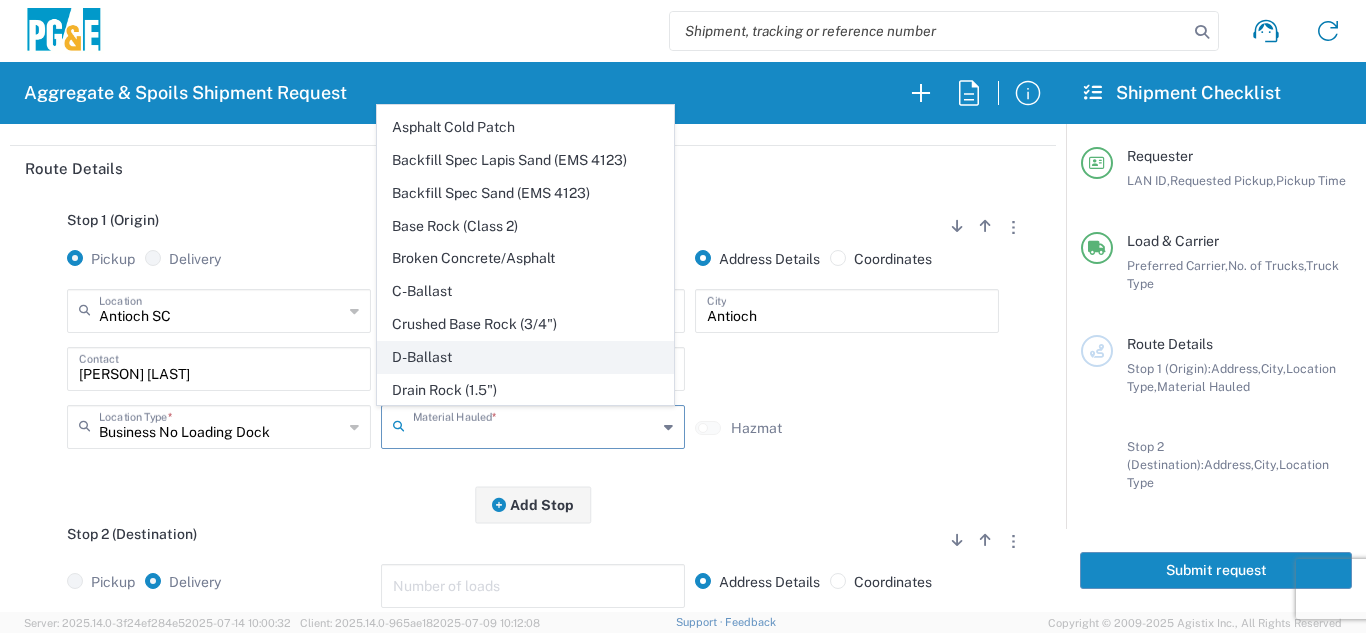 scroll, scrollTop: 300, scrollLeft: 0, axis: vertical 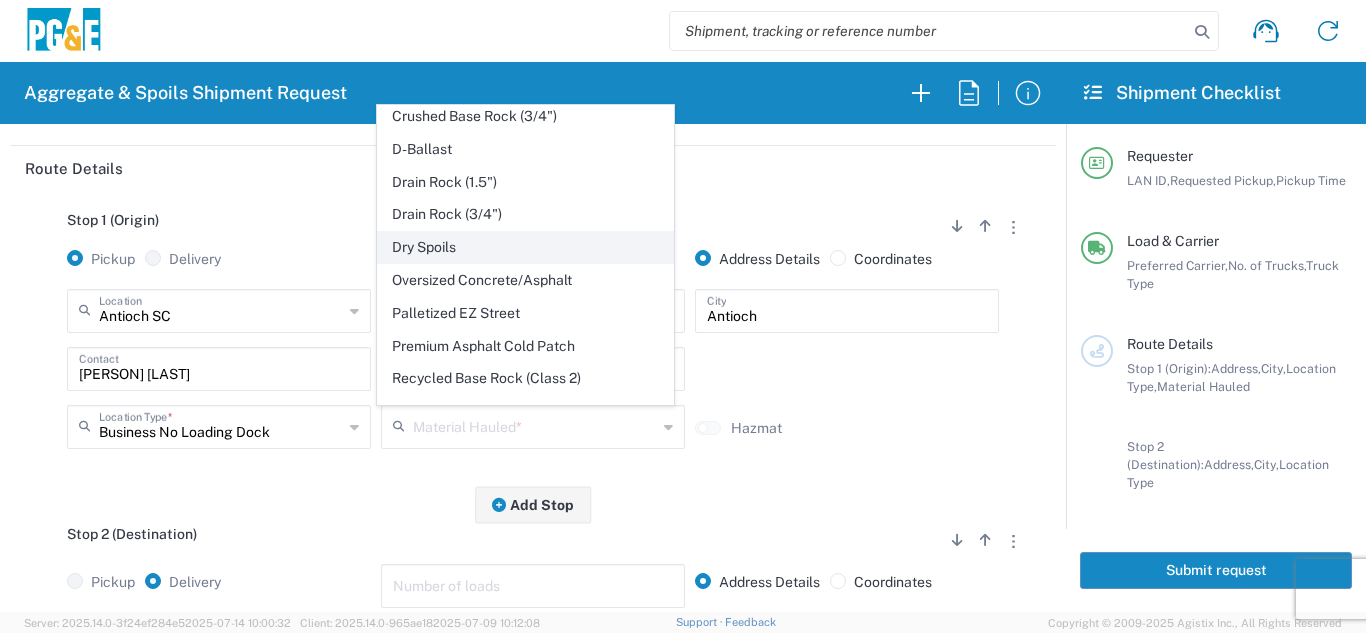 click on "Dry Spoils" 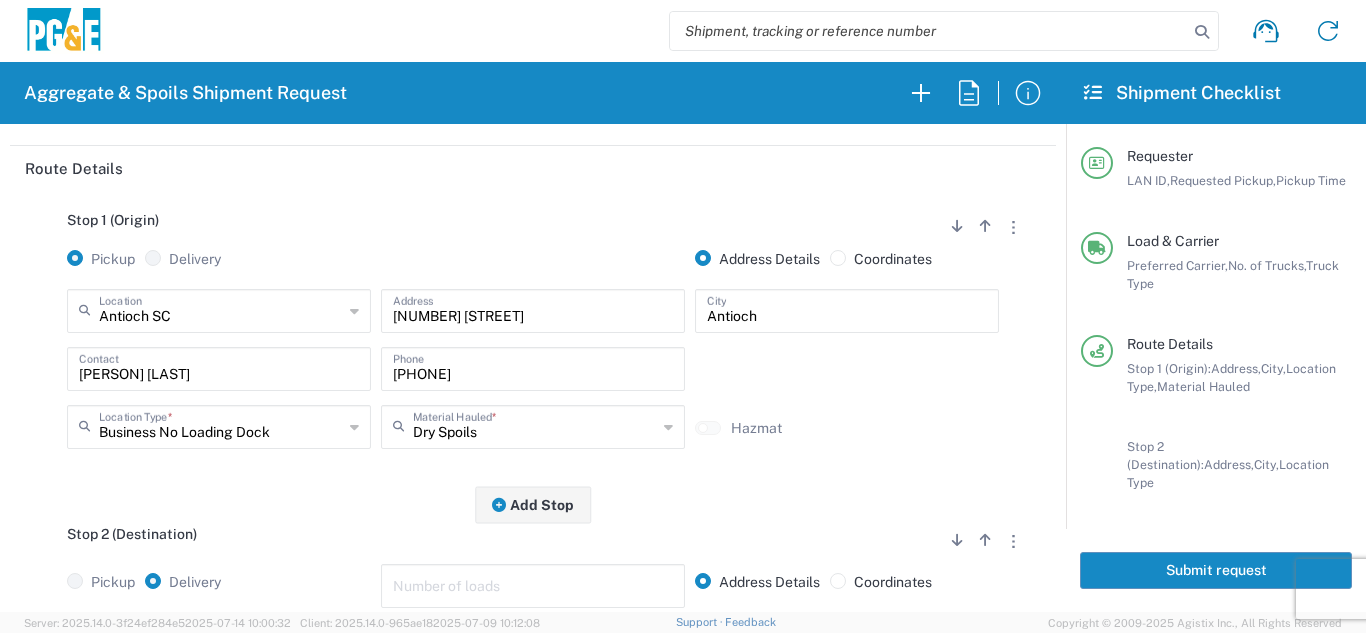 click on "Stop 1 (Origin)
Add Stop Above   Add Stop Below   Remove Stop   Pickup   Delivery   Address Details   Coordinates  [CITY] SC  Location  [CITY] SC [NUMBER] [STREET] - [LOCATION_TYPE] [COMPANY] - [CITY] - [LOCATION_TYPE] [COMPANY] - [CITY] - [LOCATION_TYPE] [CITY] Airport - [CITY] [LOCATION_NAME] - [CITY] [LOCATION_NAME] - [CITY] [COMPANY] [LOCATION_NAME] [COMPANY] - [CITY] - [LOCATION_TYPE] [CITY] [CITY] HUB Yard [CITY] SC [CITY] SC [CITY] Sub [LOCATION_TYPE] [LOCATION_TYPE] - [CITY] - [LOCATION_TYPE] [LOCATION_TYPE] - [CITY] - [LOCATION_TYPE] [COMPANY] - [CITY] - [LOCATION_TYPE] [COMPANY] - [CITY] - [LOCATION_TYPE] [COMPANY] - [CITY] - [LOCATION_TYPE] [CITY] SC [CITY]" 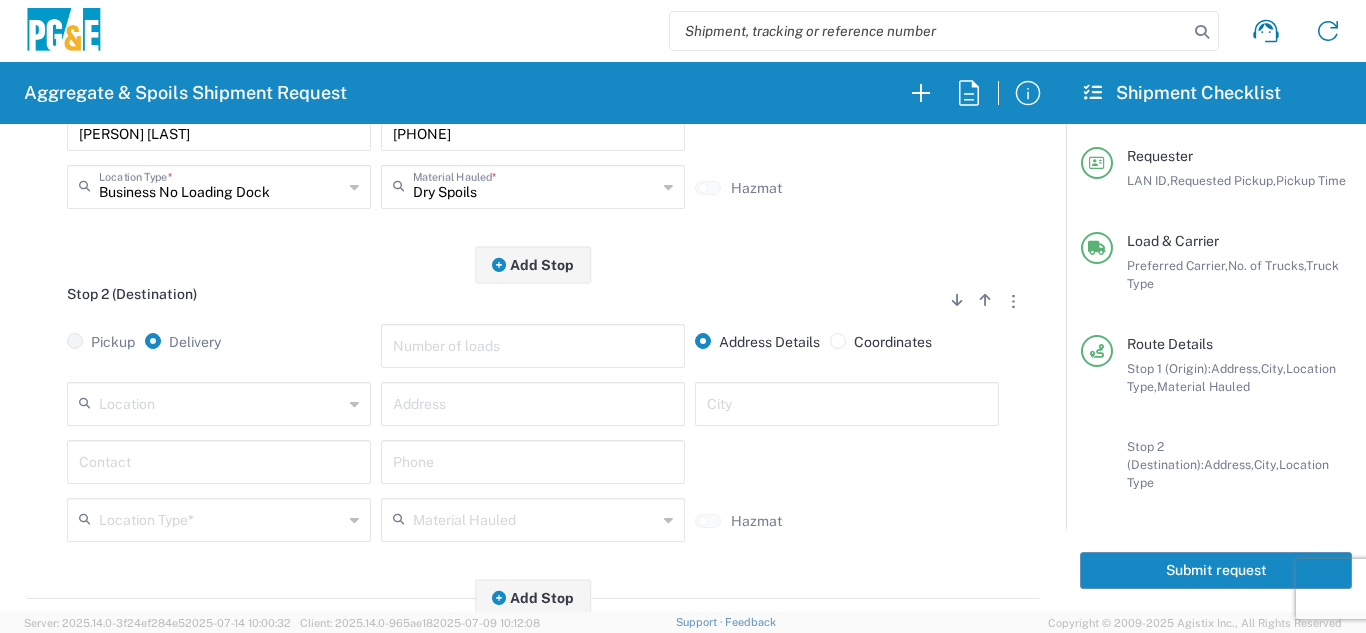scroll, scrollTop: 500, scrollLeft: 0, axis: vertical 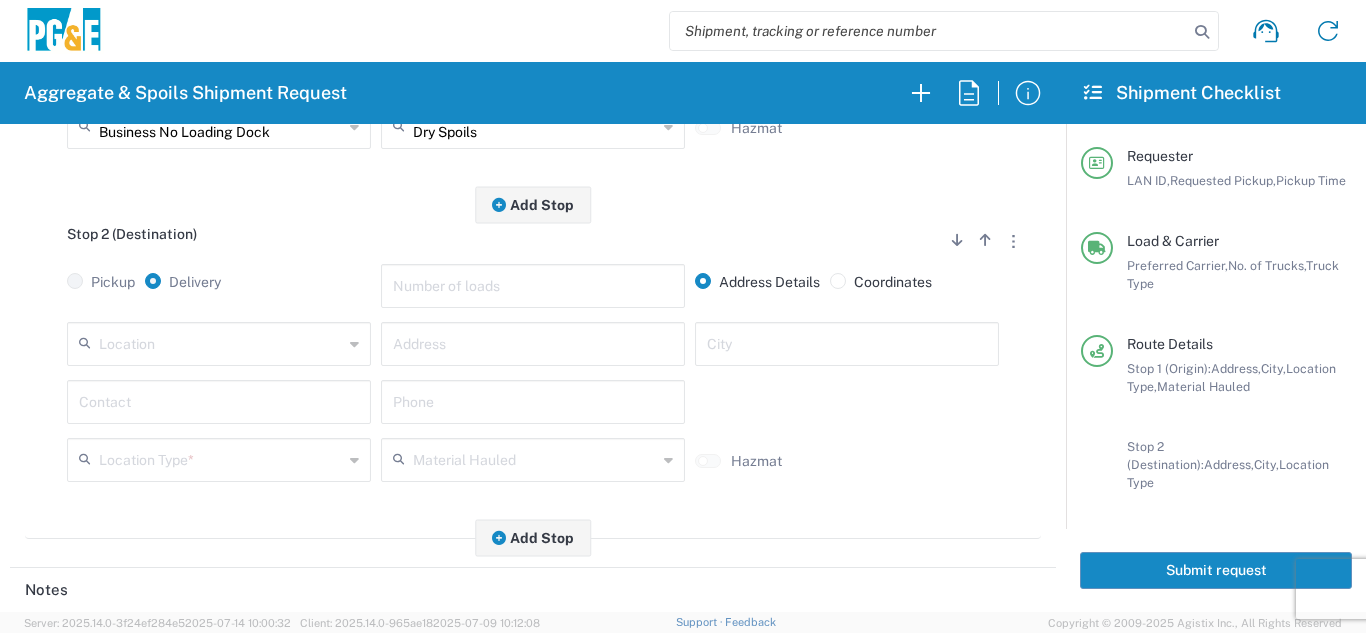 click at bounding box center (221, 342) 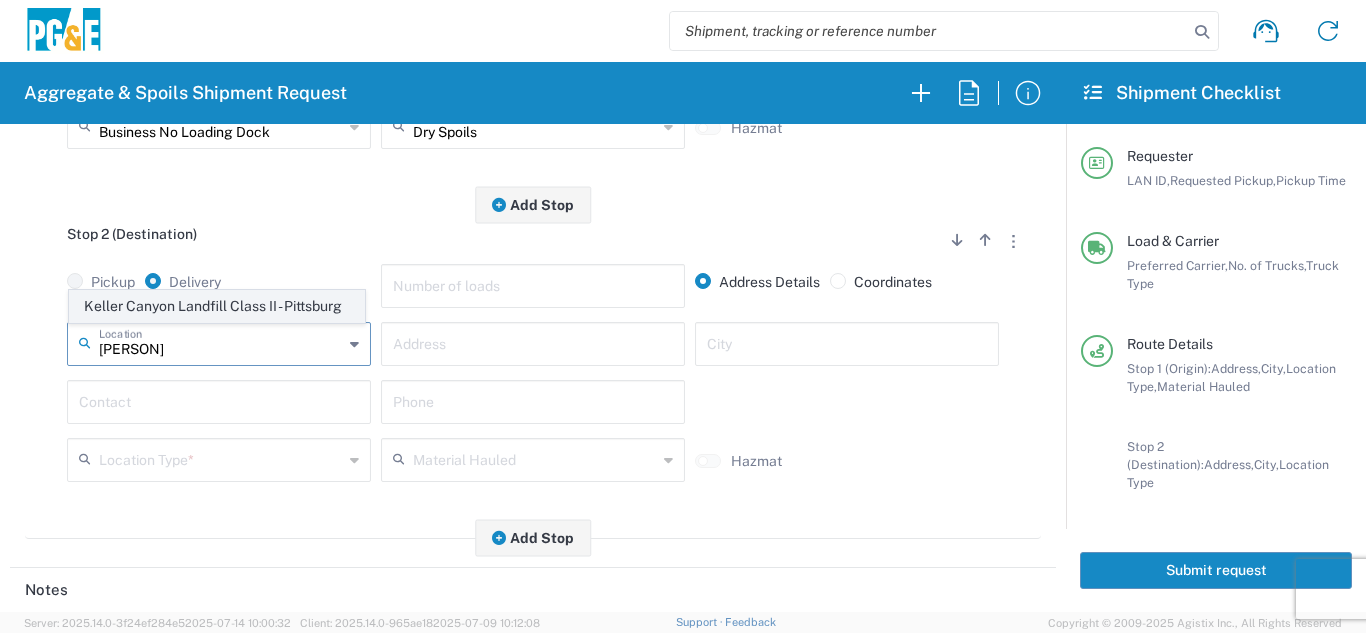 click on "Keller Canyon Landfill Class II - Pittsburg" 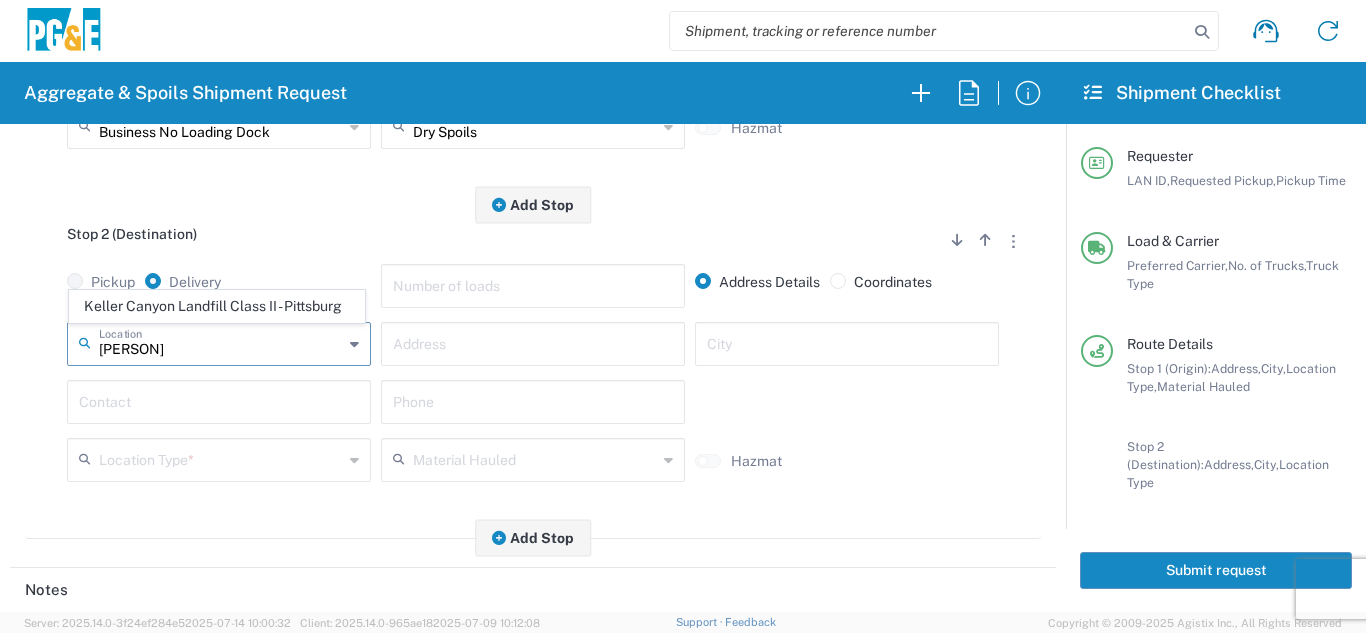type on "Keller Canyon Landfill Class II - Pittsburg" 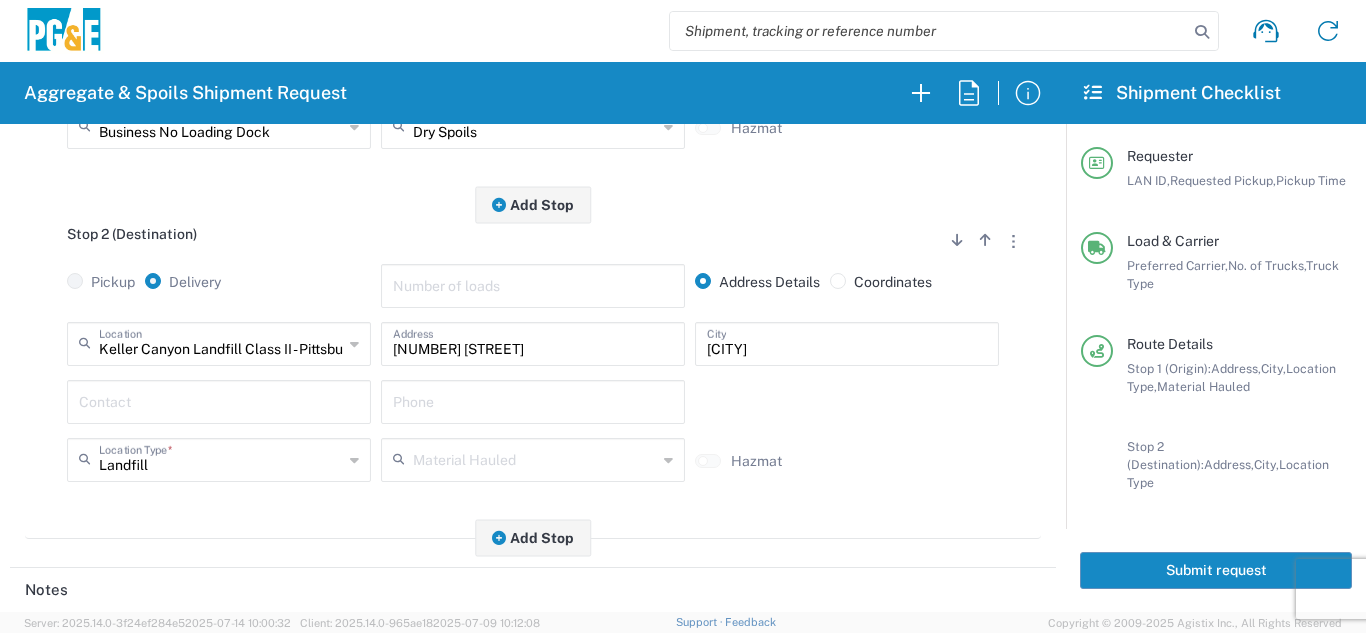 click at bounding box center [219, 400] 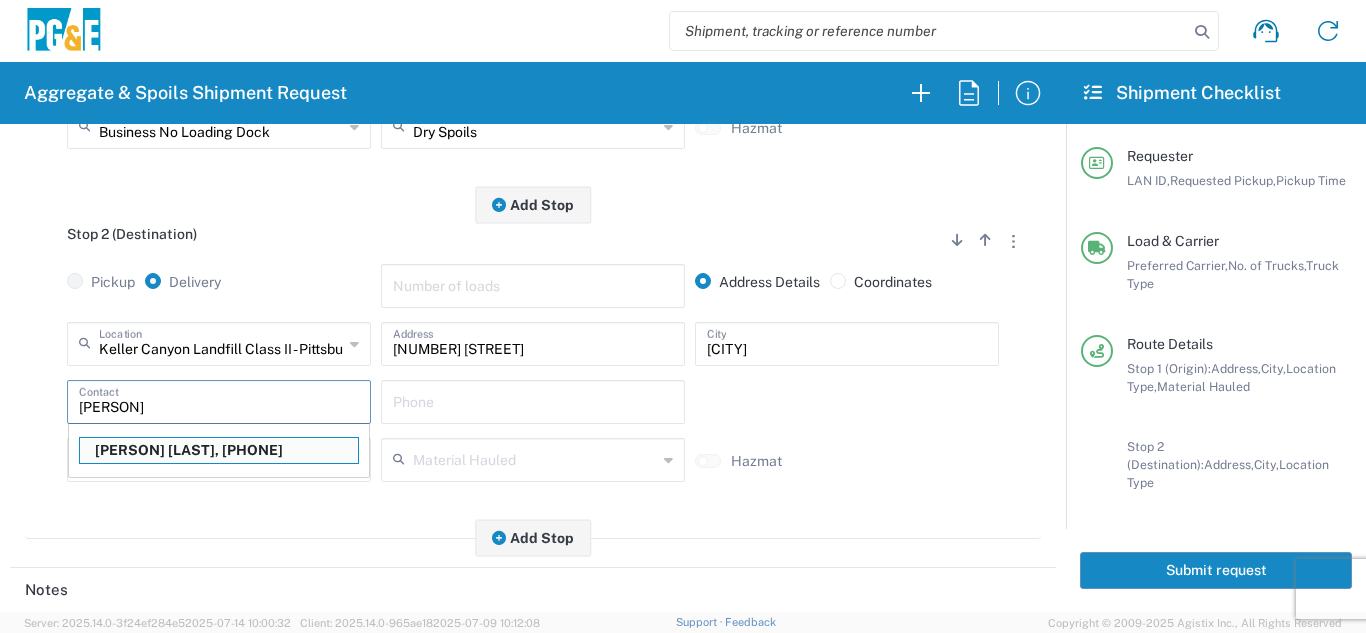 click on "[PERSON] [LAST], [PHONE]" at bounding box center (219, 450) 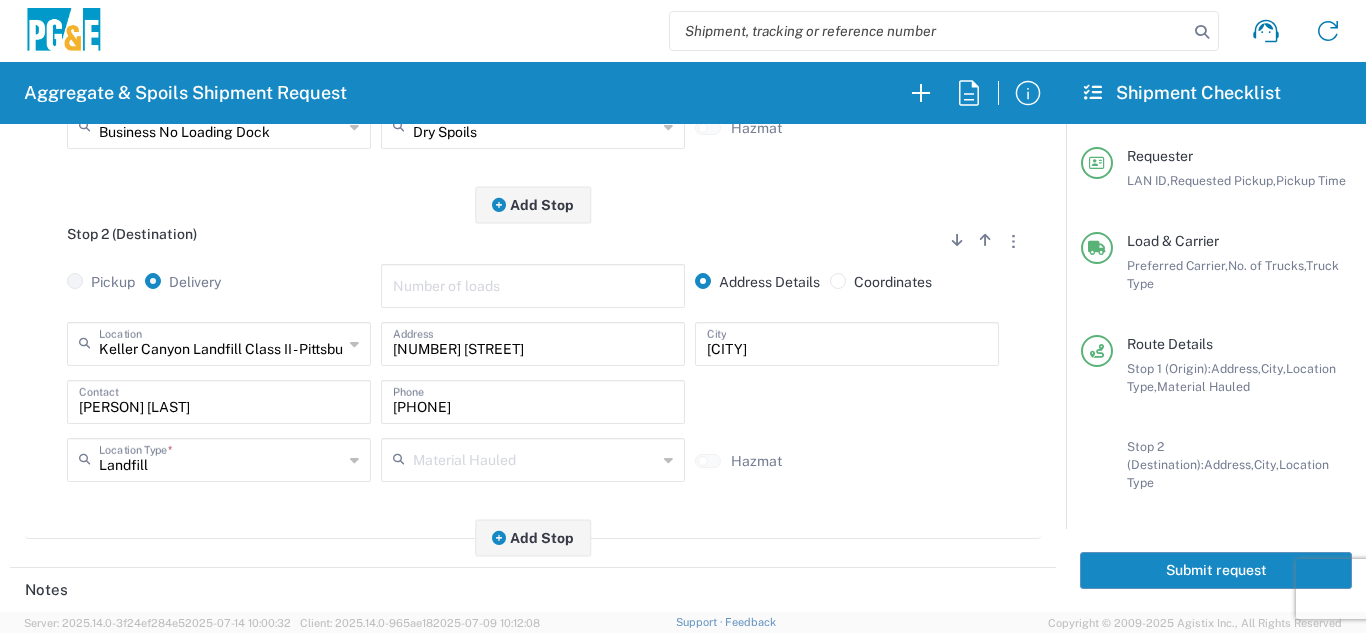 click on "Keller Canyon Landfill Class II - Pittsburg Location Keller Canyon Landfill Class II - Pittsburg [NUMBER] East Jahant Rd - Quarry 7/11 Materials - [CITY] - Quarry 7/11 Materials - Ridgecrest - Quarry Acampo Airport - [CITY] Altamont Landfill - Livermore American Canyon Anderson Landfill - Waste Management Landfill Class II Antioch Building Materials Antioch SC Argent Materials - Oakland - Quarry Auburn Auburn HUB Yard Auburn SC Avenal Regional Landfill Bakersfield SC Bakersfield Sub Bangor Rock Quarry Bear River Aggregates - Meadow Vista - Quarry Best Rock Quarry - Barstow Blue Mountain Minerals - Columbia - Quarry Bodean Bowman & Sons Brisbane Recycling Burney SC Butte Sand & Gravel - Sutter - Quarry Calaveras Materials Inc - Merced - Quarry Canyon Rock Co Inc - Forestville - Quarry Carlotta Cemex - Antioch - Quarry Clovis" 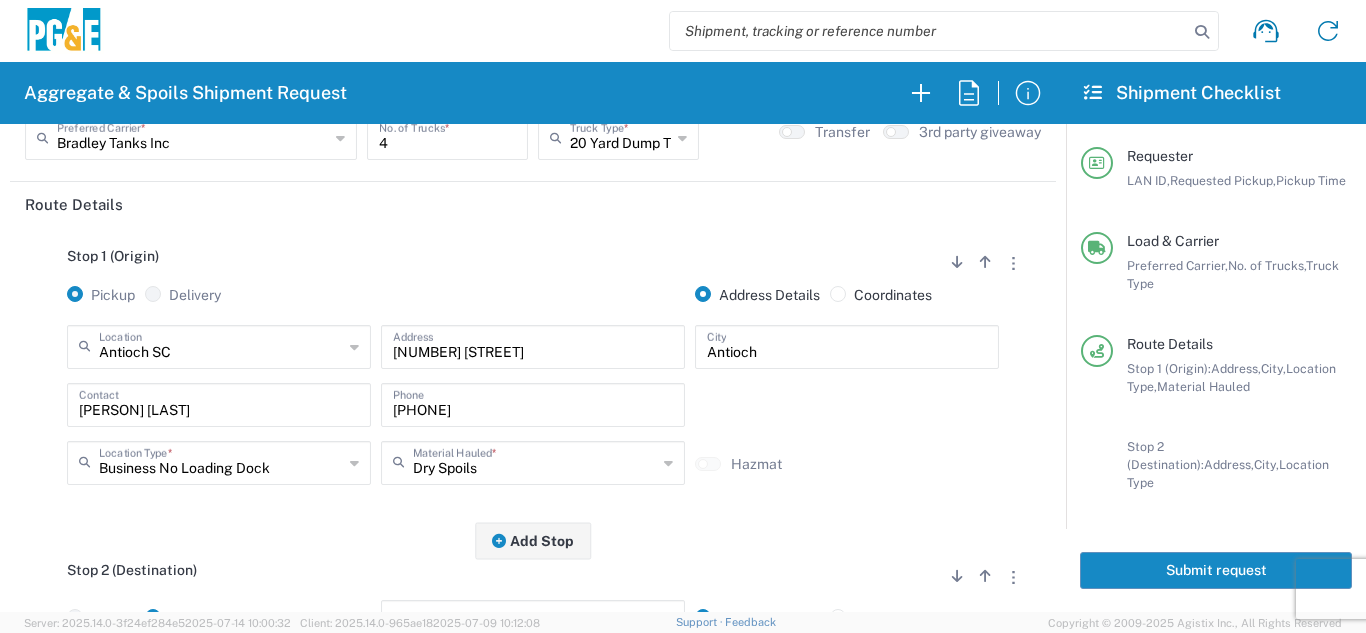scroll, scrollTop: 0, scrollLeft: 0, axis: both 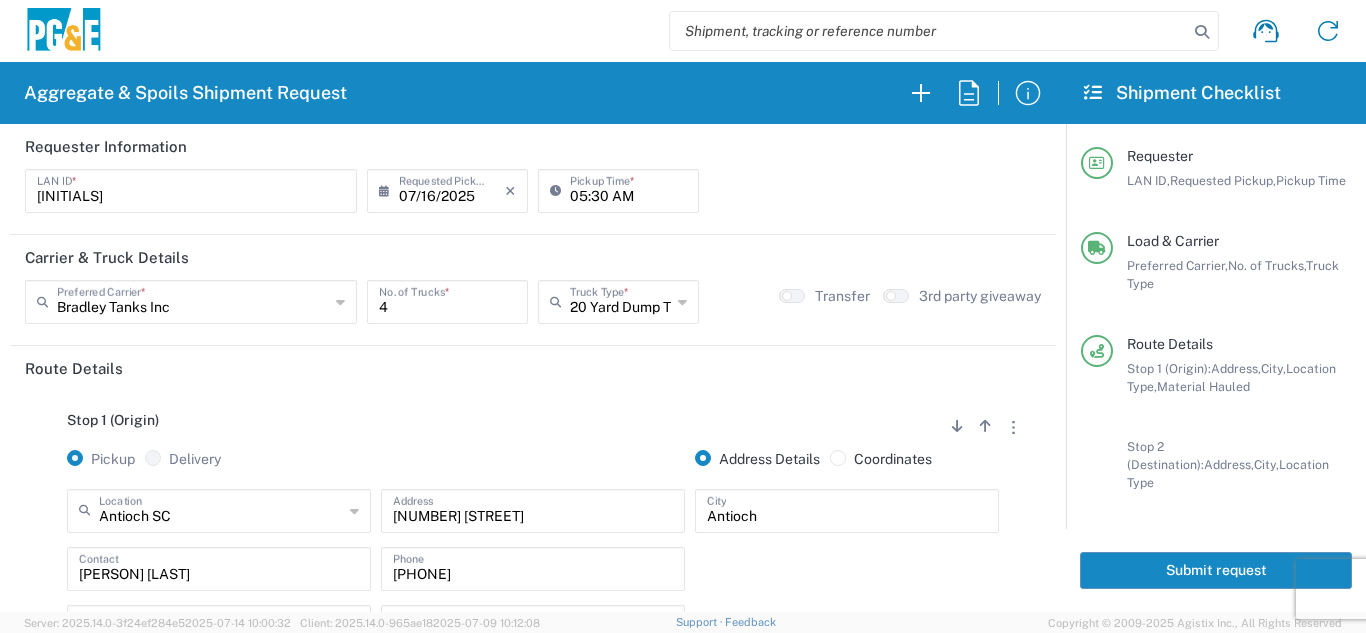 click on "Submit request" 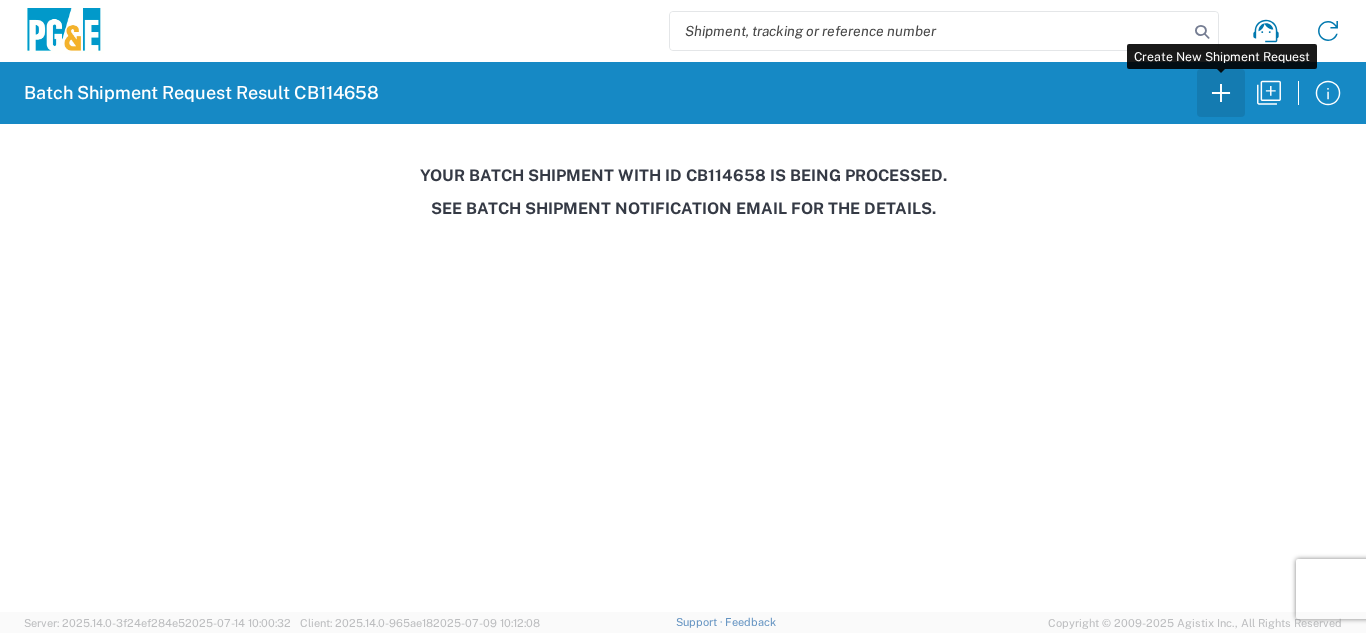click 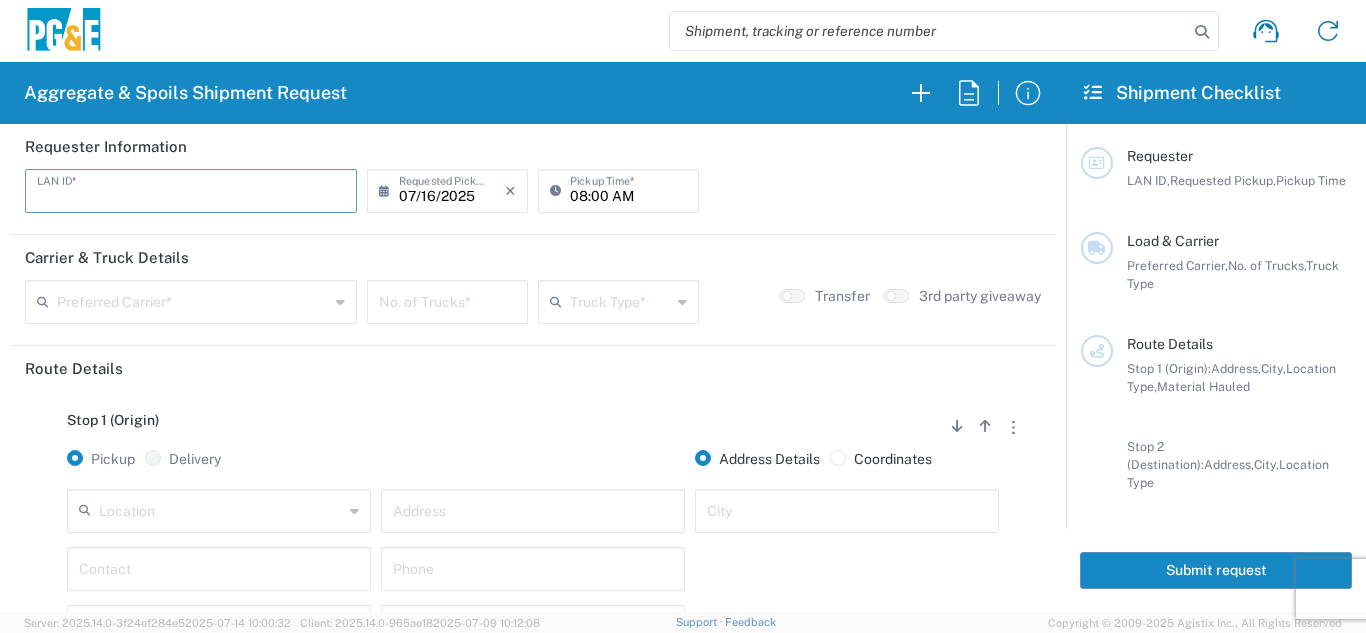 click at bounding box center [191, 189] 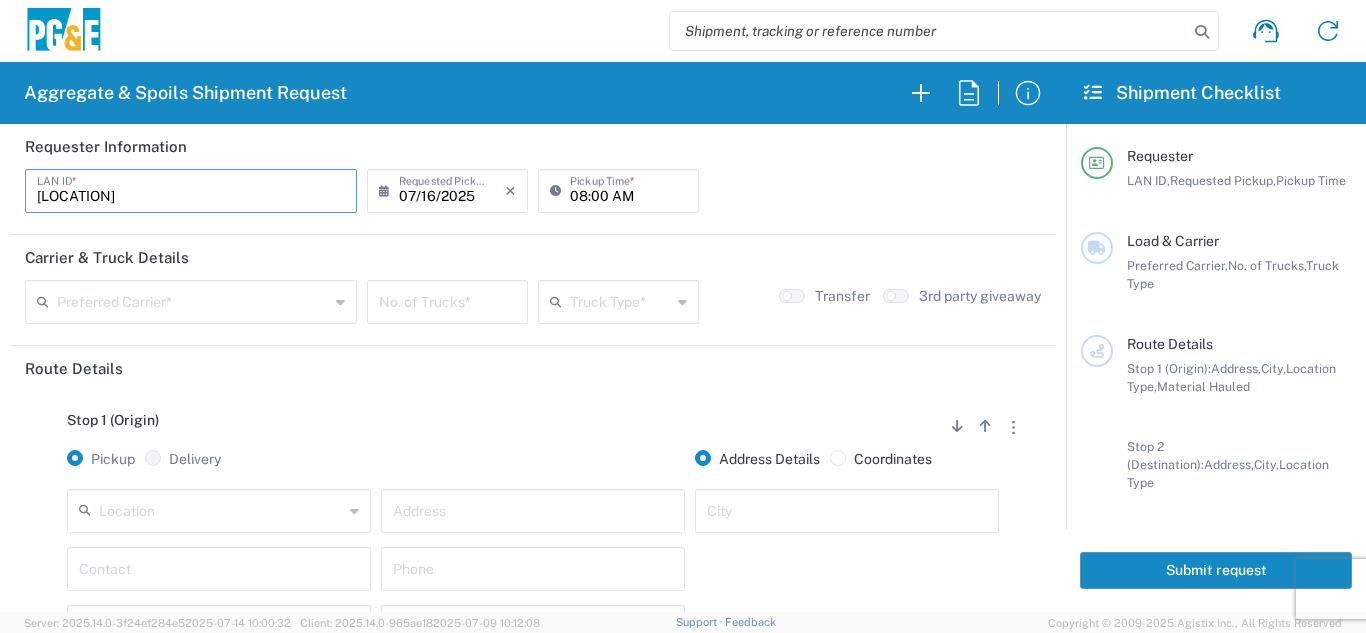 type on "[LOCATION]" 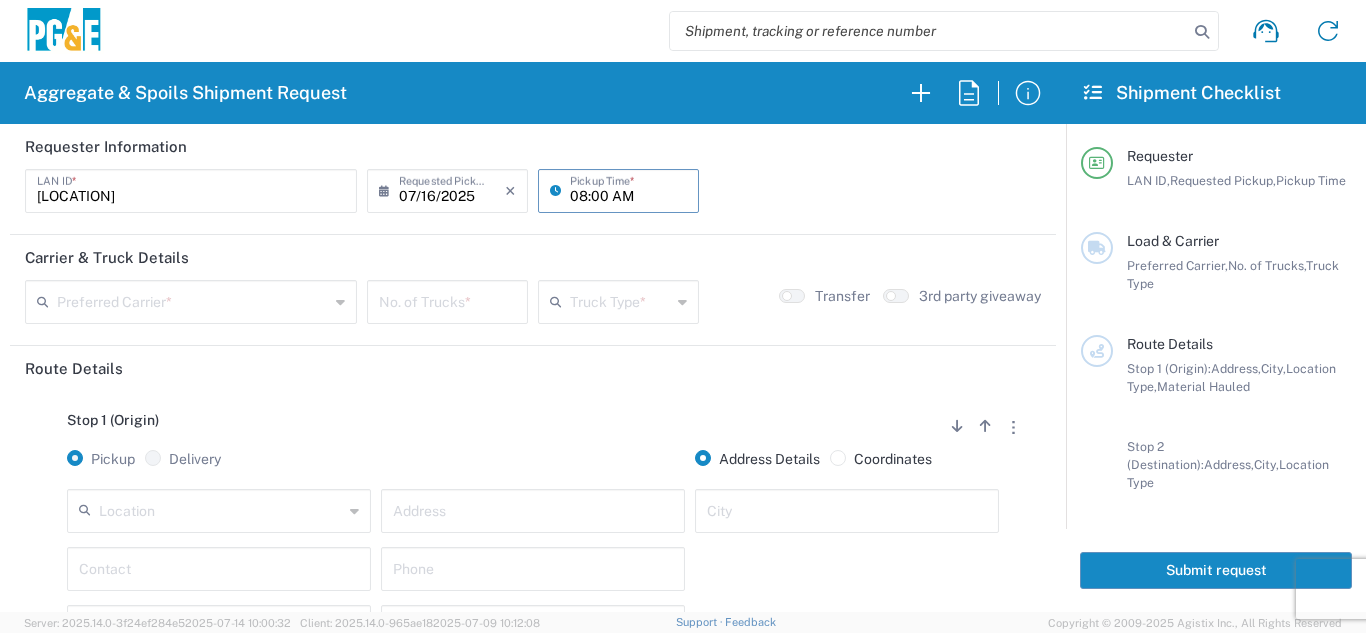 click on "08:00 AM" at bounding box center [628, 189] 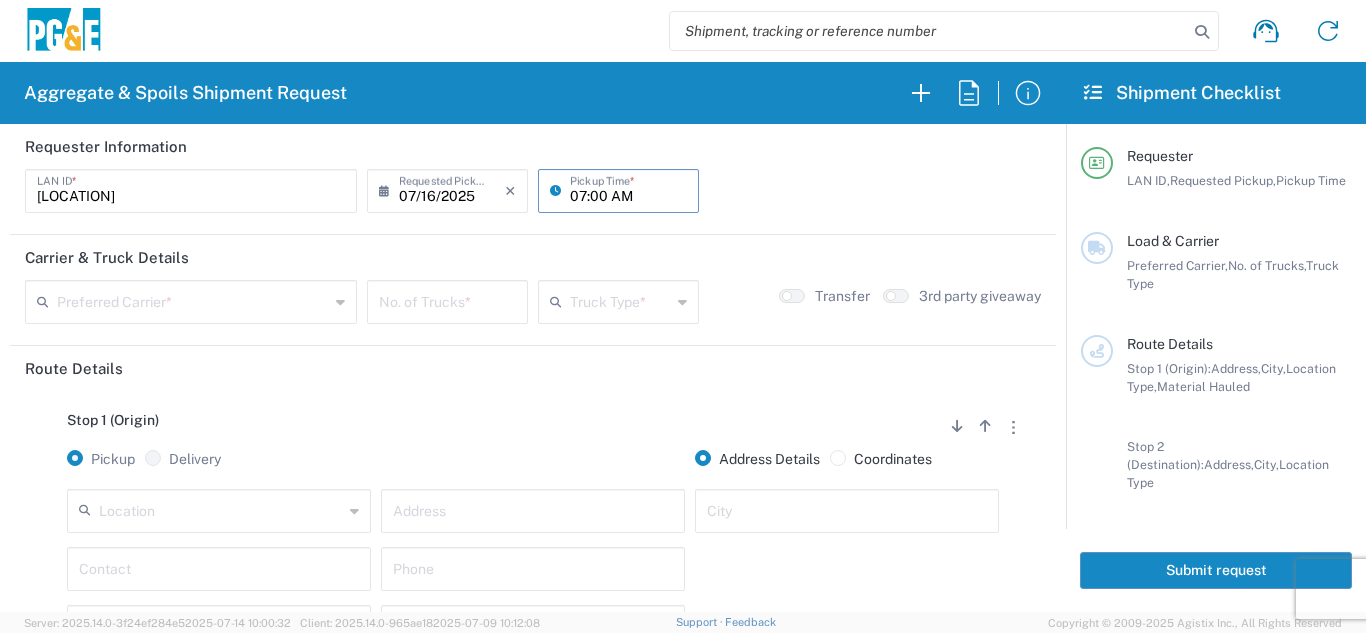 type on "07:00 AM" 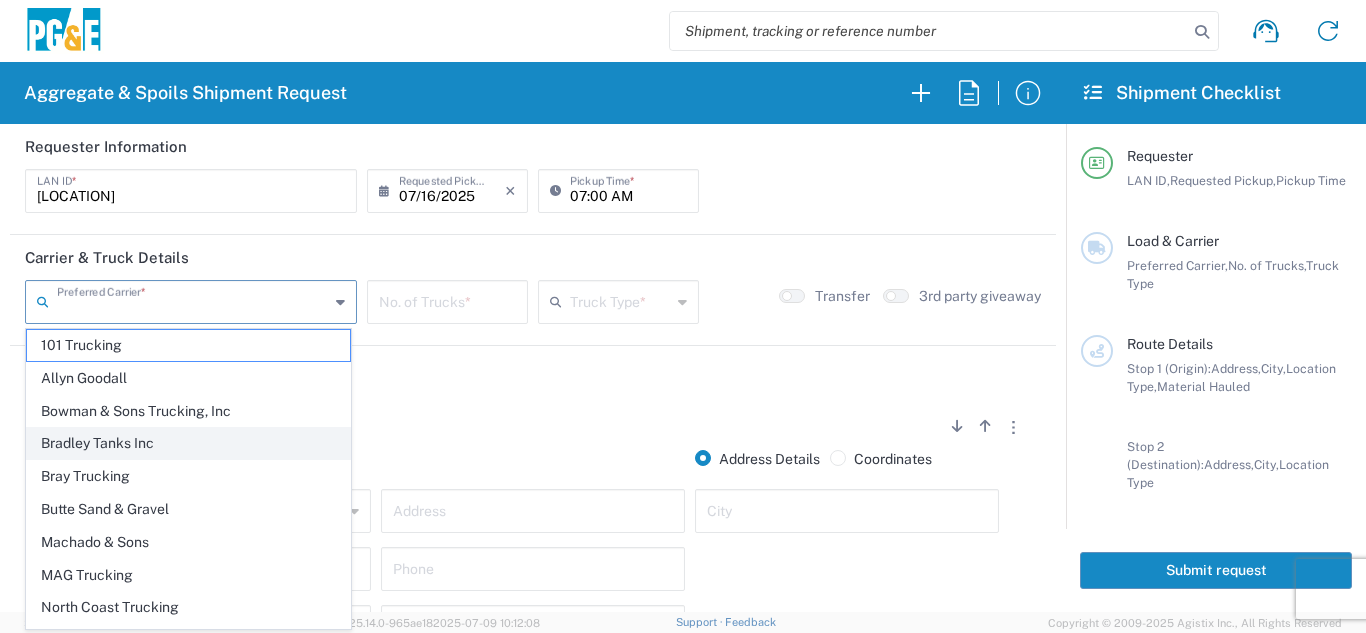 click on "Bradley Tanks Inc" 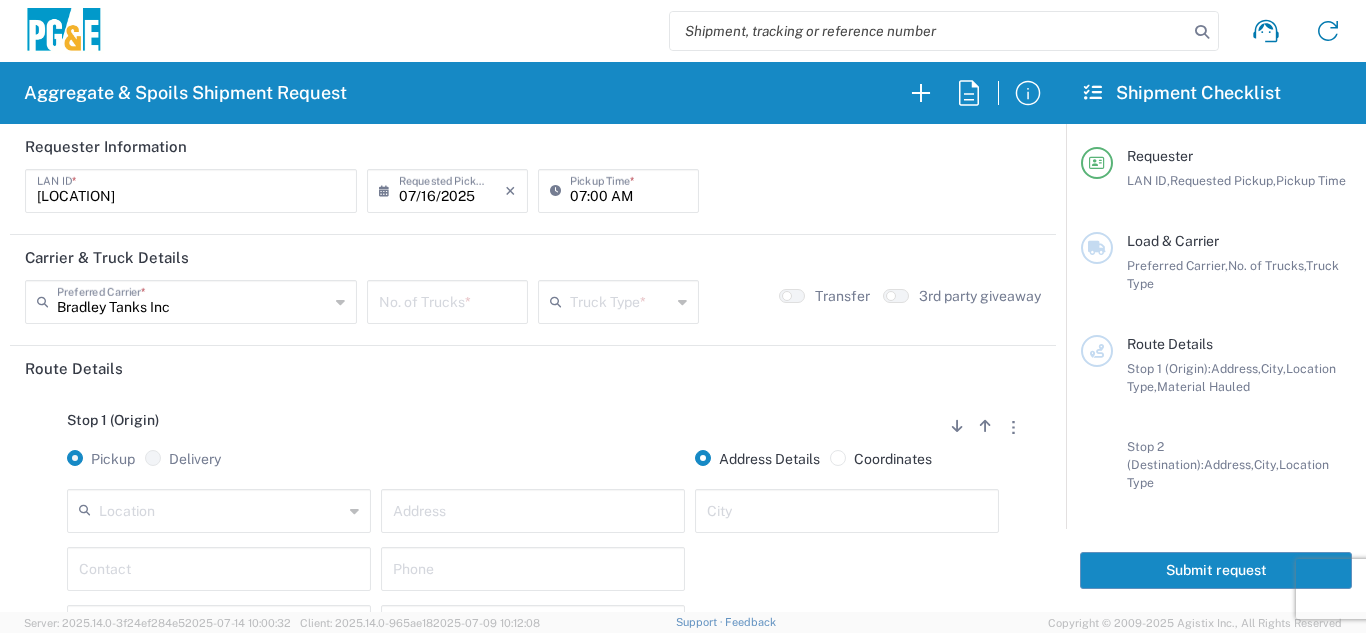 click at bounding box center [447, 300] 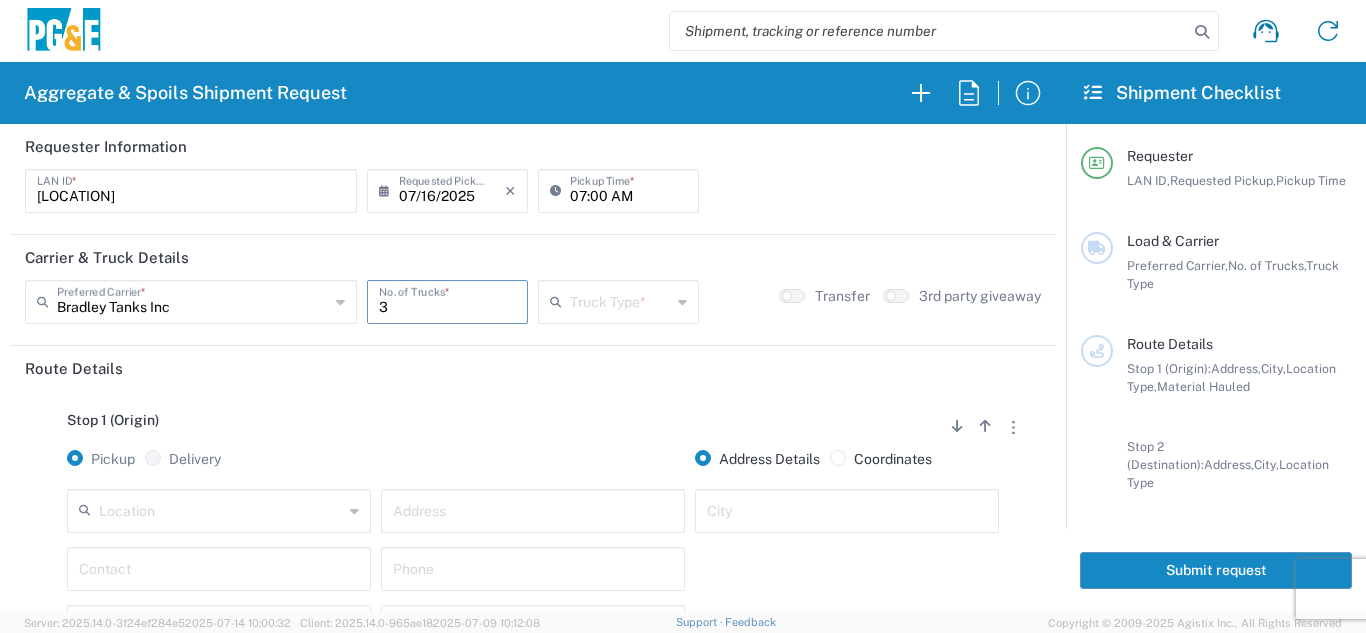 type on "3" 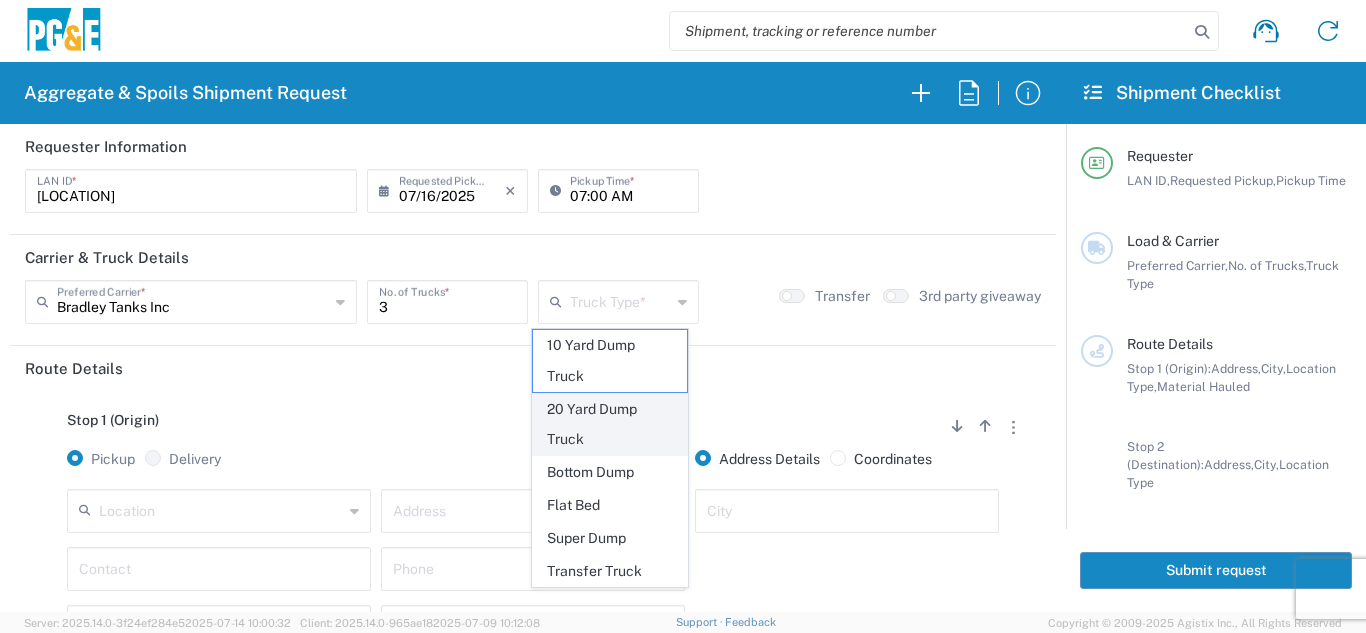click on "20 Yard Dump Truck" 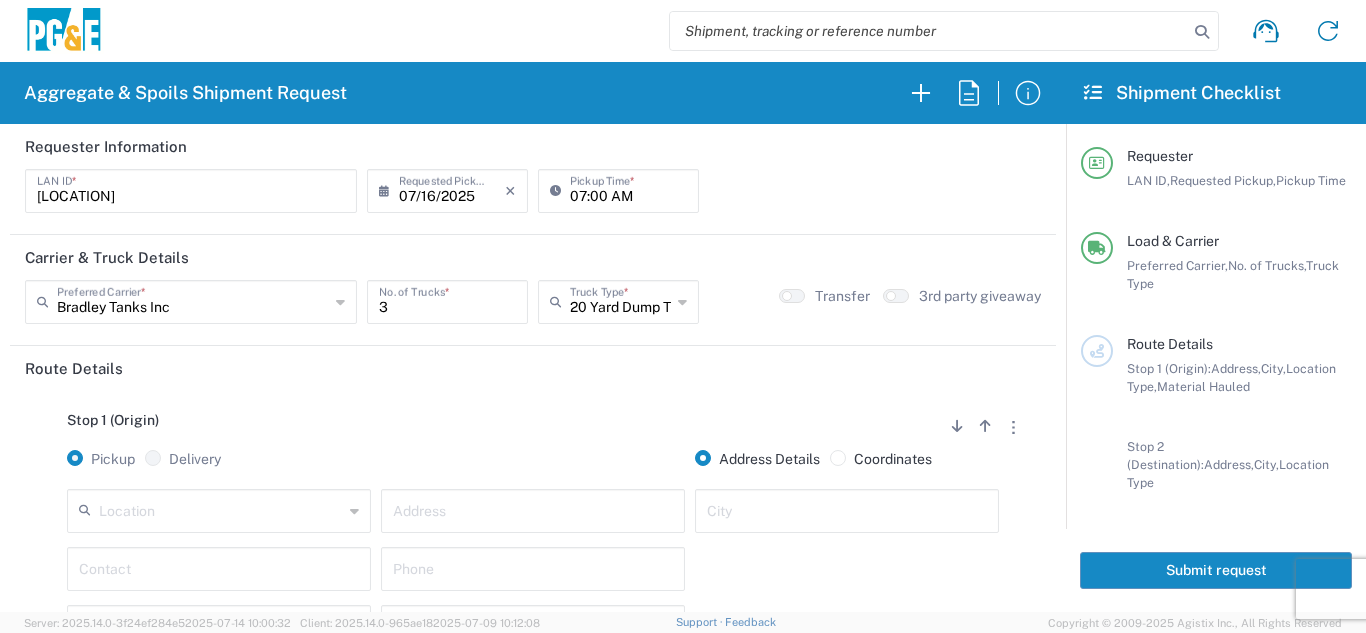 click on "Stop 1 (Origin)
Add Stop Above   Add Stop Below   Remove Stop" 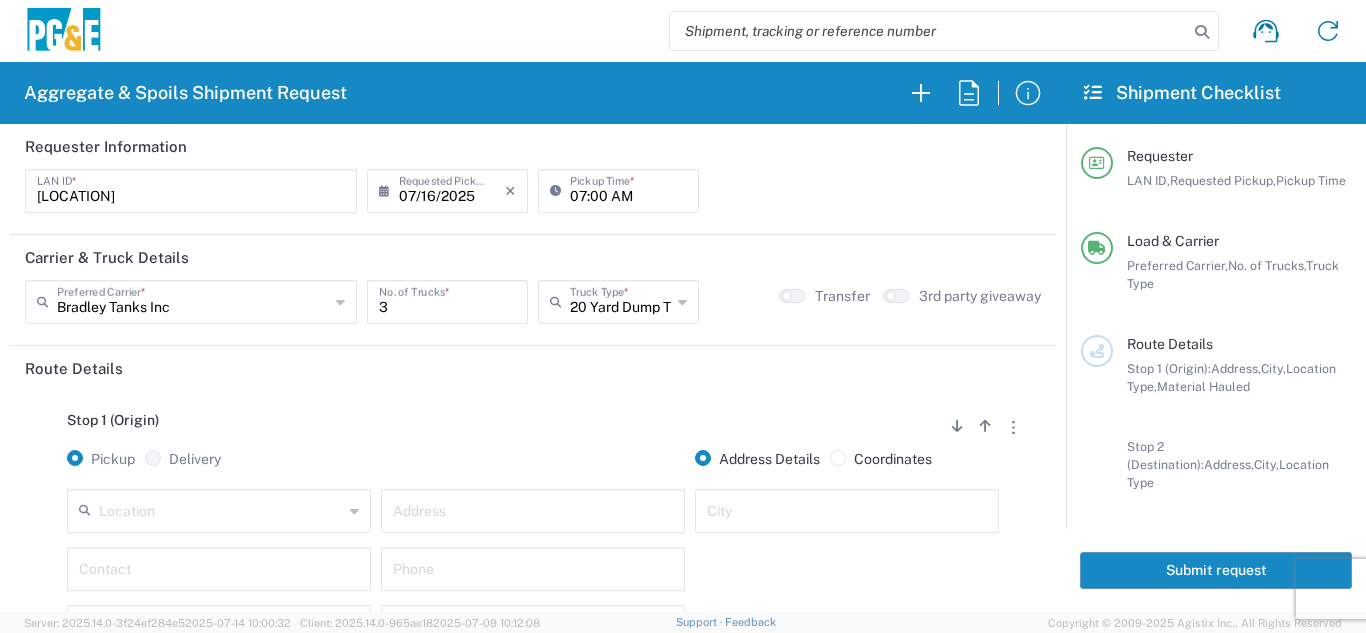 click at bounding box center [221, 509] 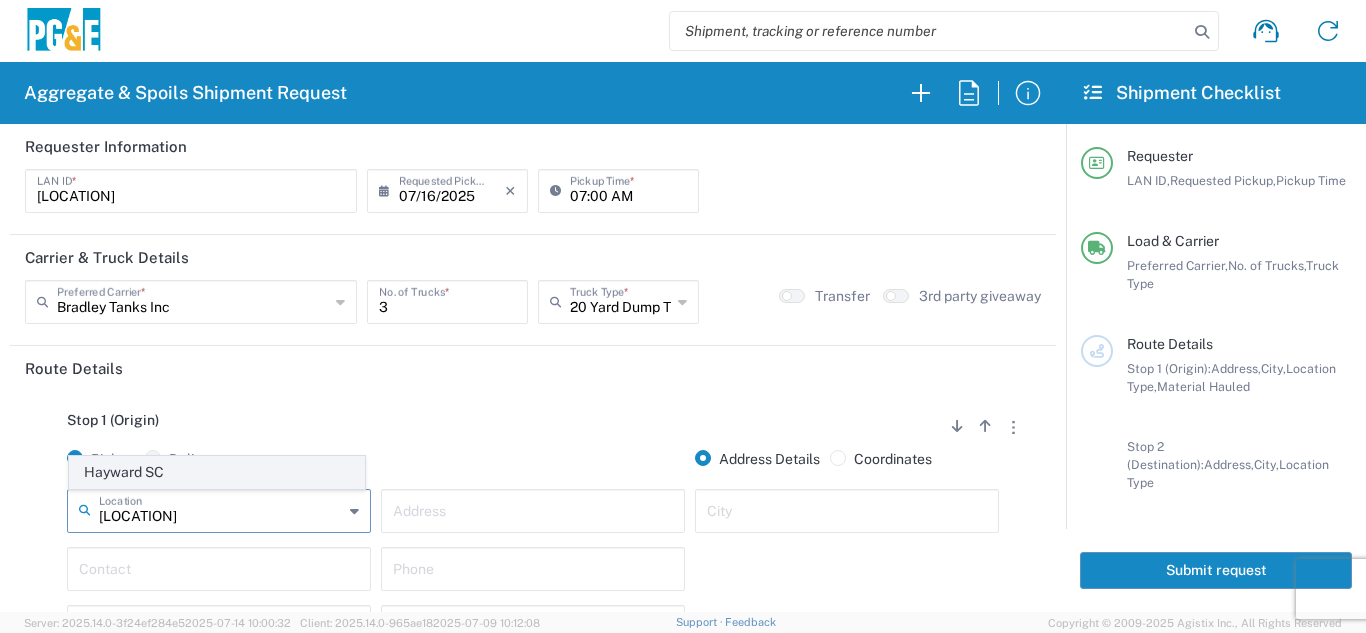 click on "Hayward SC" 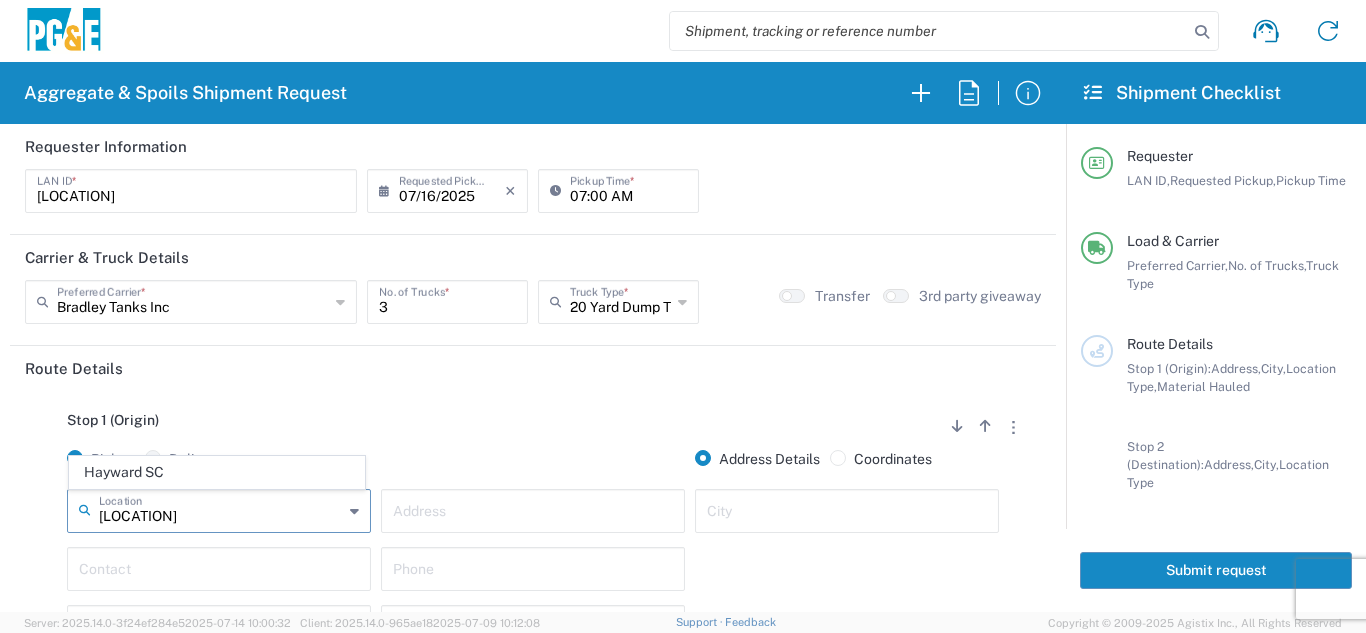 type on "Hayward SC" 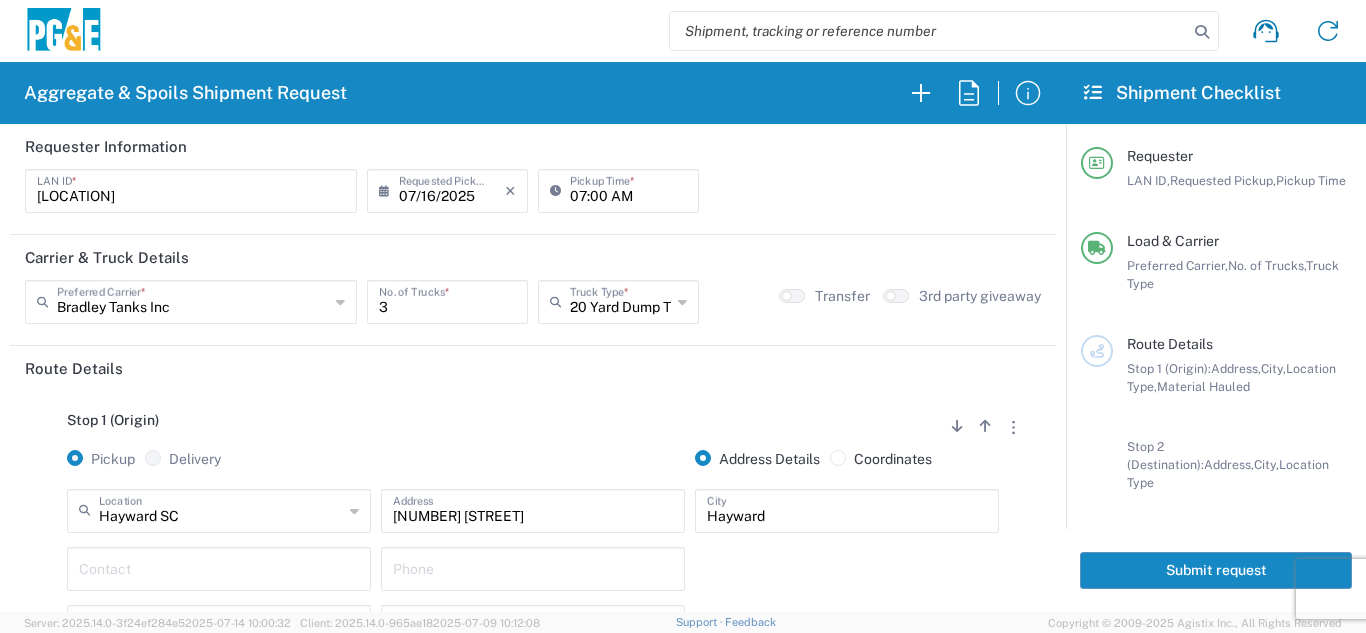 click at bounding box center (219, 567) 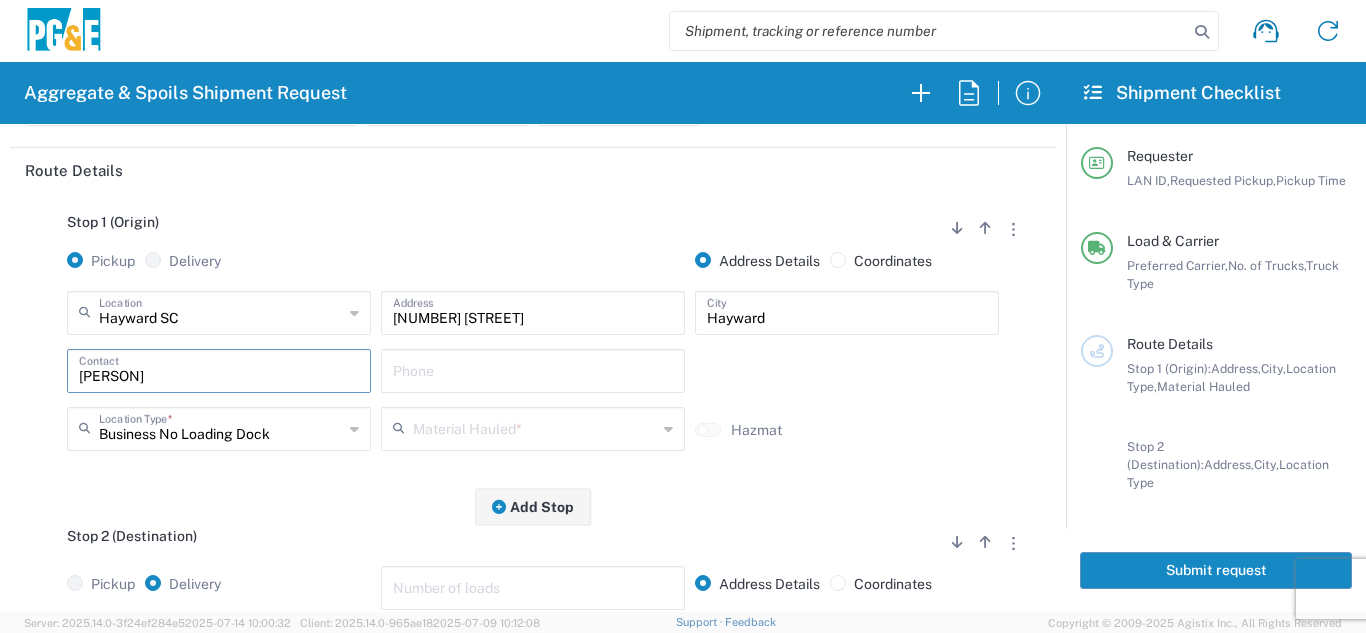 scroll, scrollTop: 200, scrollLeft: 0, axis: vertical 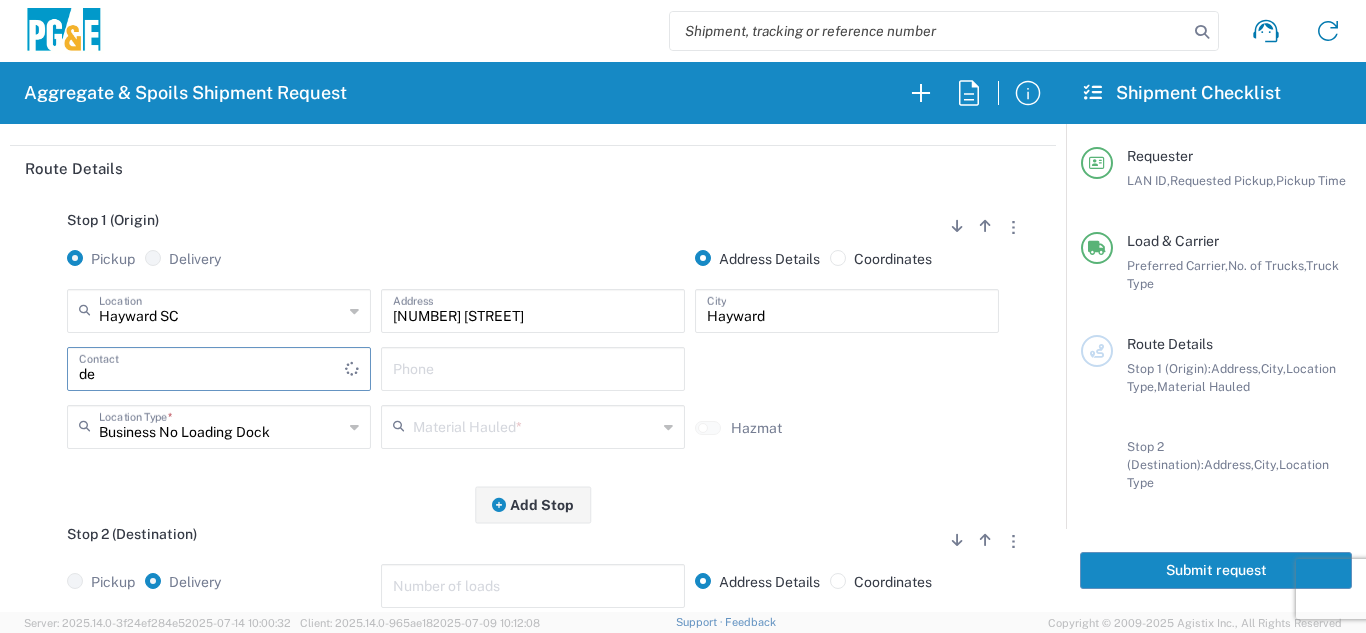 type on "d" 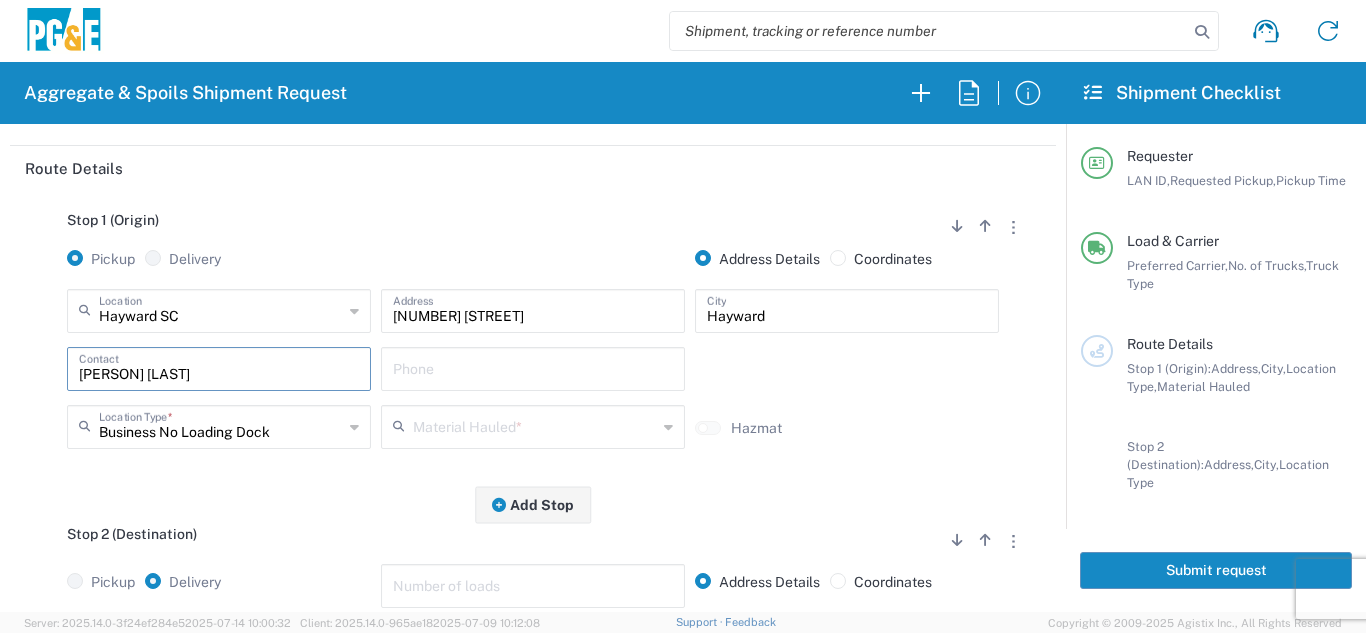 type on "[PERSON] [LAST]" 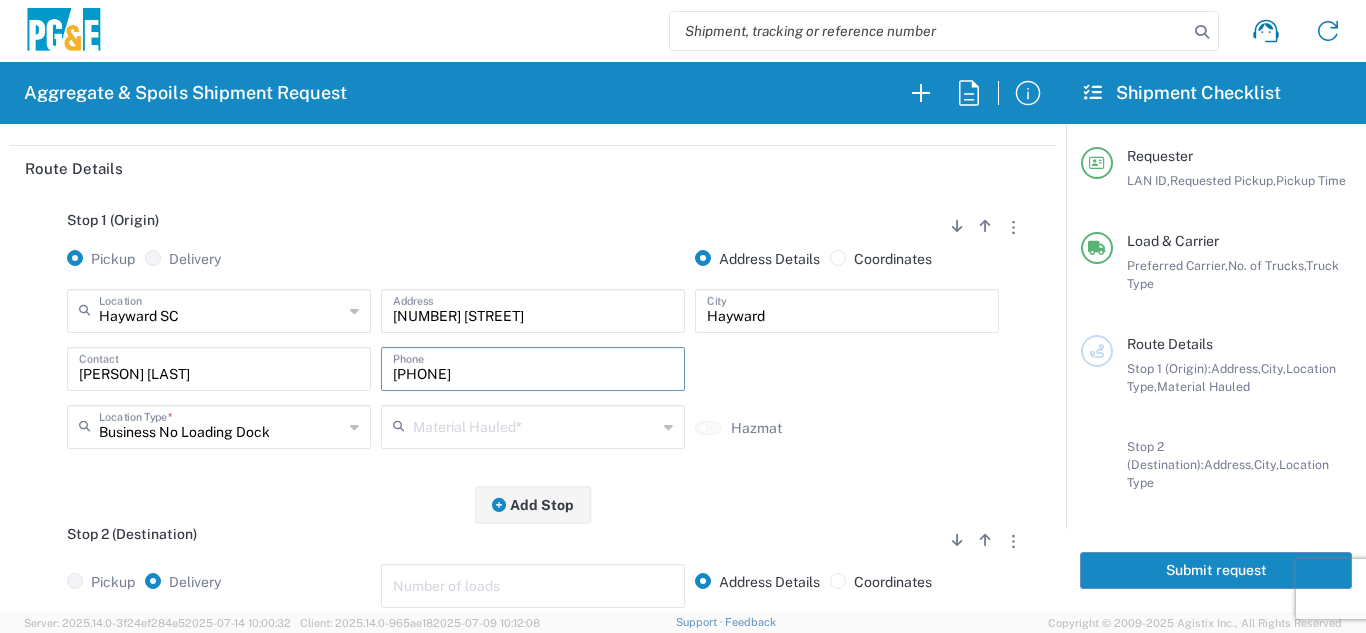 type on "[PHONE]" 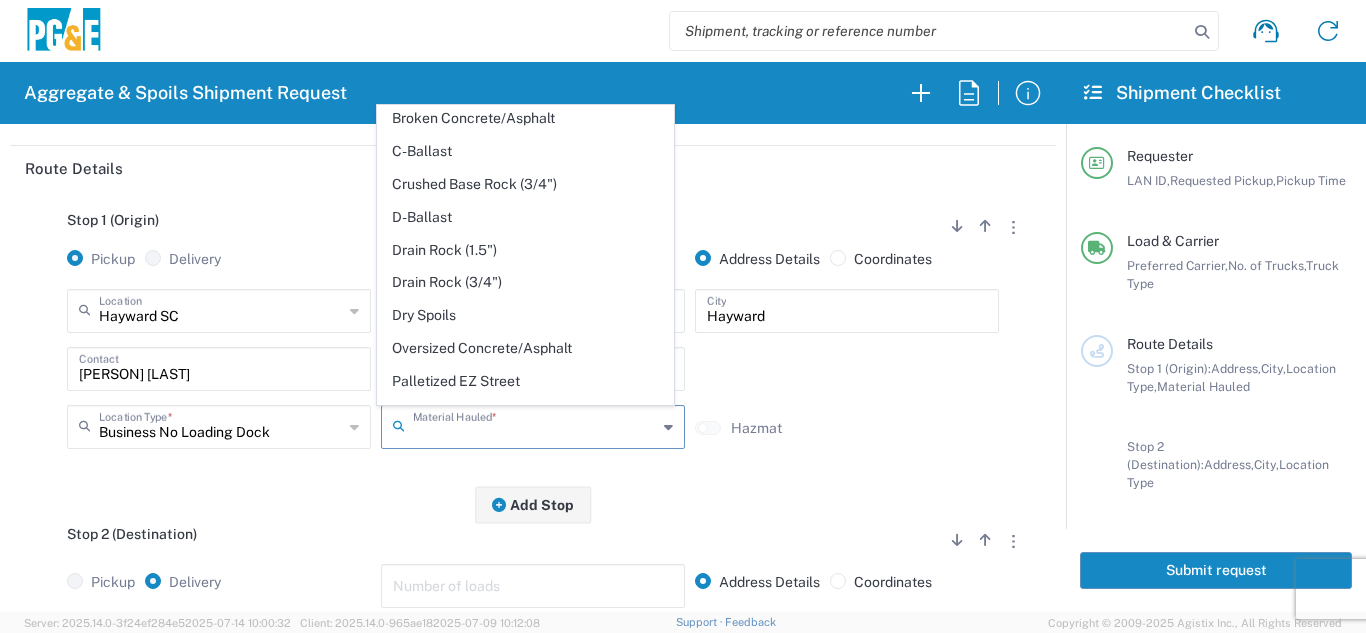 scroll, scrollTop: 300, scrollLeft: 0, axis: vertical 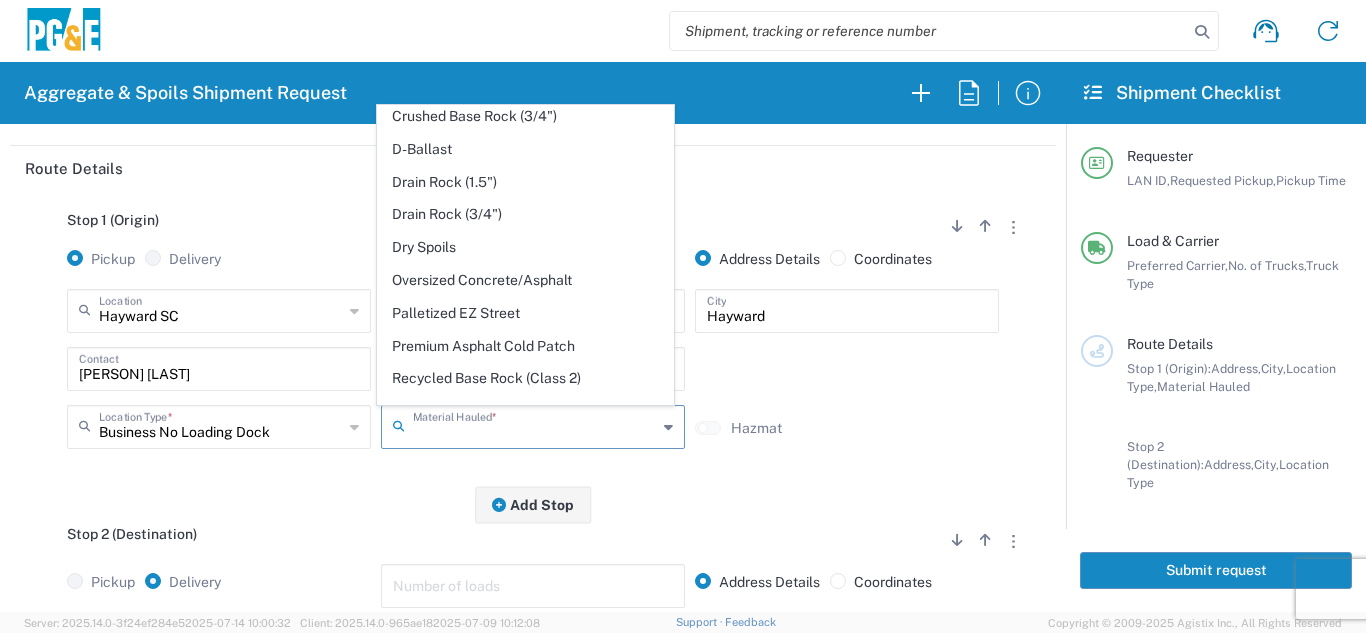 drag, startPoint x: 451, startPoint y: 250, endPoint x: 454, endPoint y: 274, distance: 24.186773 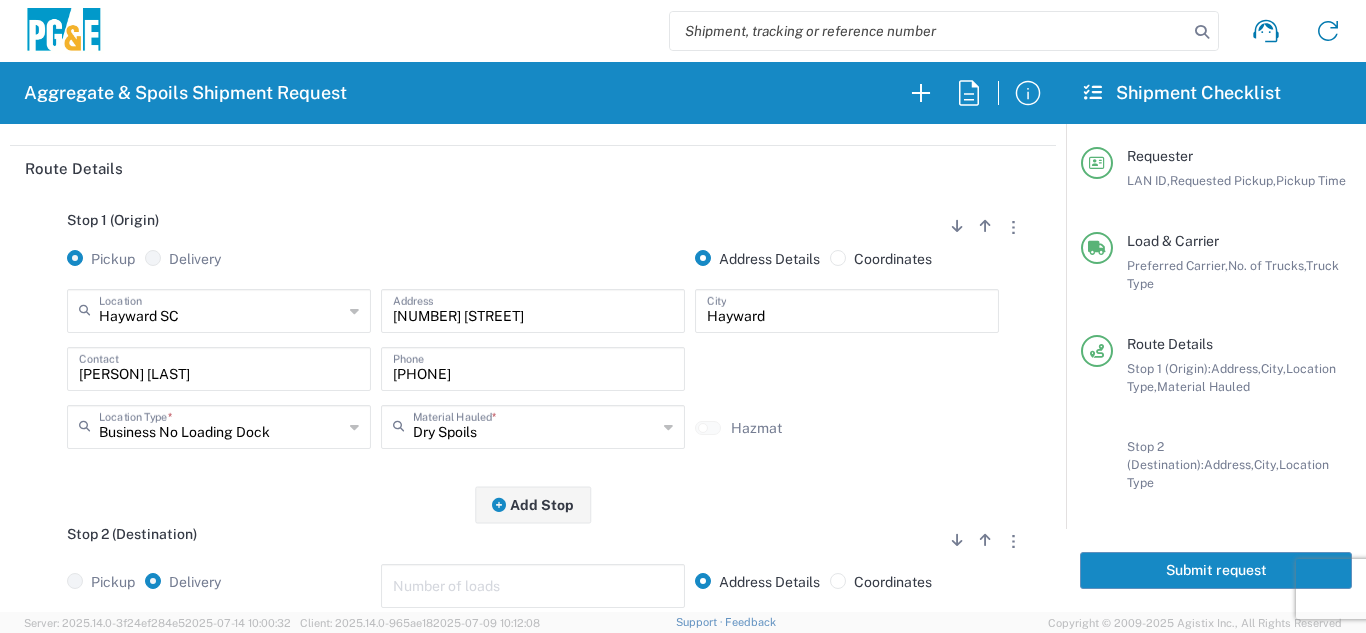 click on "Stop 2 (Destination)
Add Stop Above   Add Stop Below   Remove Stop   Pickup   Delivery   Number of loads   Address Details   Coordinates   Location  [NUMBER] [STREET] - [LOCATION_TYPE] [COMPANY] - [CITY] - [LOCATION_TYPE] [COMPANY] - [CITY] - [LOCATION_TYPE] [CITY] Airport - [CITY] [LOCATION_NAME] - [CITY] [LOCATION_NAME] - [CITY] [COMPANY] [LOCATION_NAME] [COMPANY] - [CITY] - [LOCATION_TYPE] [CITY] [CITY] HUB Yard [CITY] SC [CITY] SC [CITY] Sub [LOCATION_TYPE] [LOCATION_TYPE] - [CITY] - [LOCATION_TYPE] [LOCATION_TYPE] - [CITY] - [LOCATION_TYPE] [COMPANY] - [CITY] - [LOCATION_TYPE] [COMPANY] - [CITY] - [LOCATION_TYPE] [COMPANY] - [CITY] - [LOCATION_TYPE] *" 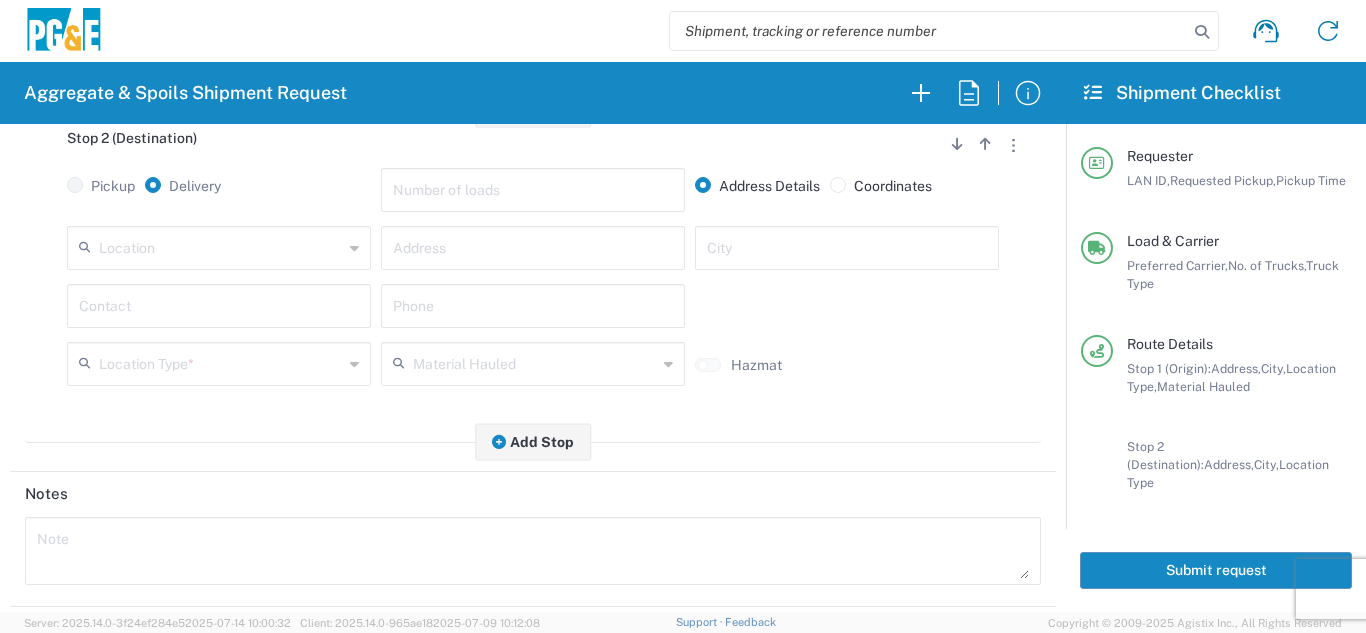 scroll, scrollTop: 600, scrollLeft: 0, axis: vertical 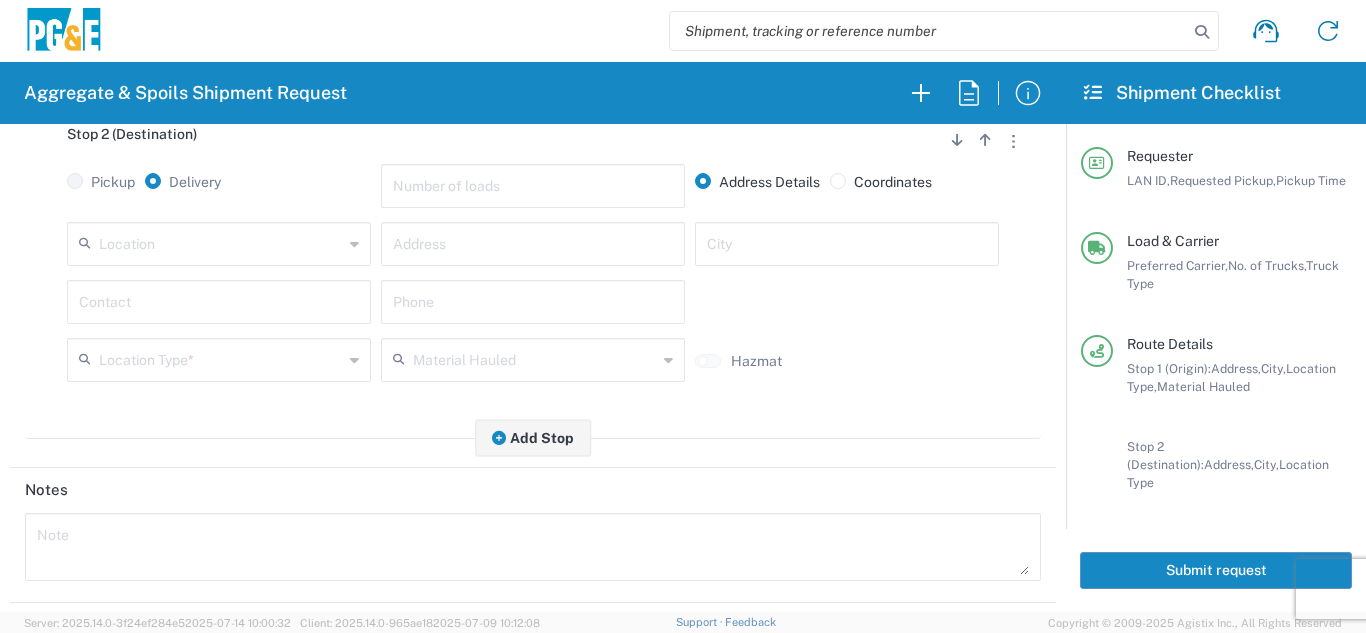 click at bounding box center [221, 242] 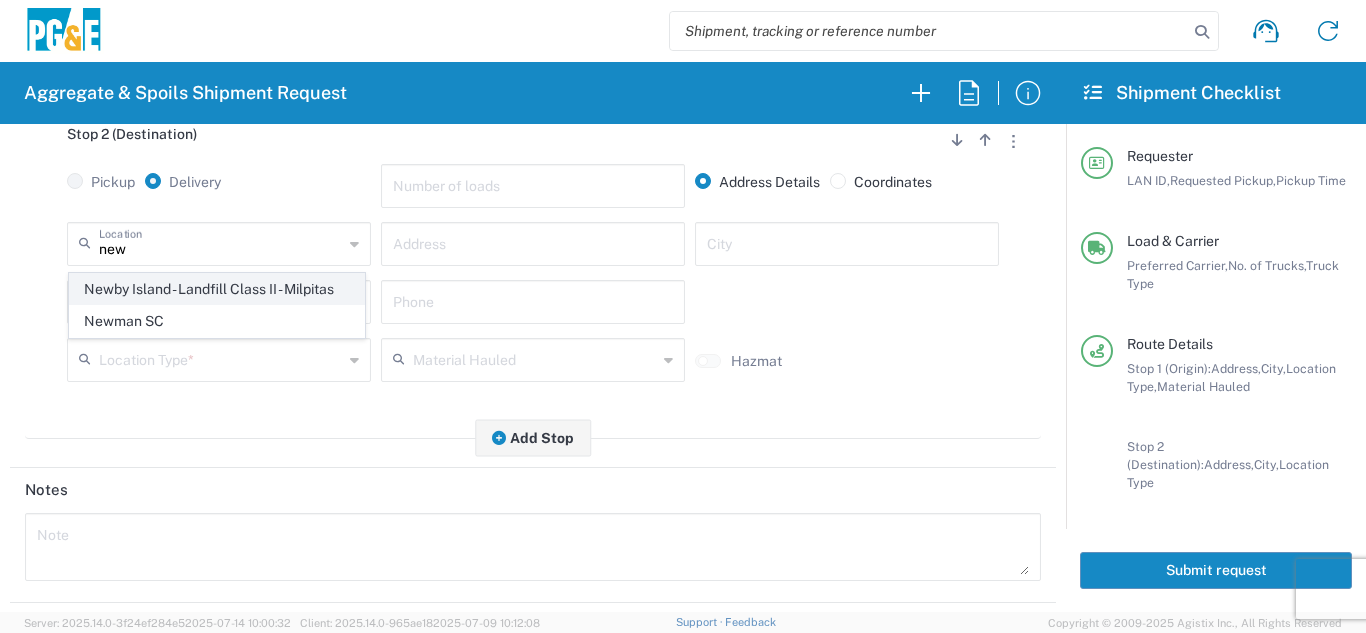 click on "Newby Island - Landfill Class II - Milpitas" 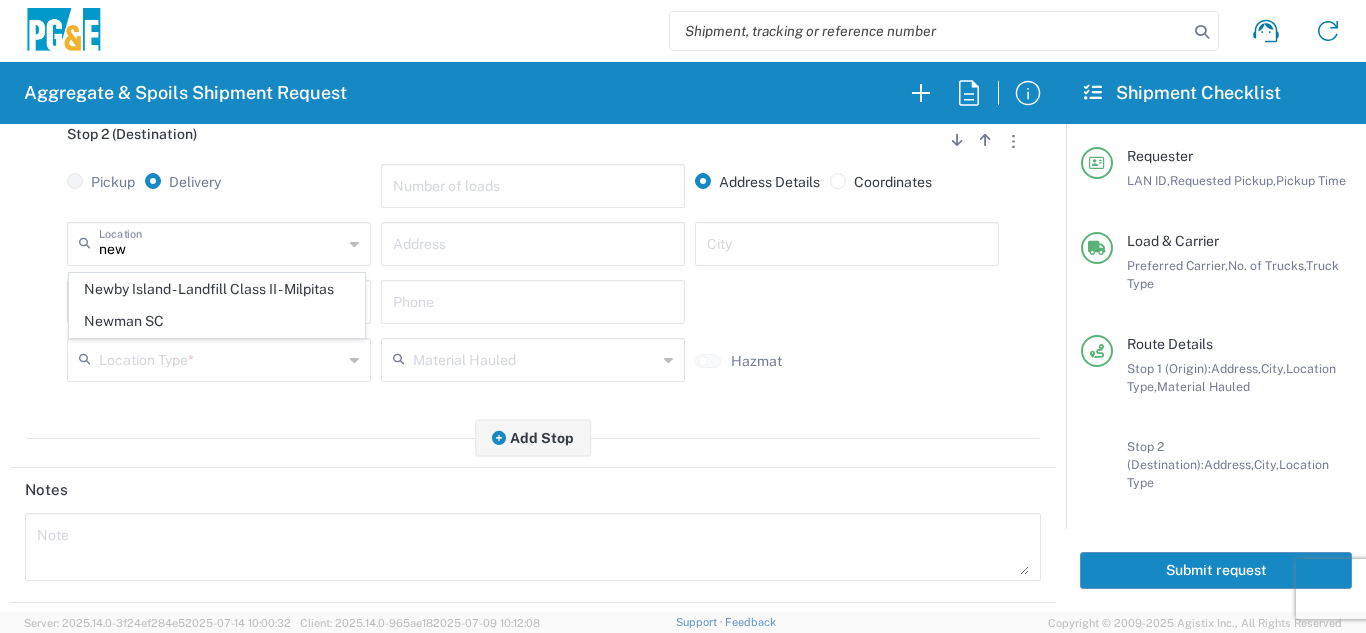 type on "Newby Island - Landfill Class II - Milpitas" 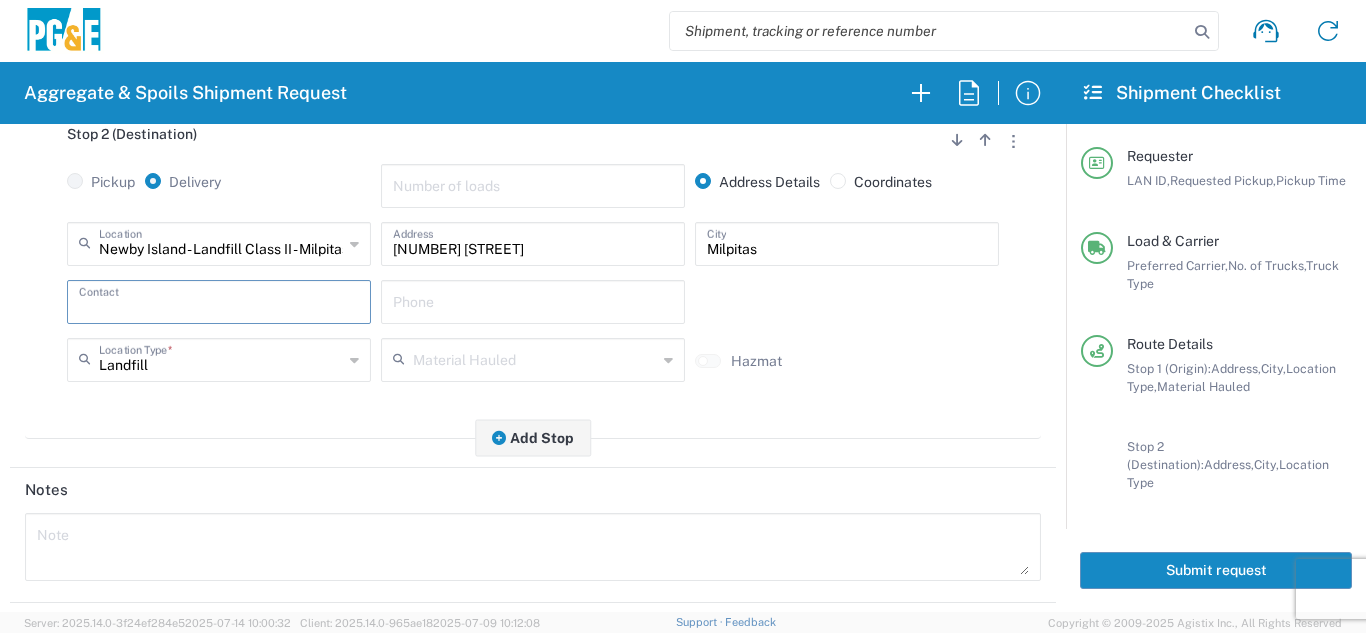 click at bounding box center [219, 300] 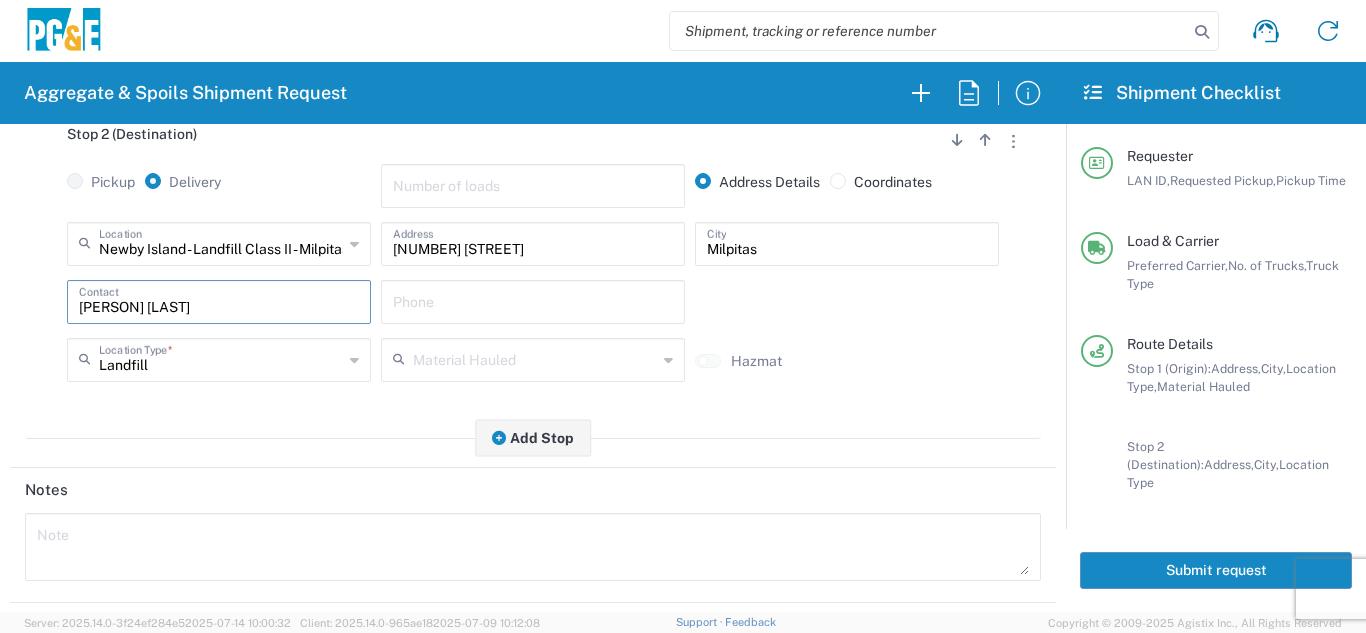 type on "[PERSON] [LAST]" 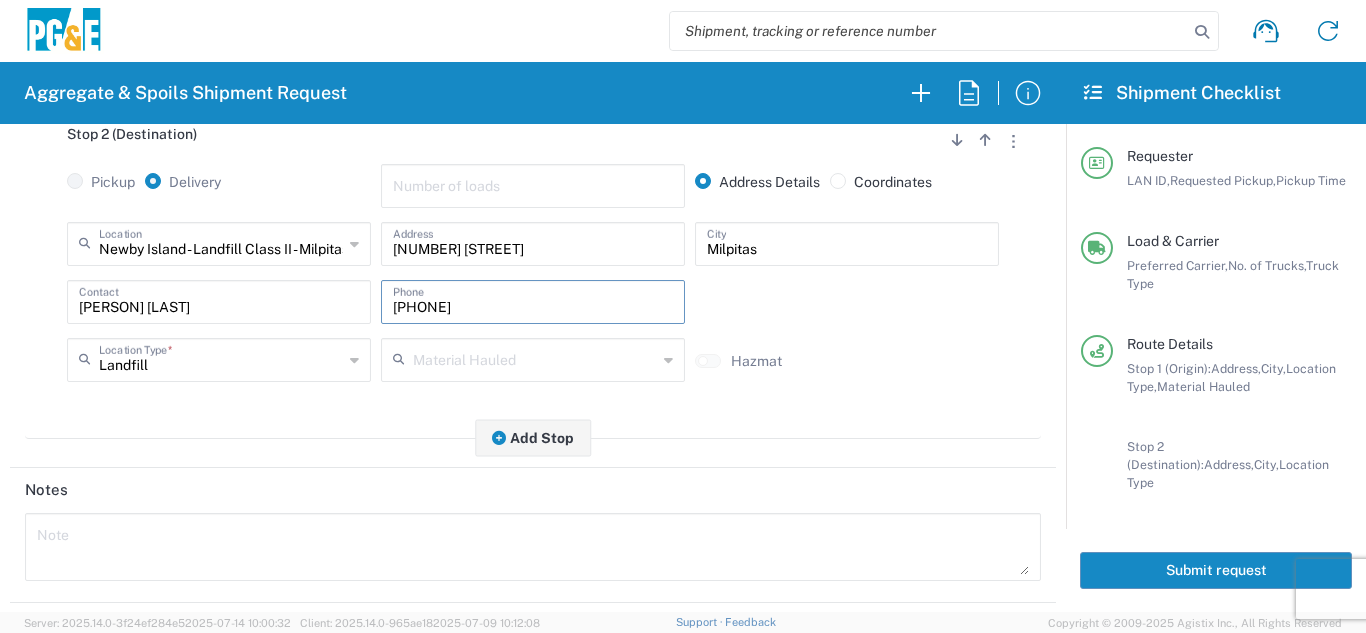 type on "[PHONE]" 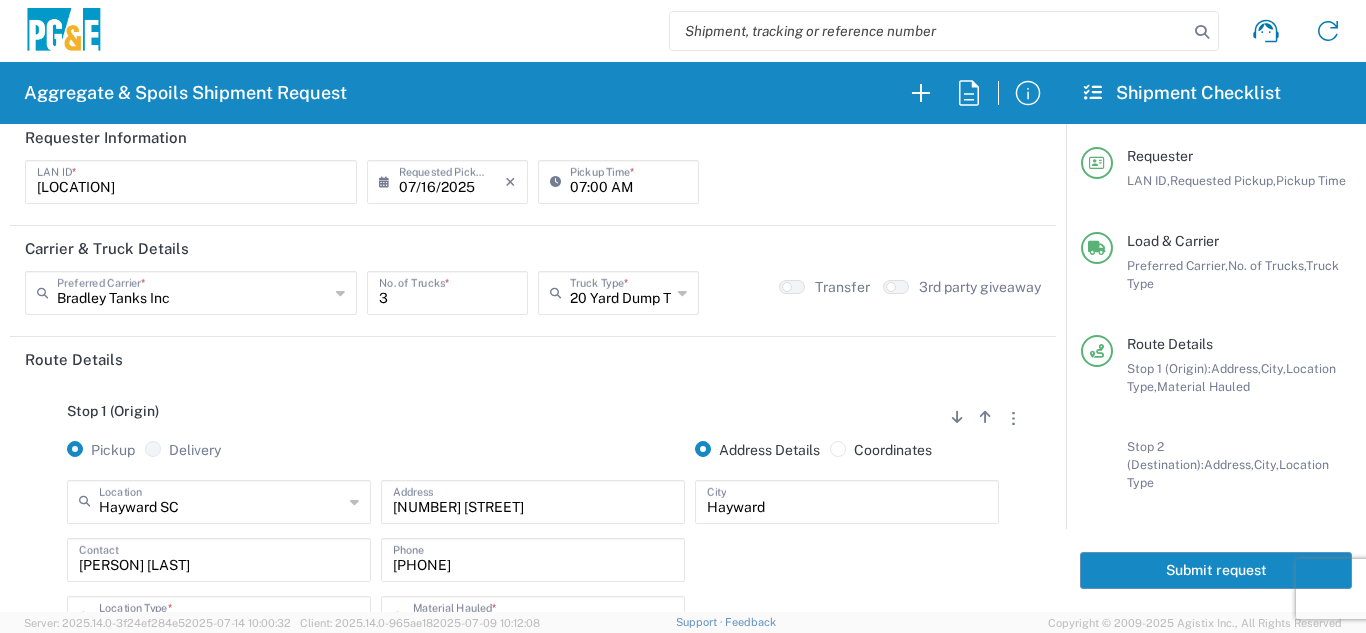 scroll, scrollTop: 0, scrollLeft: 0, axis: both 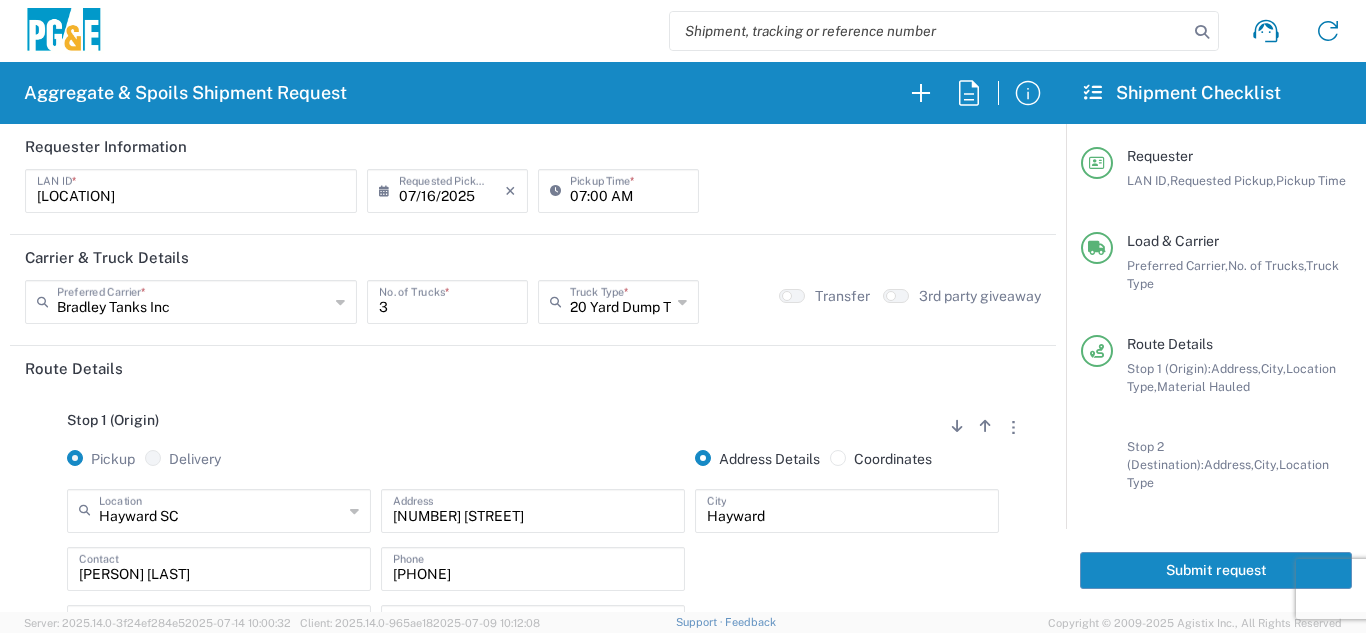 click on "Submit request" 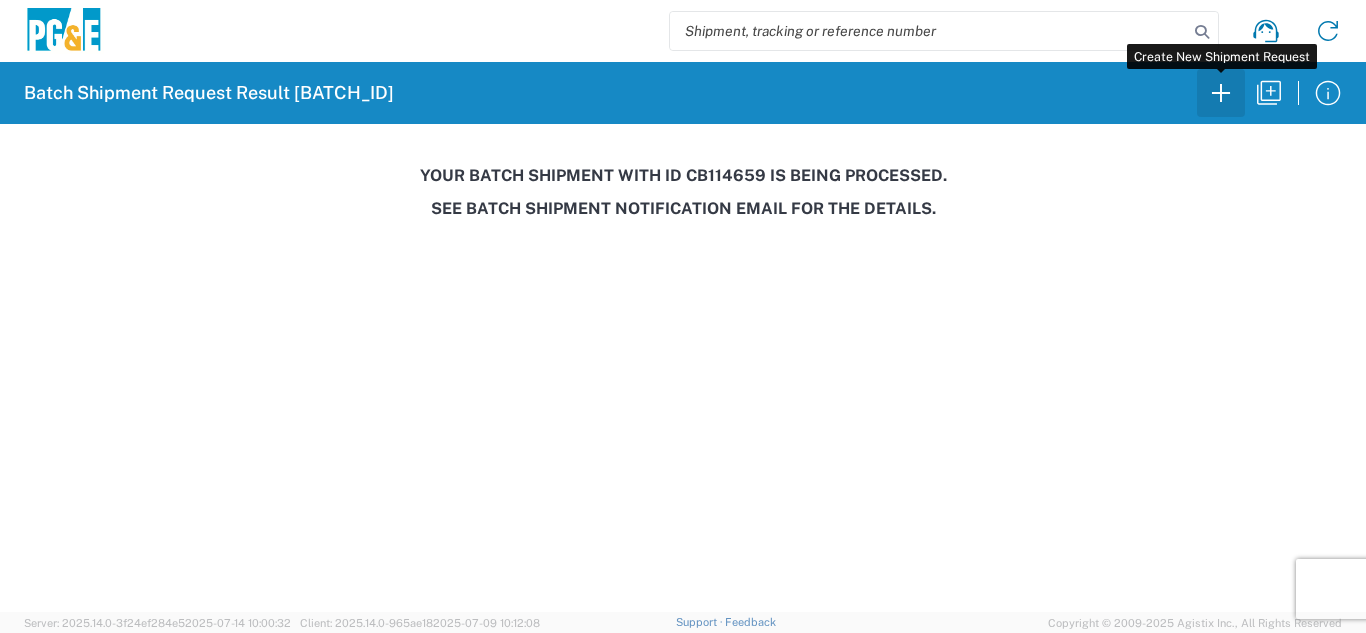 click 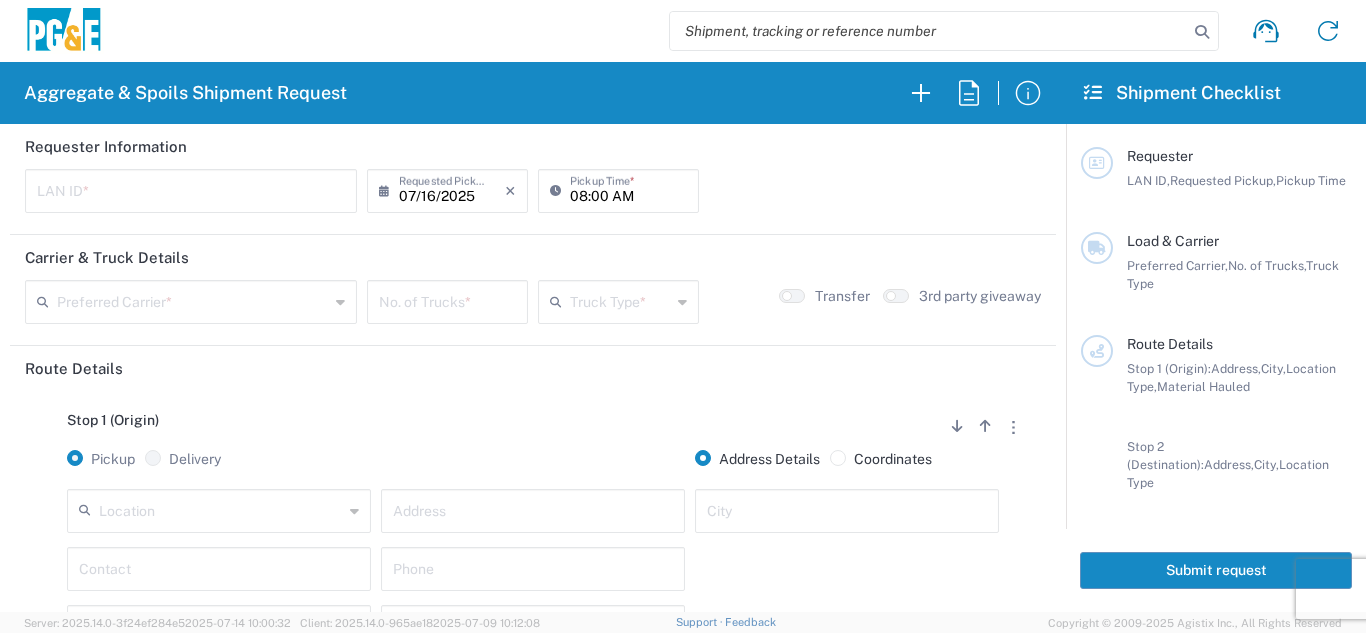 click at bounding box center (191, 189) 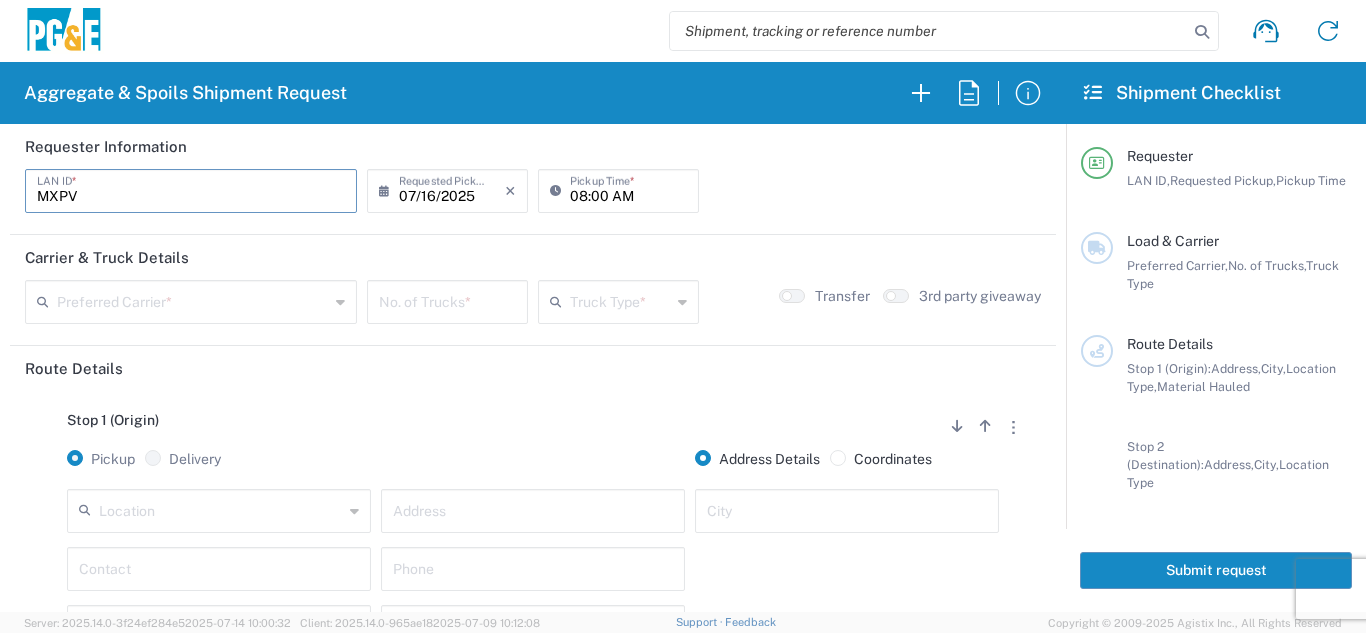 type on "MXPV" 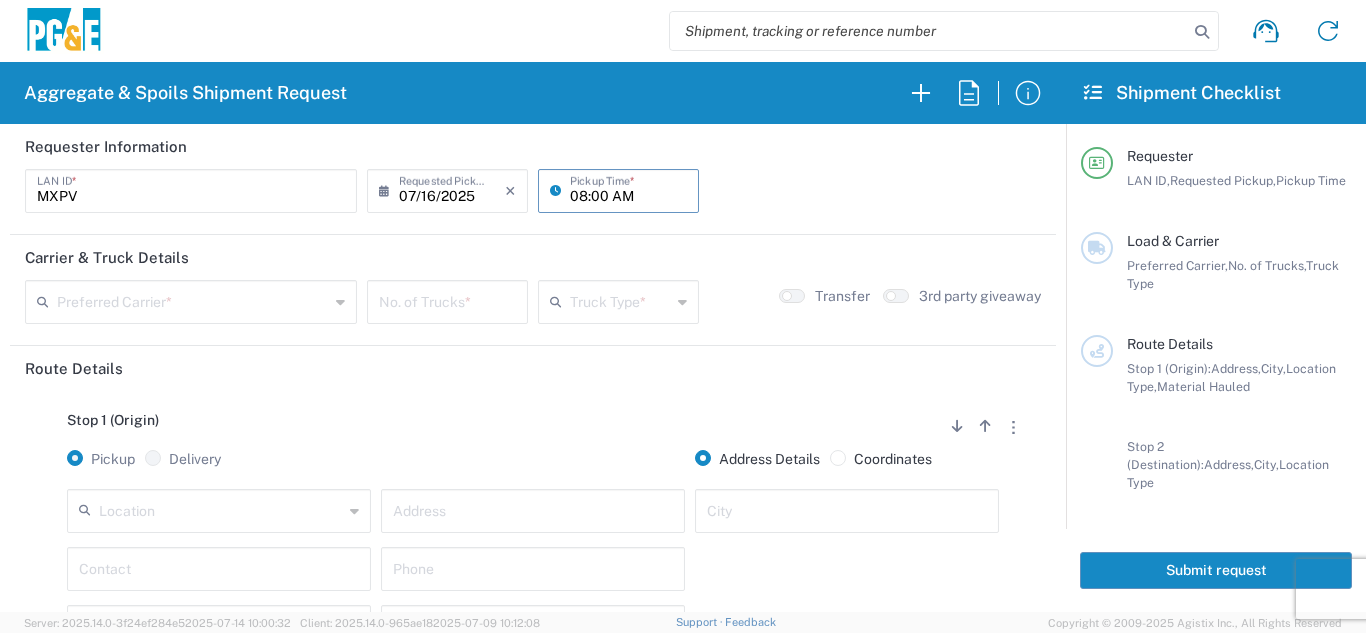click on "08:00 AM  Pickup Time  *" 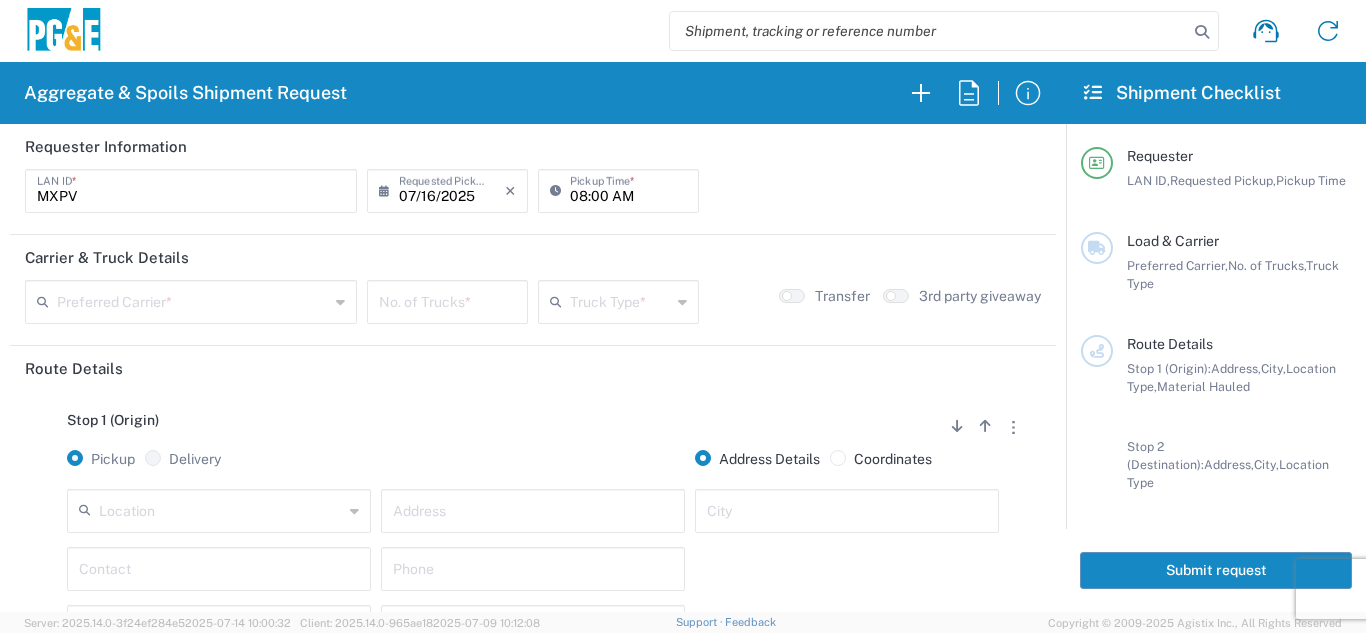 click on "08:00 AM" at bounding box center (628, 189) 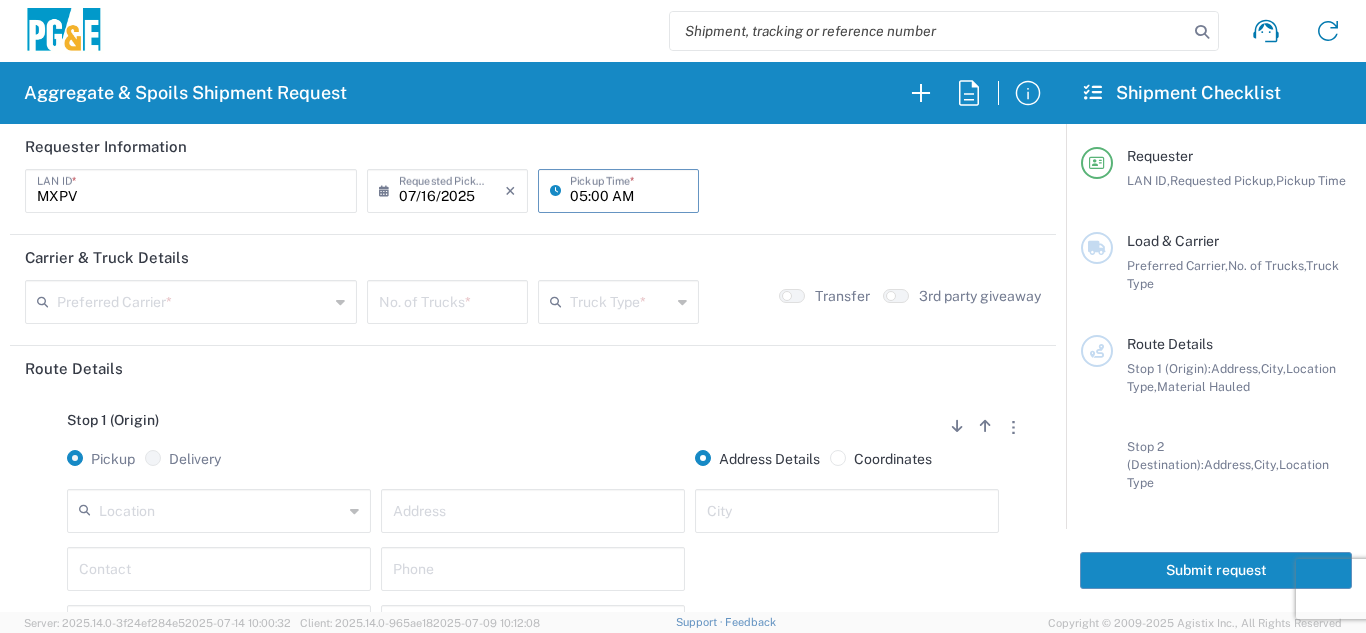 type on "05:00 AM" 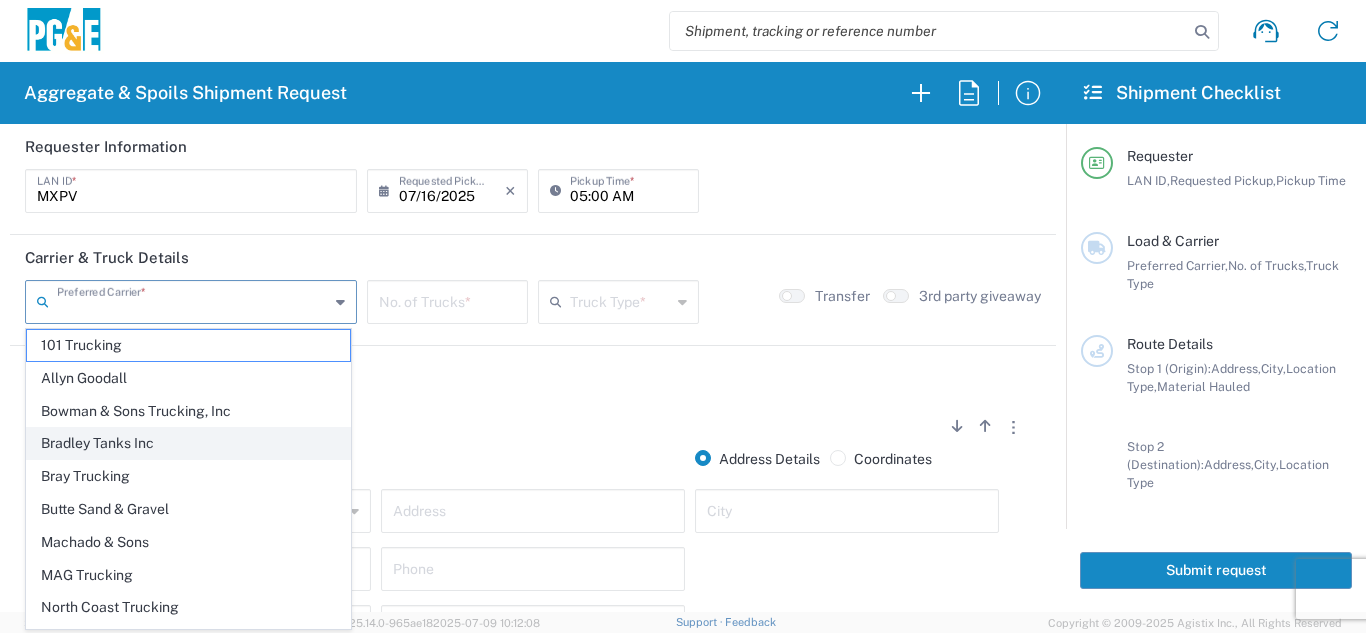 click on "Bradley Tanks Inc" 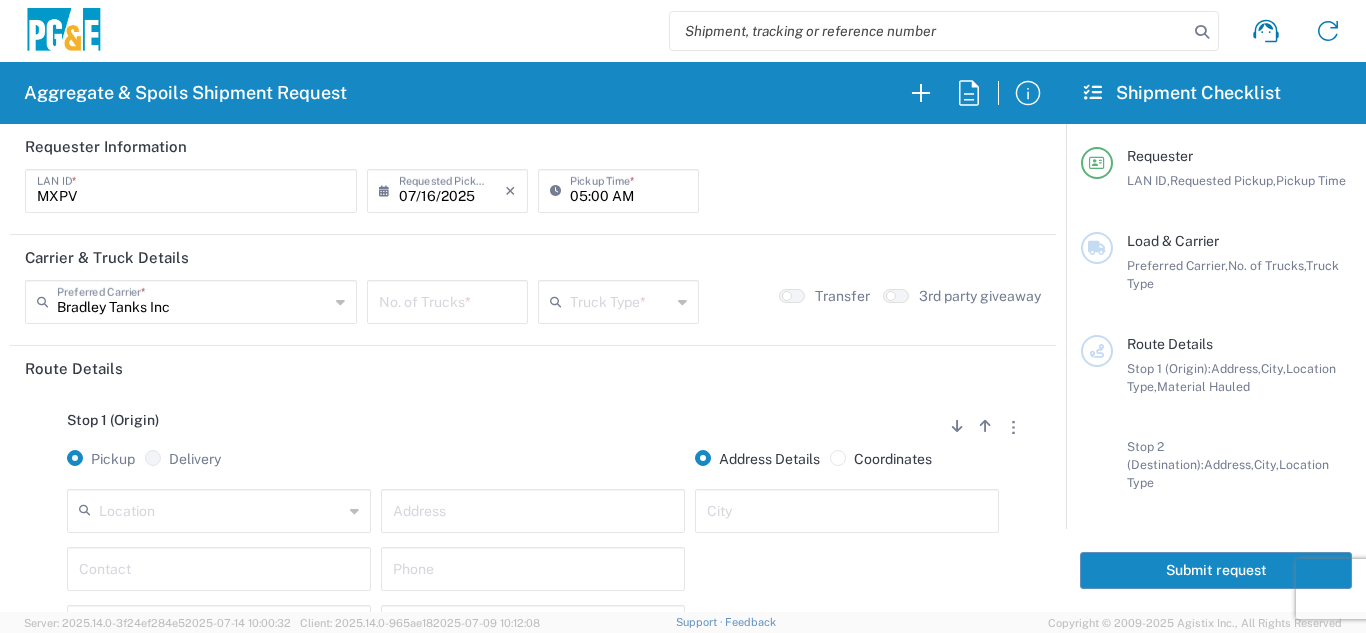 click at bounding box center (447, 300) 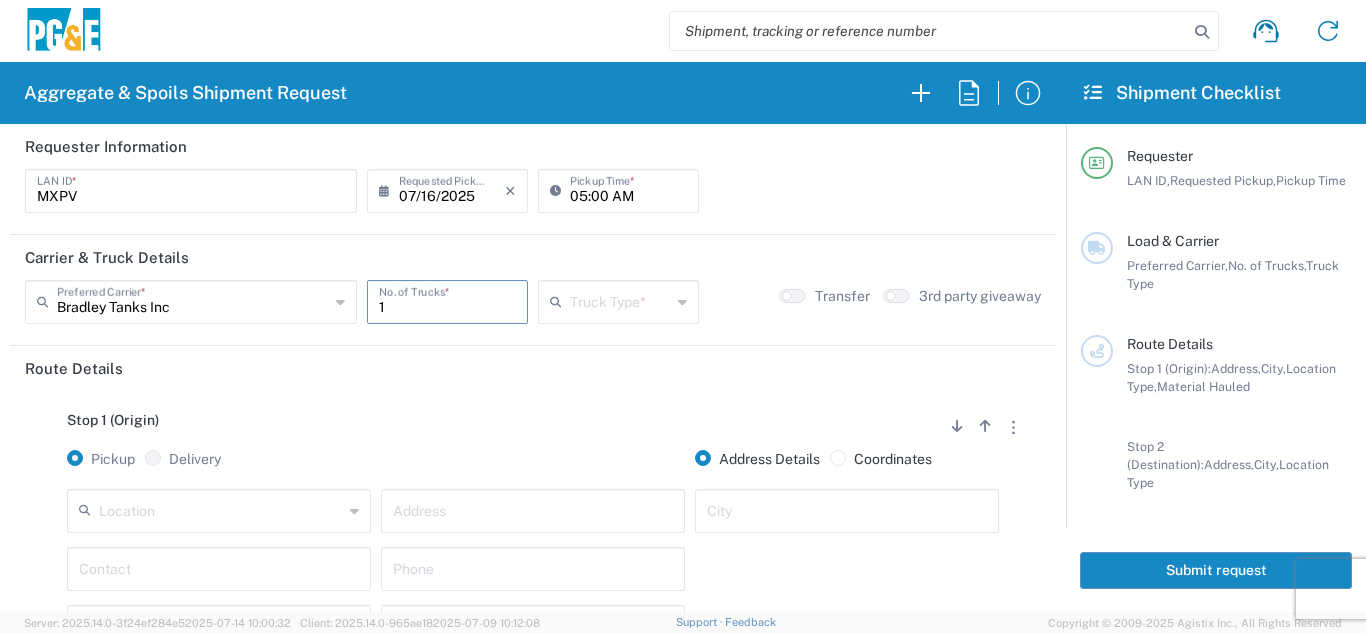 type on "1" 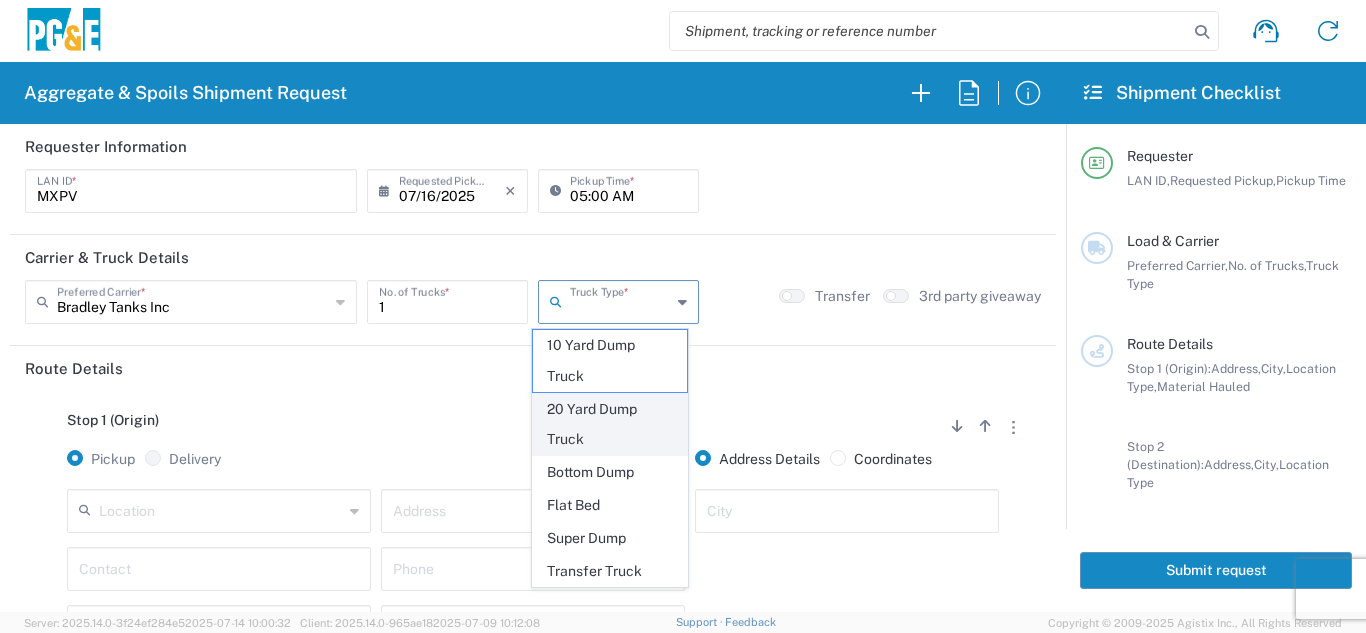 click on "20 Yard Dump Truck" 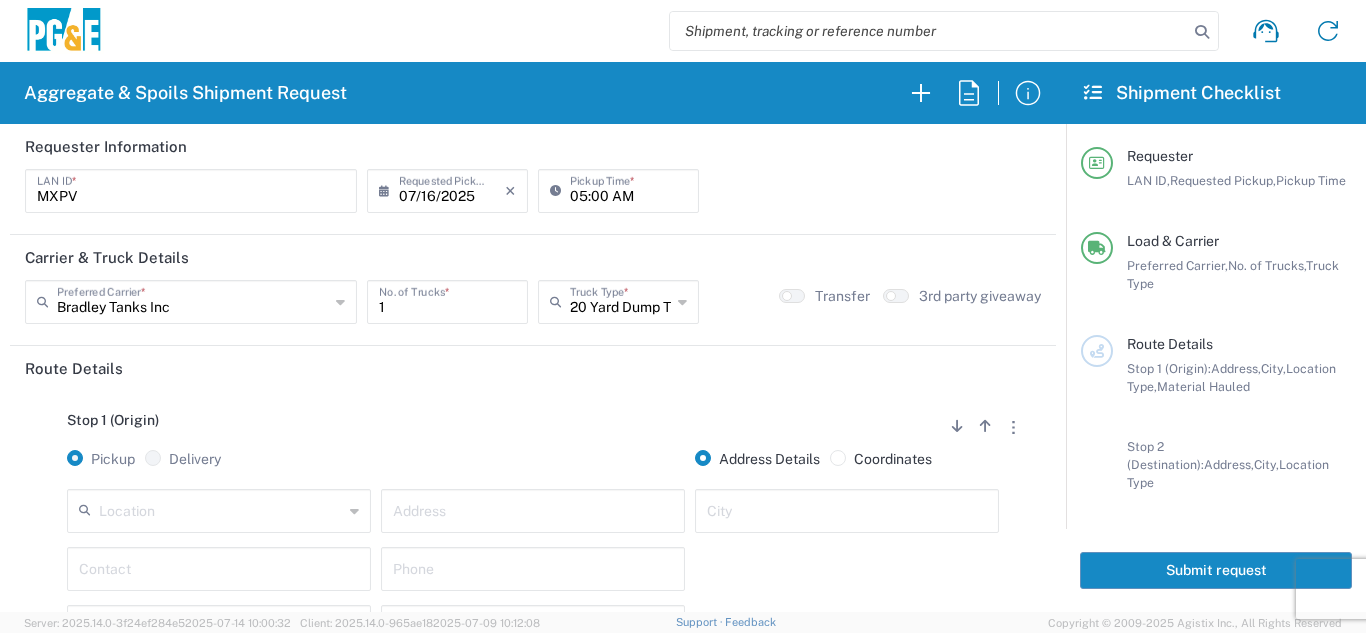 click on "Stop 1 (Origin)
Add Stop Above   Add Stop Below   Remove Stop" 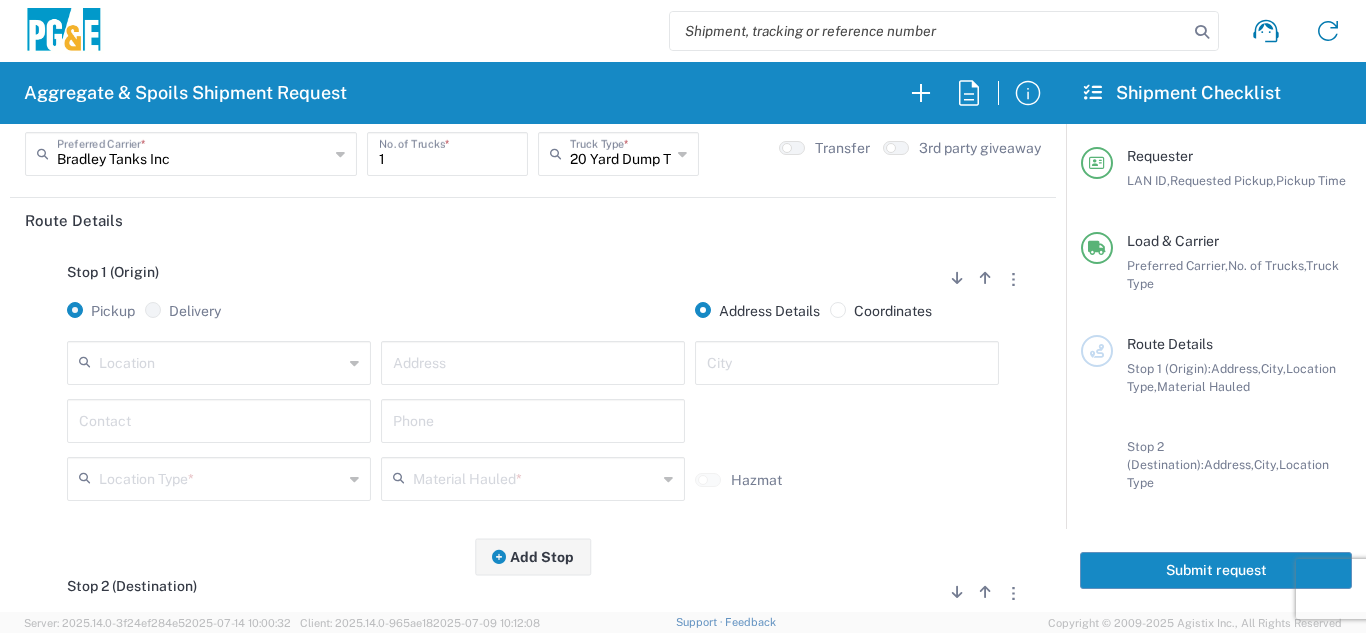 scroll, scrollTop: 200, scrollLeft: 0, axis: vertical 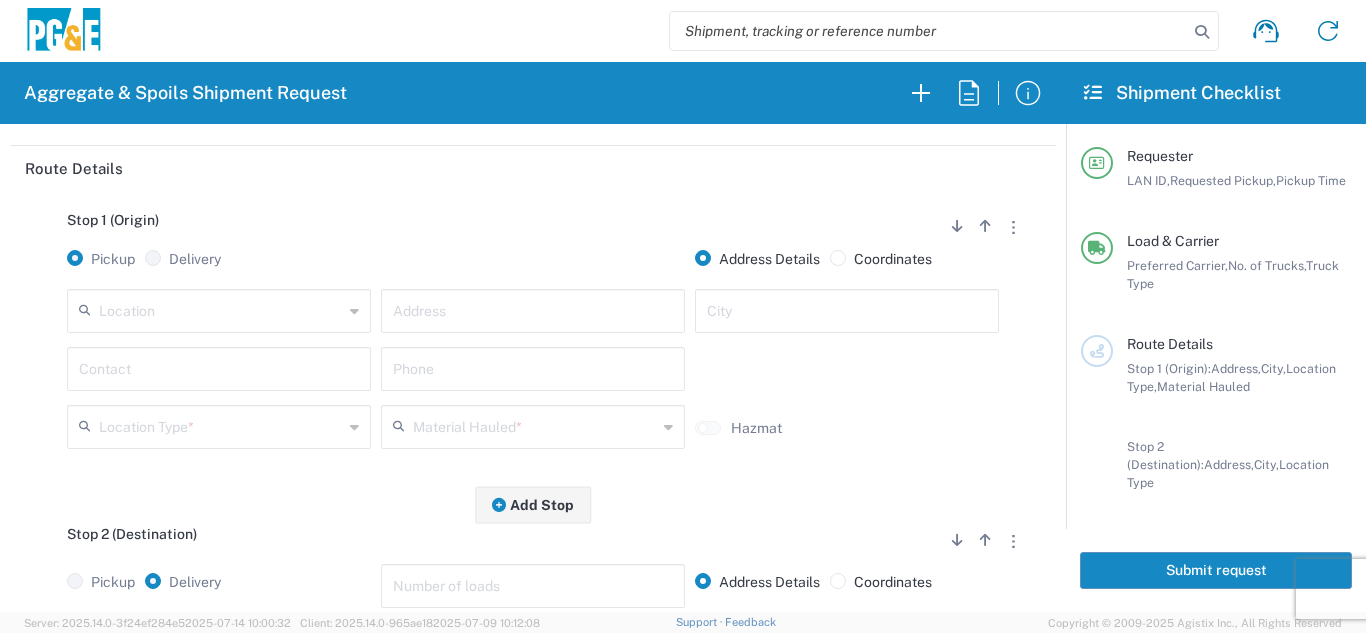 click at bounding box center [221, 309] 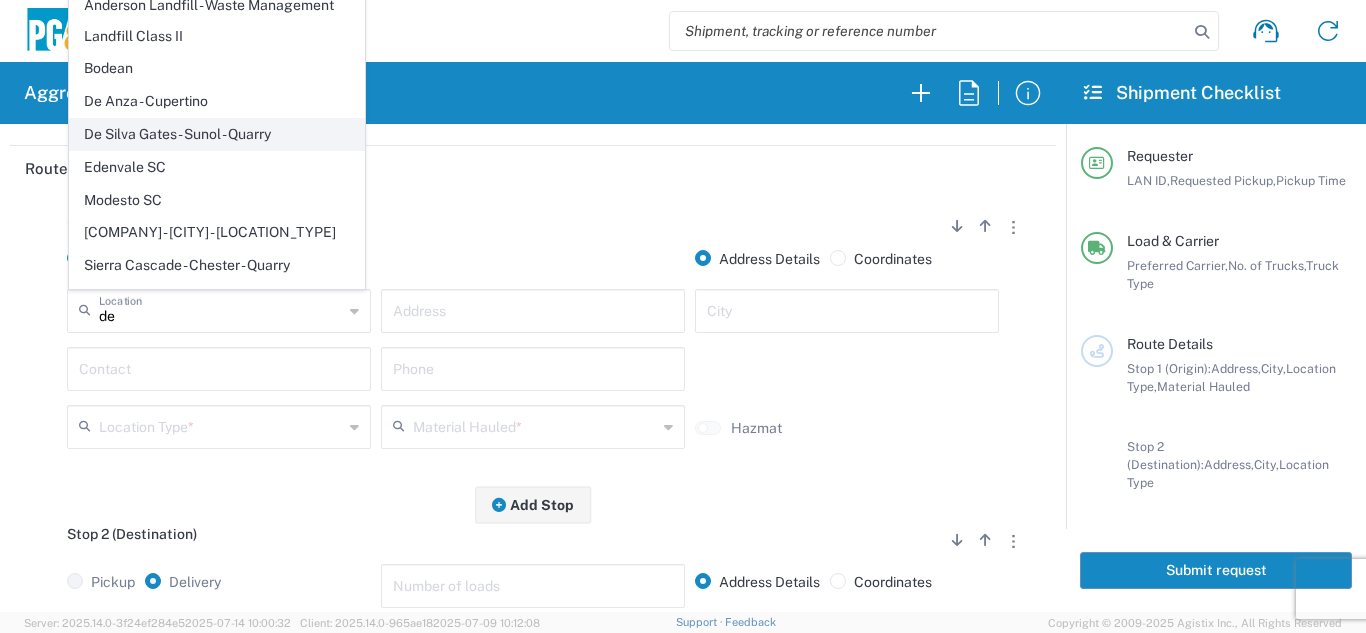 click on "De Silva Gates - Sunol - Quarry" 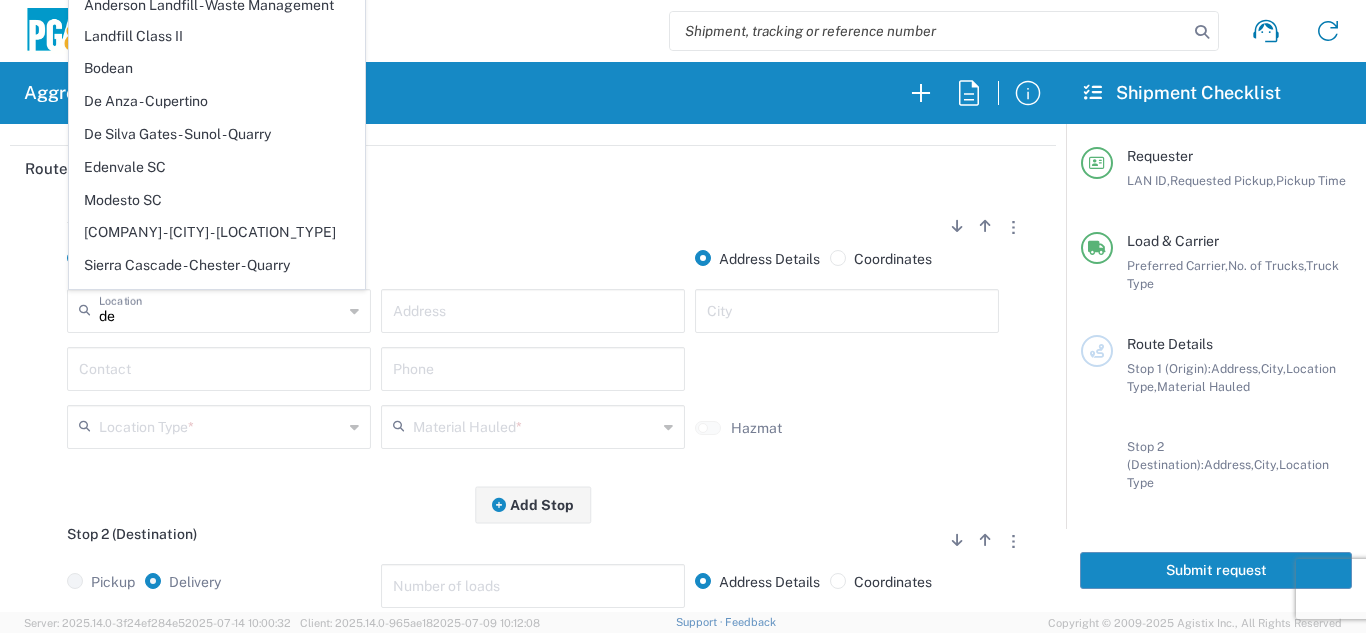 type on "De Silva Gates - Sunol - Quarry" 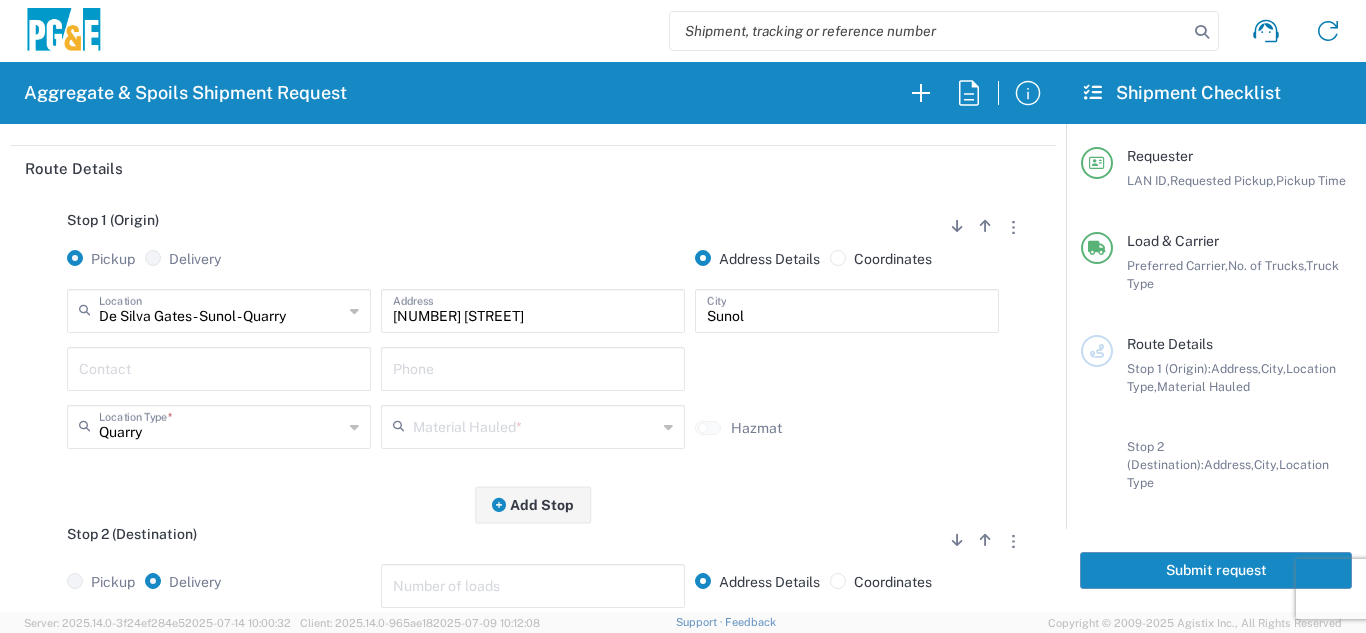 click on "Contact" 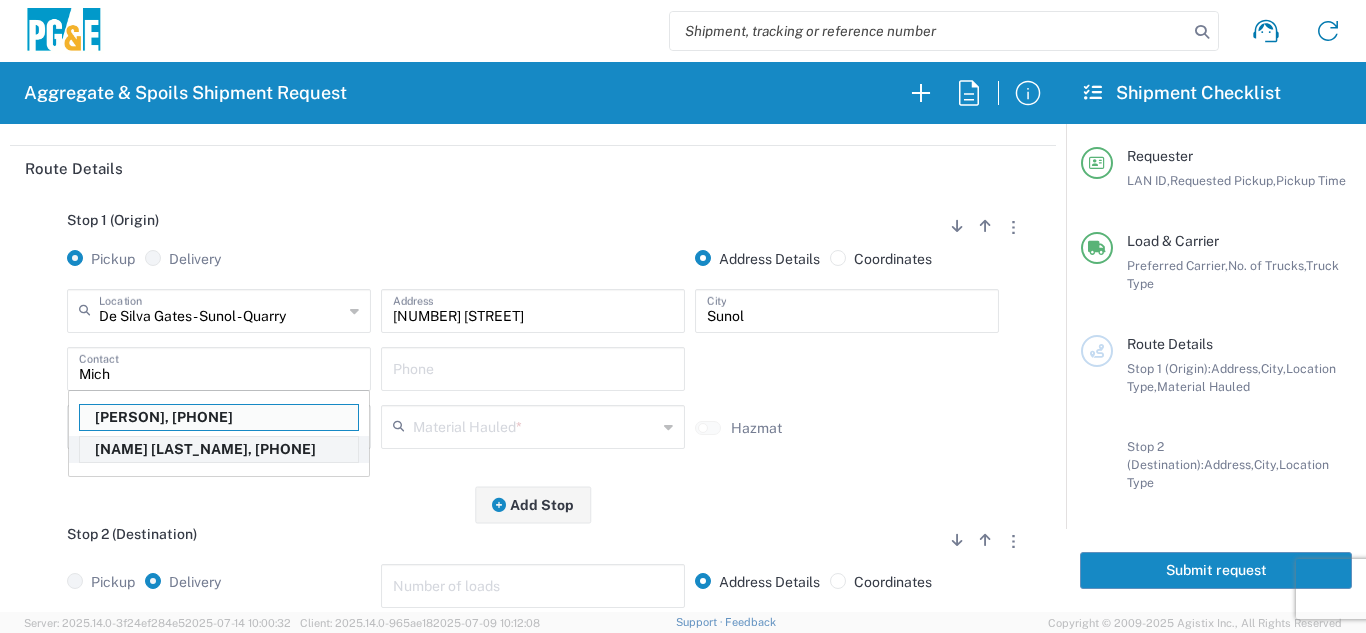 click on "[NAME] [LAST_NAME], [PHONE]" at bounding box center [219, 449] 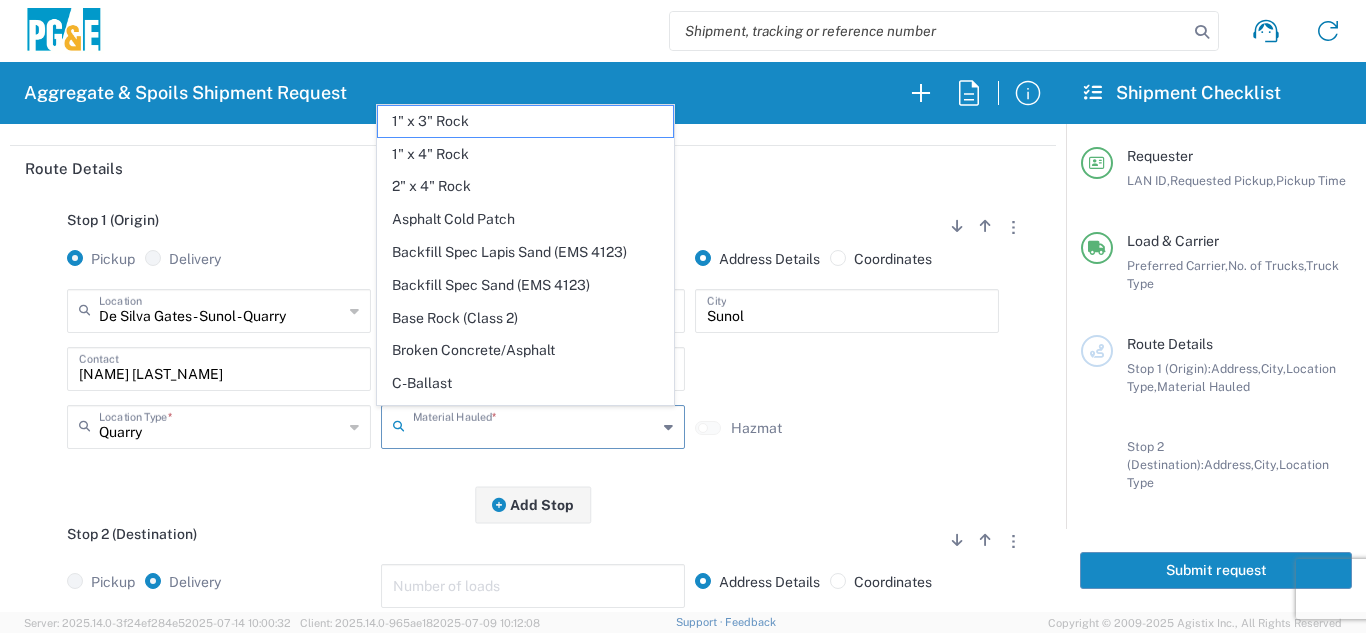 click at bounding box center (535, 425) 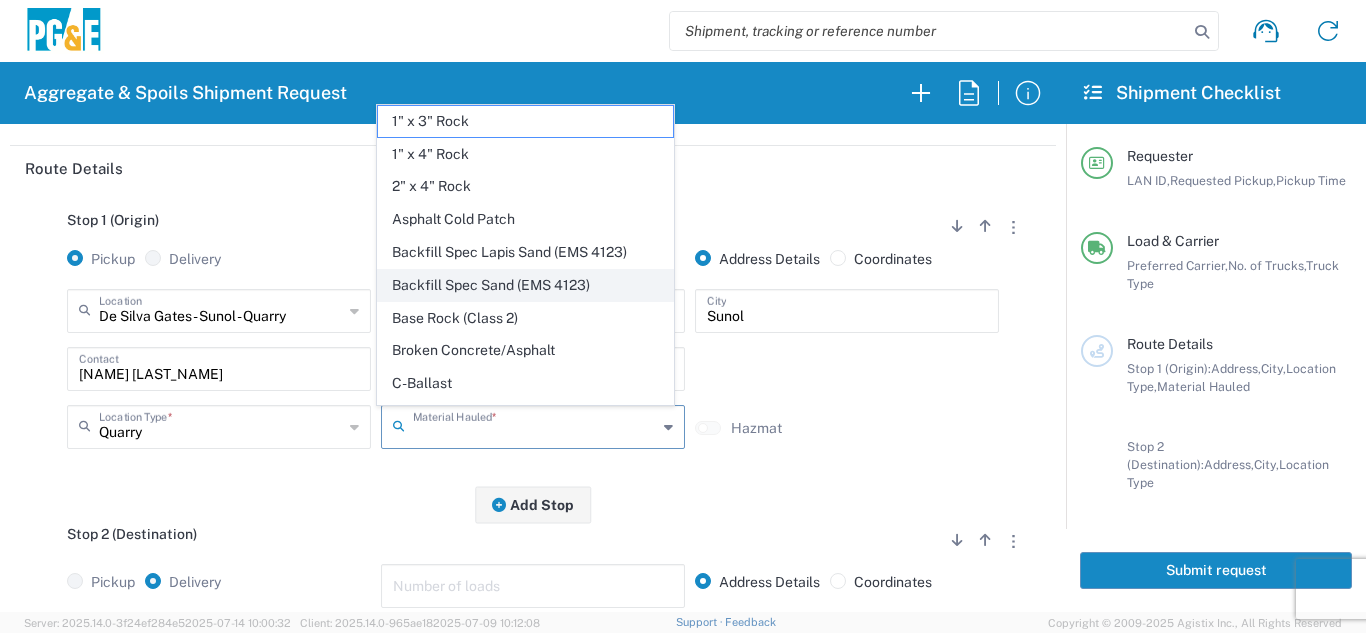 click on "Backfill Spec Sand (EMS 4123)" 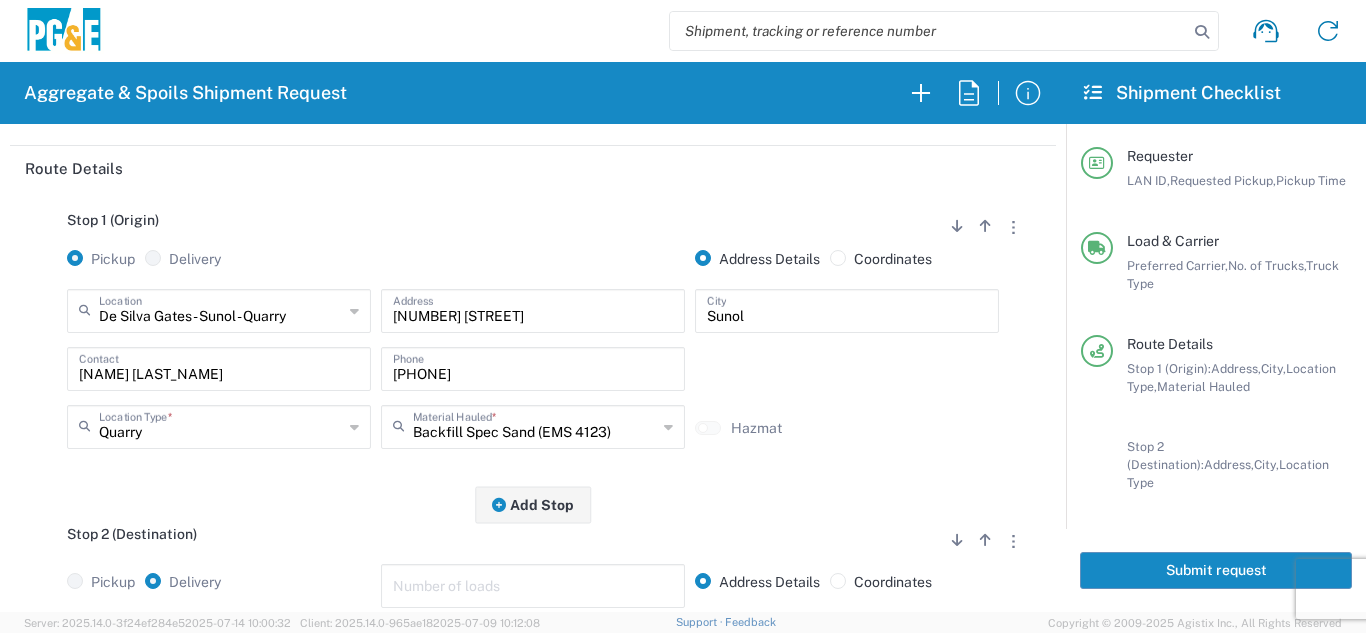click on "De Silva Gates - Sunol - Quarry Location De Silva Gates - Sunol - Quarry [NUMBER] East Jahant Rd - Quarry 7/11 Materials - [CITY] - Quarry 7/11 Materials - Ridgecrest - Quarry Acampo Airport - [CITY] Altamont Landfill - Livermore American Canyon Anderson Landfill - Waste Management Landfill Class II Antioch Building Materials Antioch SC Argent Materials - Oakland - Quarry Auburn Auburn HUB Yard Auburn SC Avenal Regional Landfill Bakersfield SC Bakersfield Sub Bangor Rock Quarry Bear River Aggregates - Meadow Vista - Quarry Best Rock Quarry - Barstow Blue Mountain Minerals - Columbia - Quarry Bodean Bowman & Sons Brisbane Recycling Burney SC Butte Sand & Gravel - Sutter - Quarry Calaveras Materials Inc - Merced - Quarry Canyon Rock Co Inc - Forestville - Quarry Carlotta Cedar Avenue Recycling - Fresno - Quarry Cemex - Antioch - Quarry Chico SC * *" 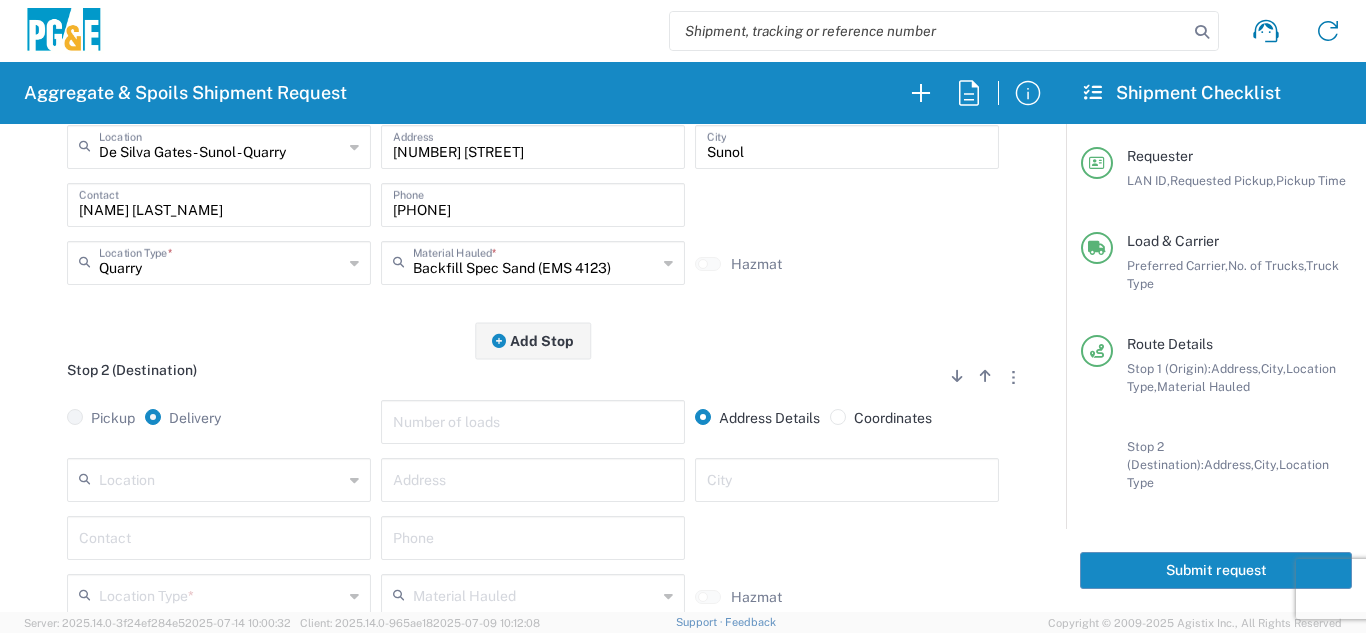 scroll, scrollTop: 400, scrollLeft: 0, axis: vertical 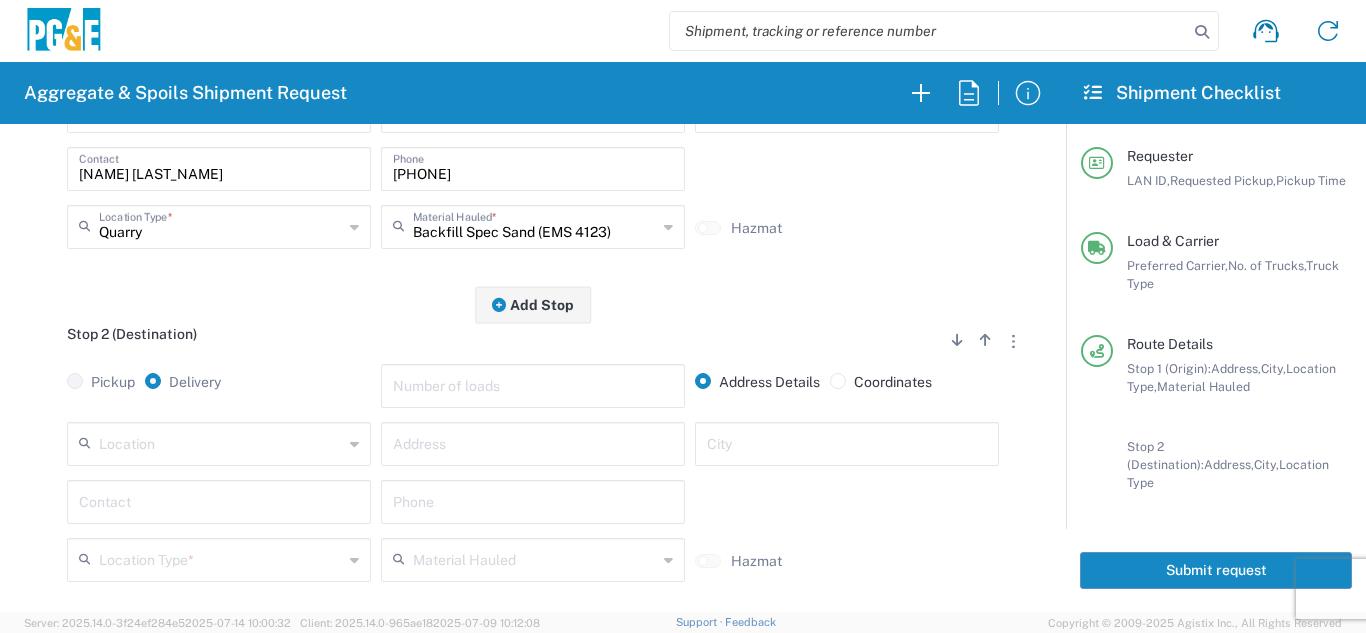 click at bounding box center (221, 442) 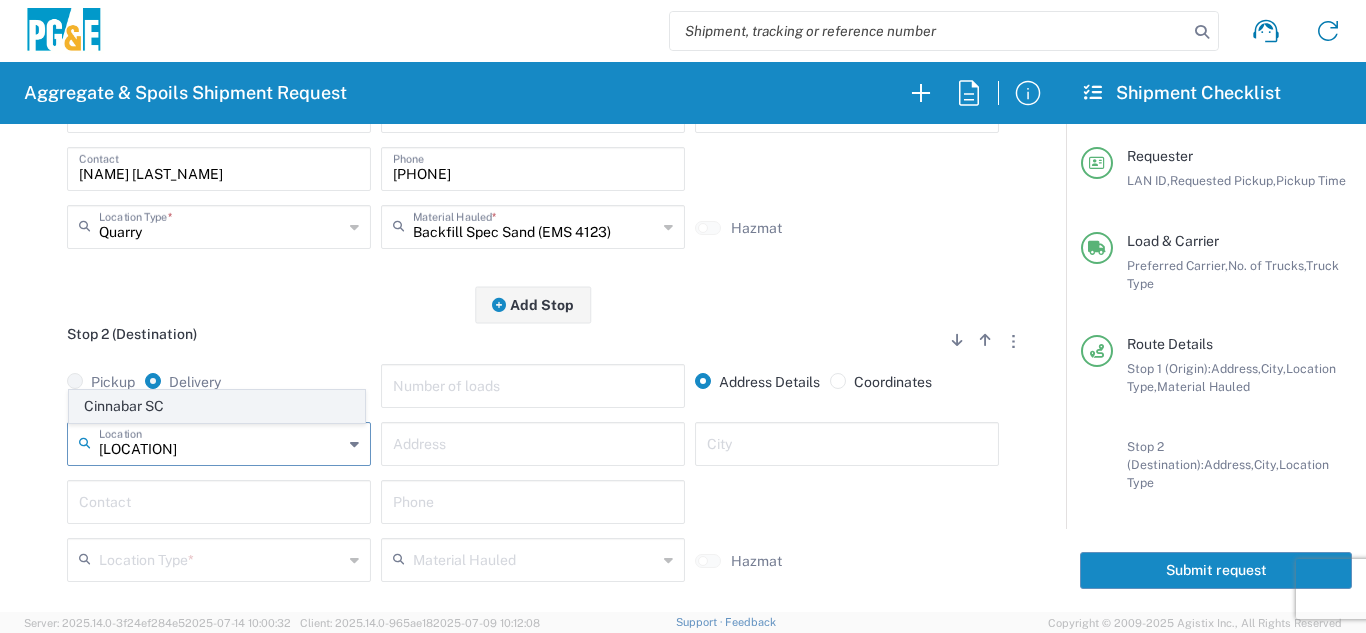 click on "Cinnabar SC" 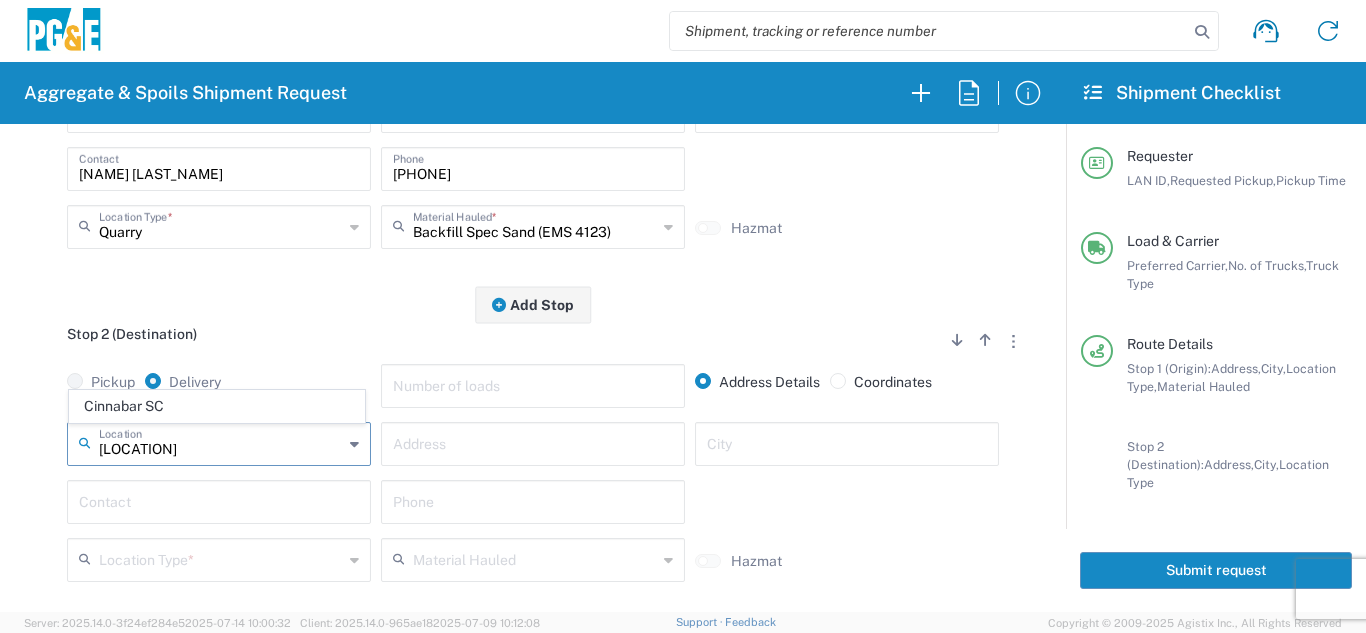 type on "Cinnabar SC" 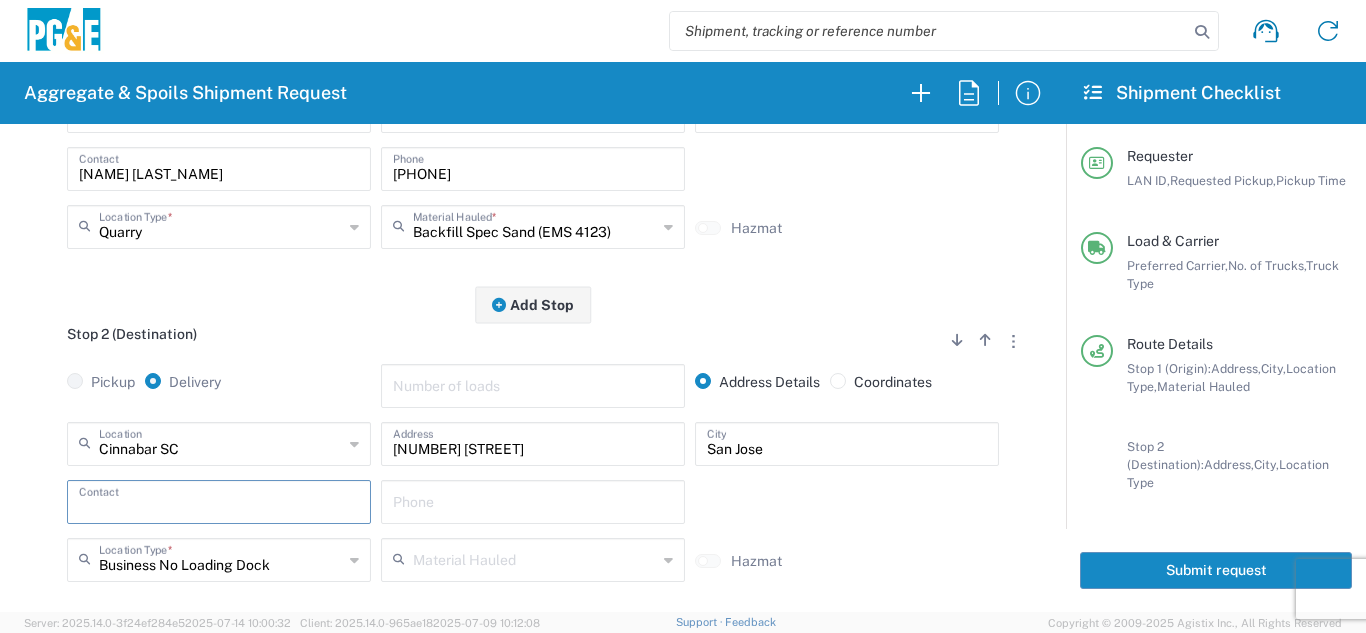 click at bounding box center (219, 500) 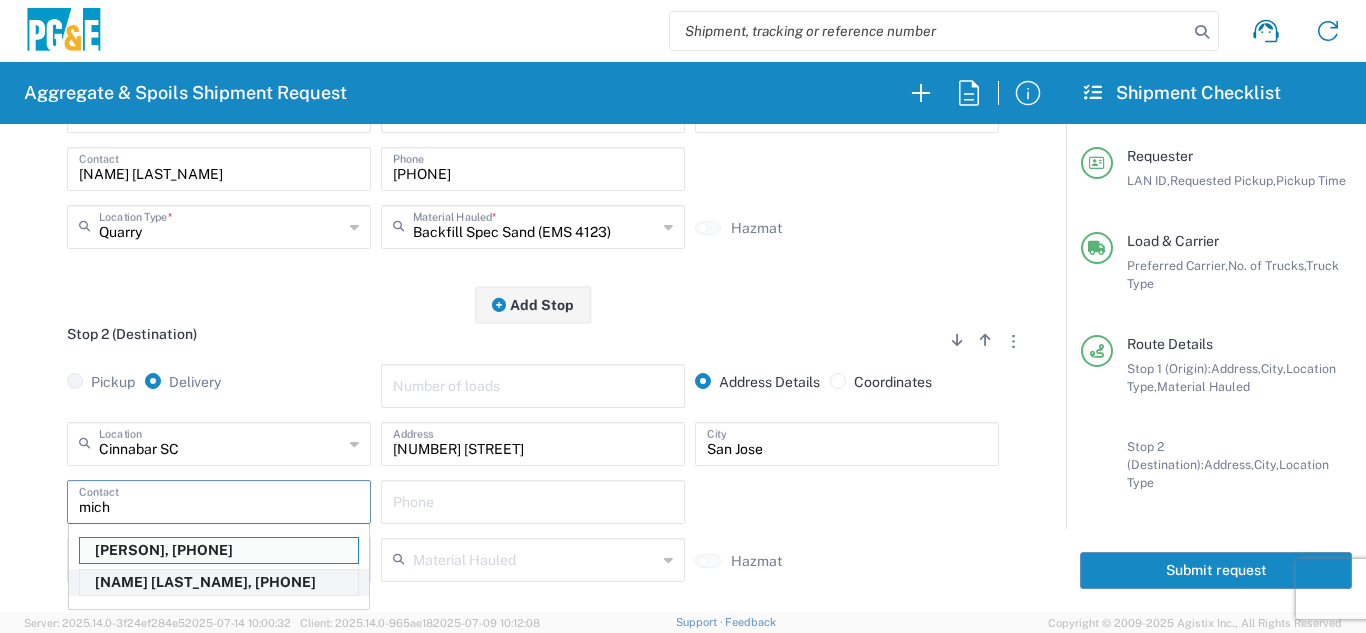 click on "[NAME] [LAST_NAME], [PHONE]" at bounding box center [219, 582] 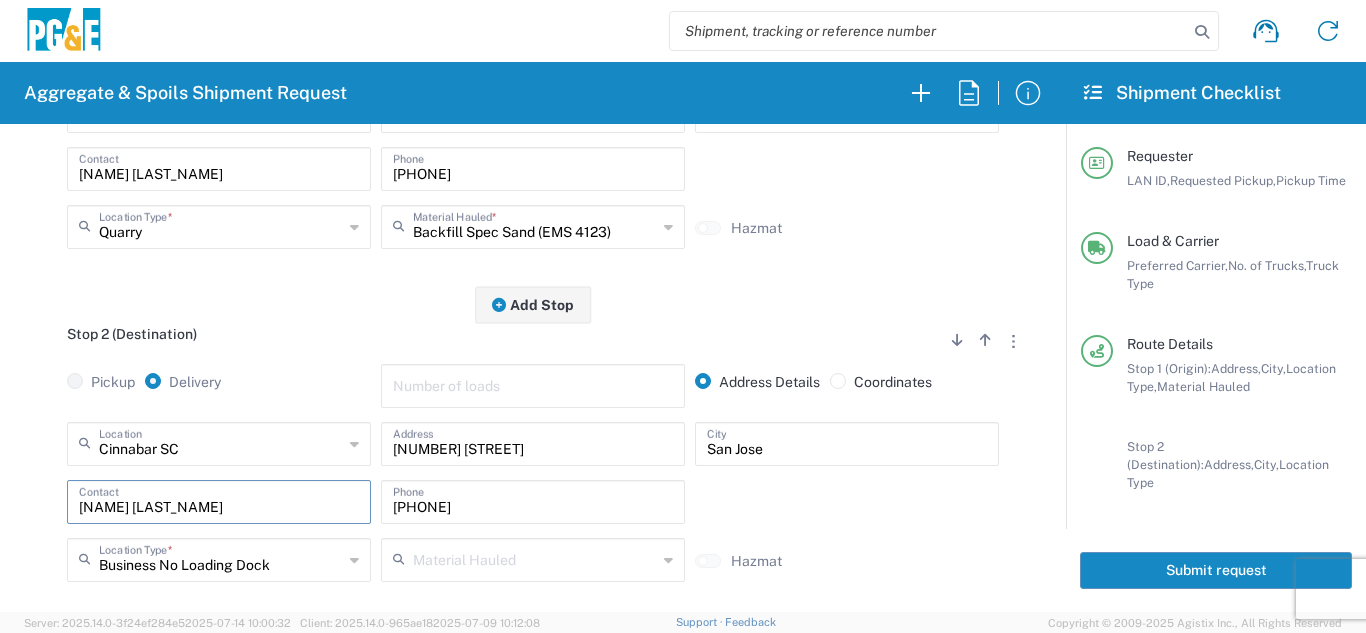 click on "De Silva Gates - Sunol - Quarry Location De Silva Gates - Sunol - Quarry [NUMBER] East Jahant Rd - Quarry 7/11 Materials - [CITY] - Quarry 7/11 Materials - Ridgecrest - Quarry Acampo Airport - [CITY] Altamont Landfill - Livermore American Canyon Anderson Landfill - Waste Management Landfill Class II Antioch Building Materials Antioch SC Argent Materials - Oakland - Quarry Auburn Auburn HUB Yard Auburn SC Avenal Regional Landfill Bakersfield SC Bakersfield Sub Bangor Rock Quarry Bear River Aggregates - Meadow Vista - Quarry Best Rock Quarry - Barstow Blue Mountain Minerals - Columbia - Quarry Bodean Bowman & Sons Brisbane Recycling Burney SC Butte Sand & Gravel - Sutter - Quarry Calaveras Materials Inc - Merced - Quarry Canyon Rock Co Inc - Forestville - Quarry Carlotta Cedar Avenue Recycling - Fresno - Quarry Cemex - Antioch - Quarry Chico SC * *" 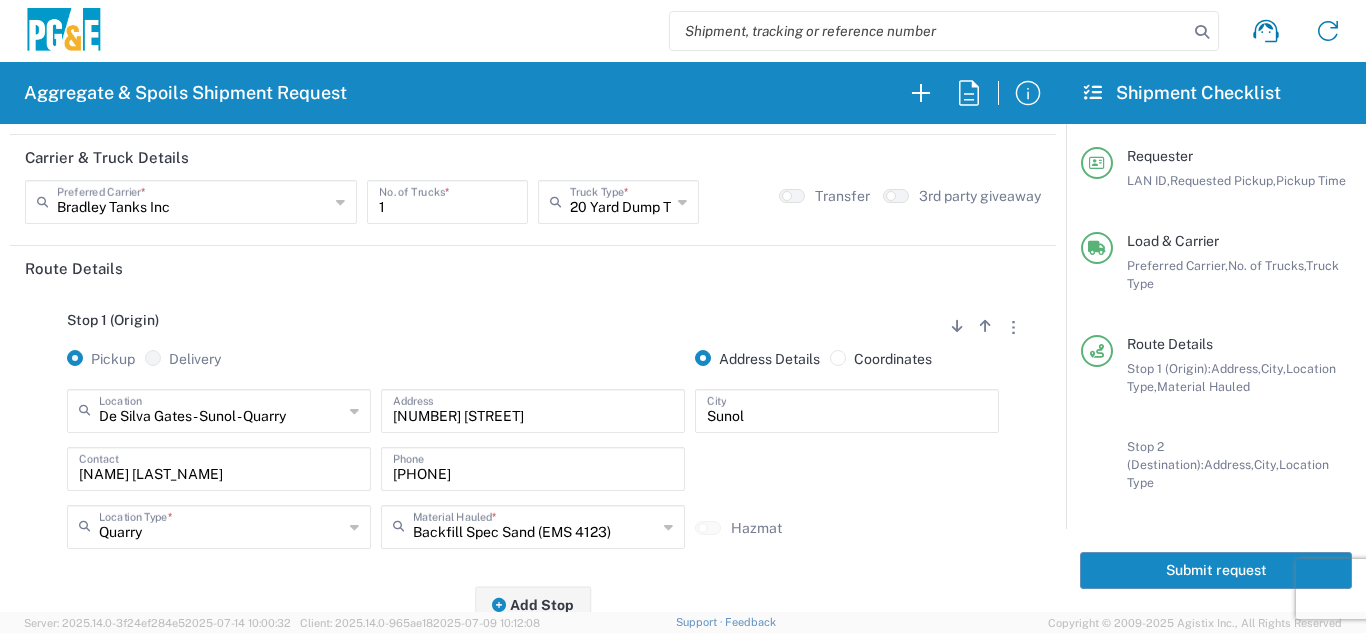 scroll, scrollTop: 0, scrollLeft: 0, axis: both 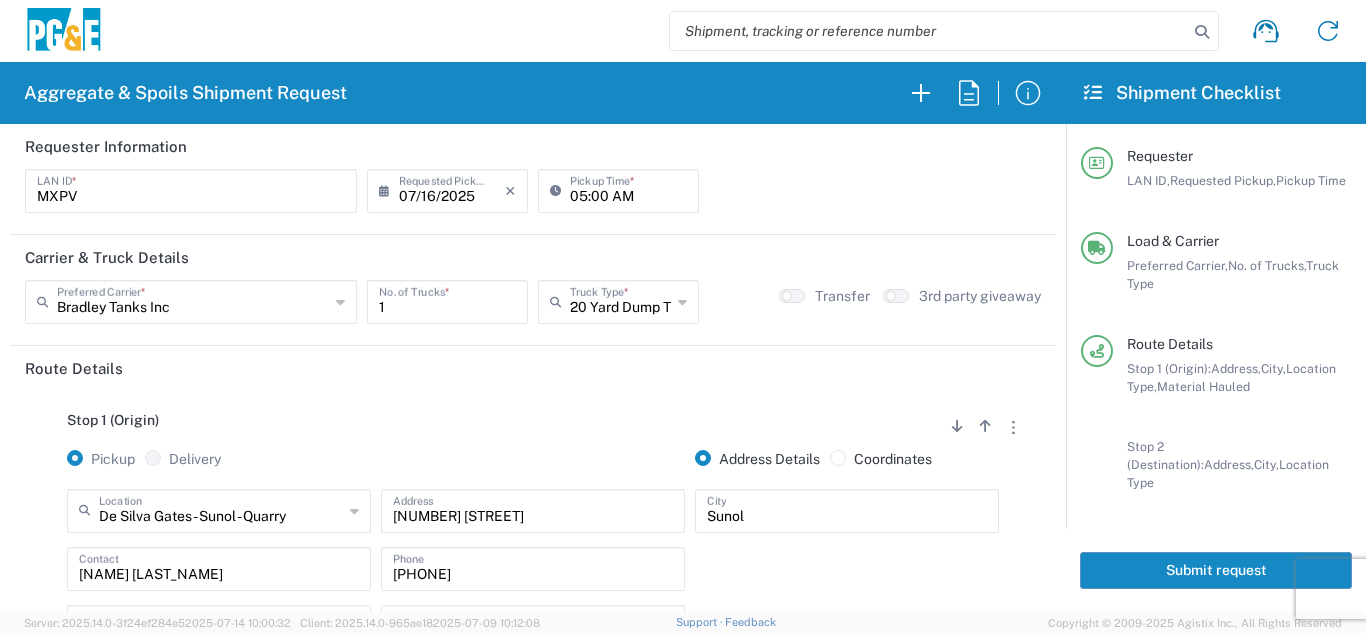 click on "Submit request" 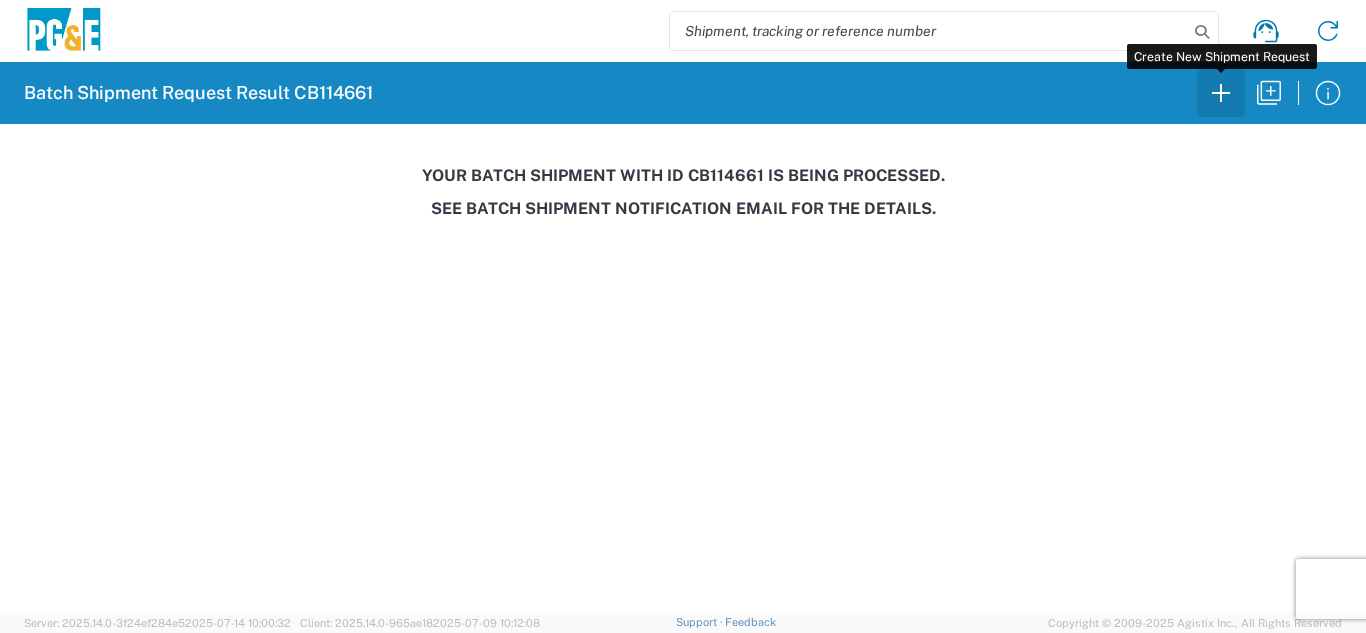 click 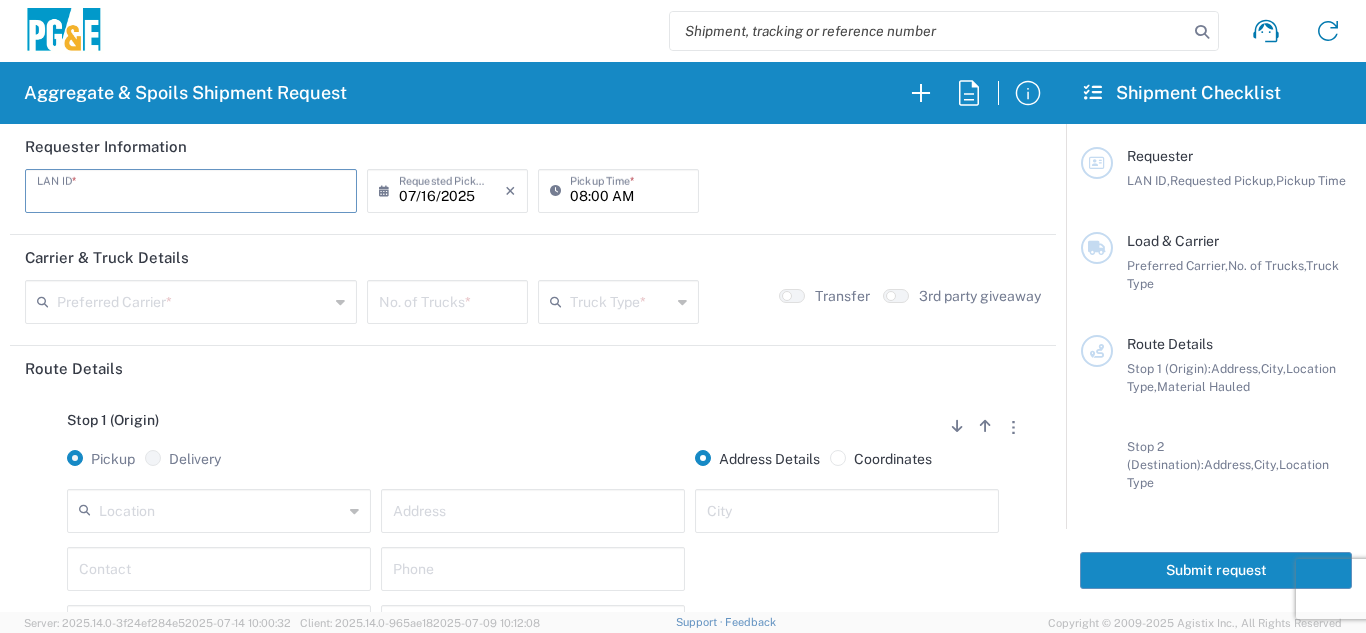 click at bounding box center (191, 189) 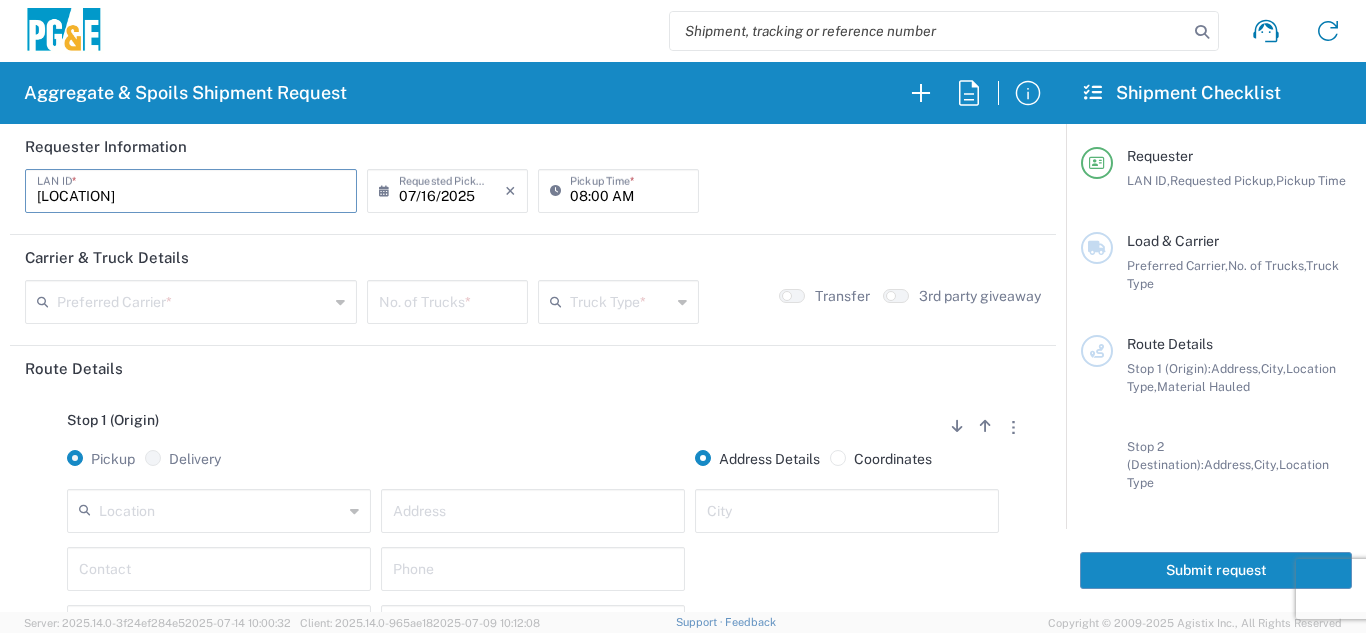 type on "[LOCATION]" 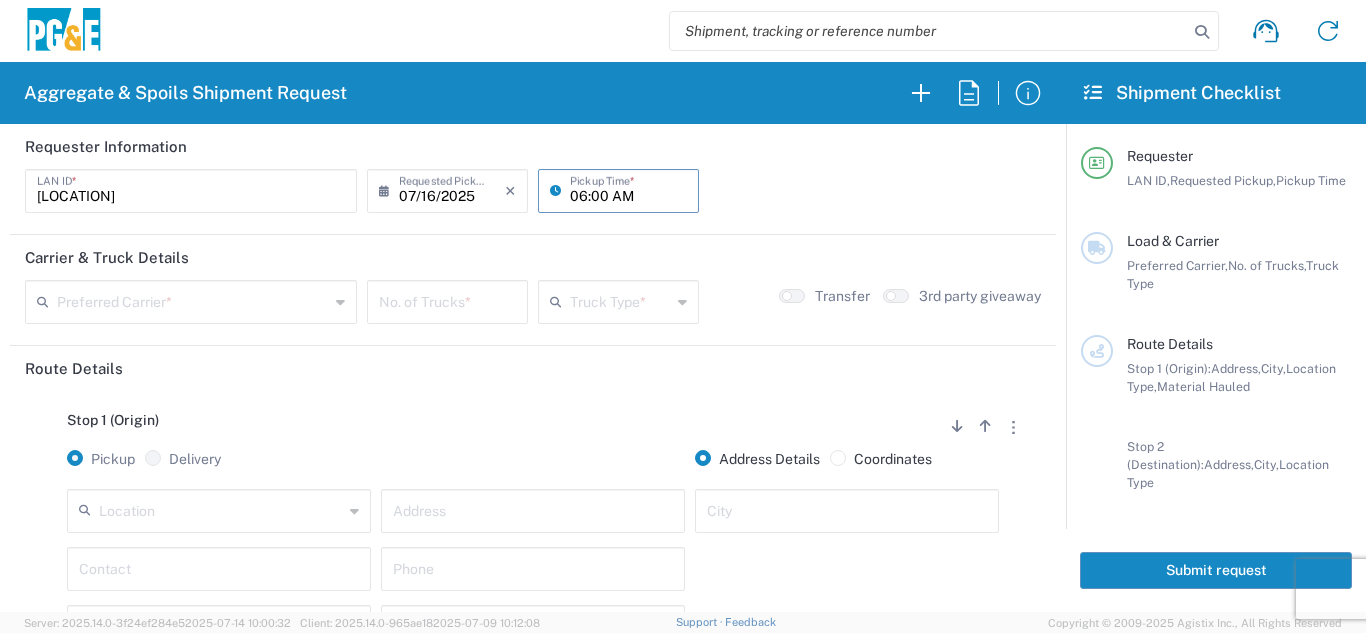 click on "06:00 AM" at bounding box center [628, 189] 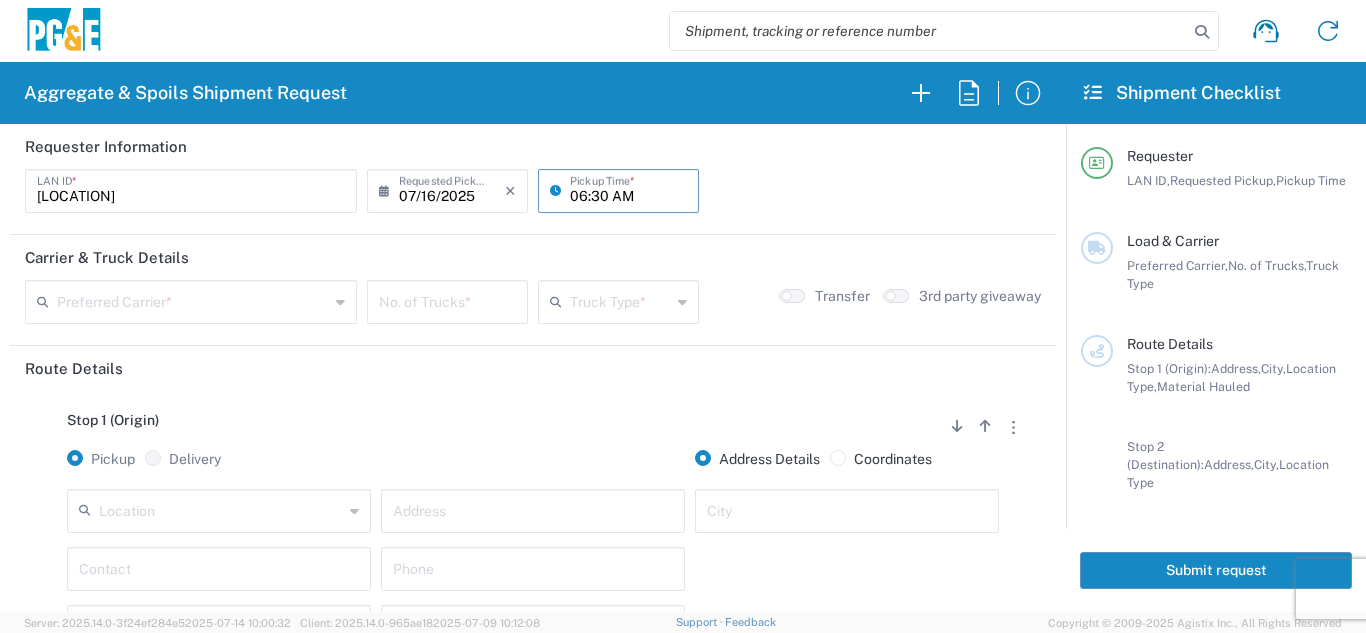 type on "06:30 AM" 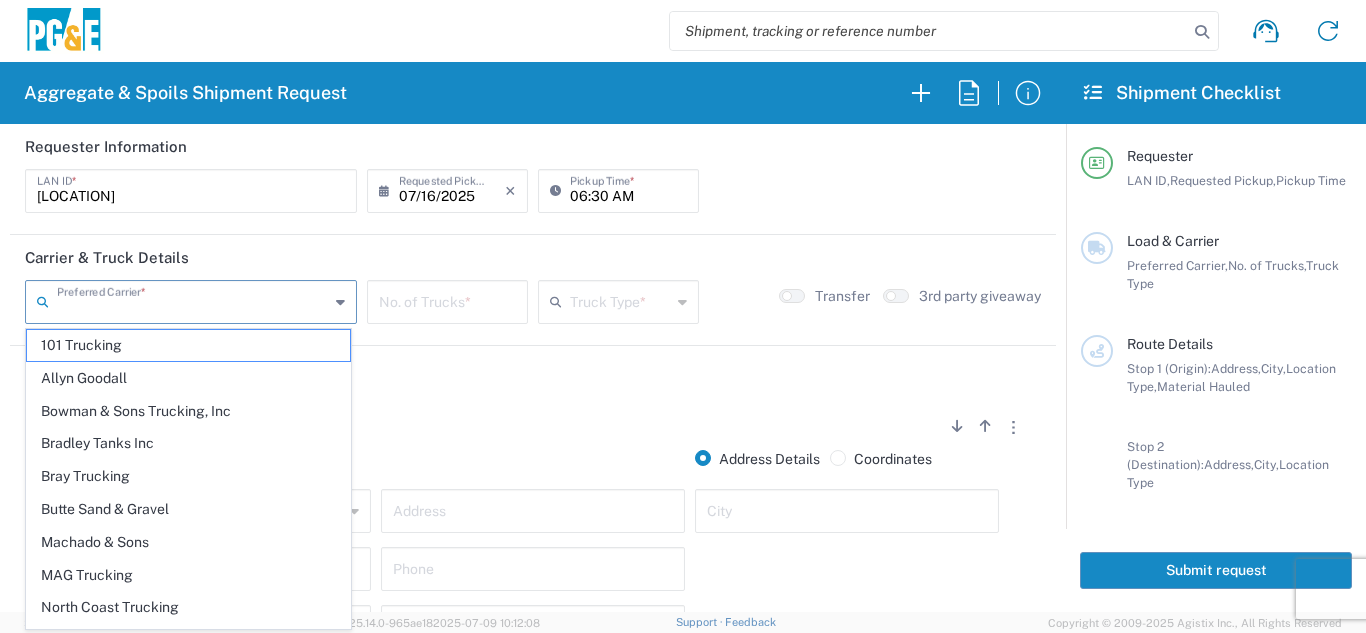 click at bounding box center (193, 300) 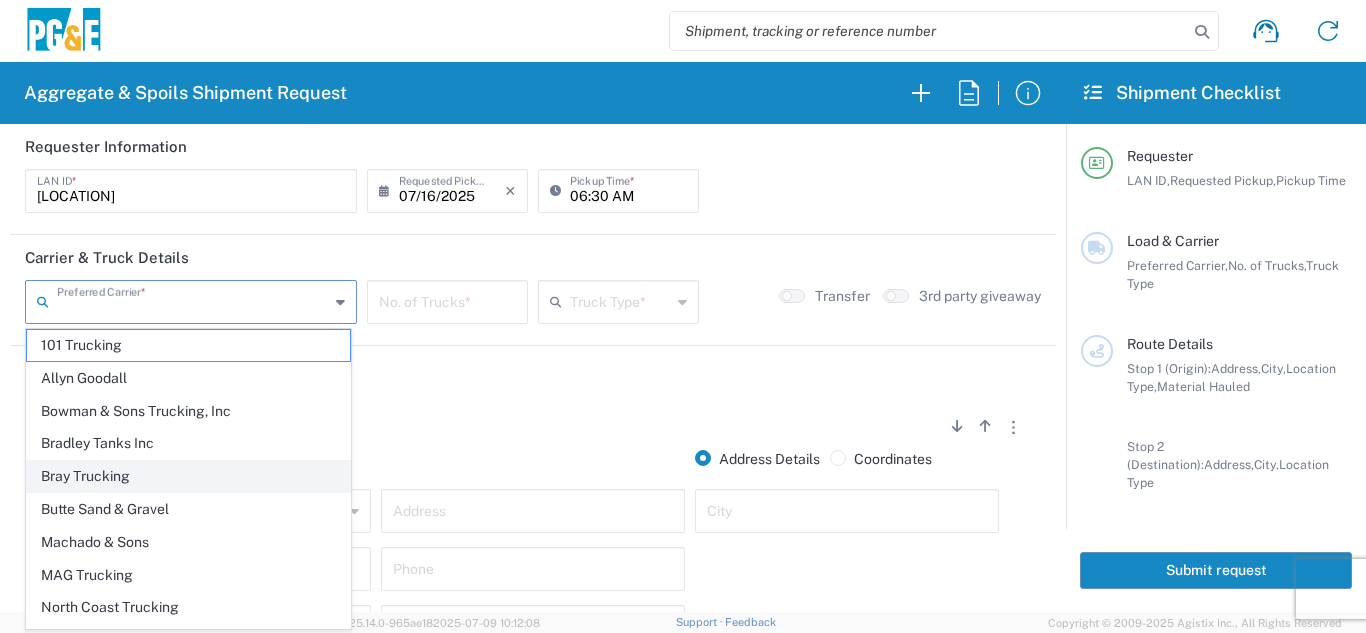 click on "Bray Trucking" 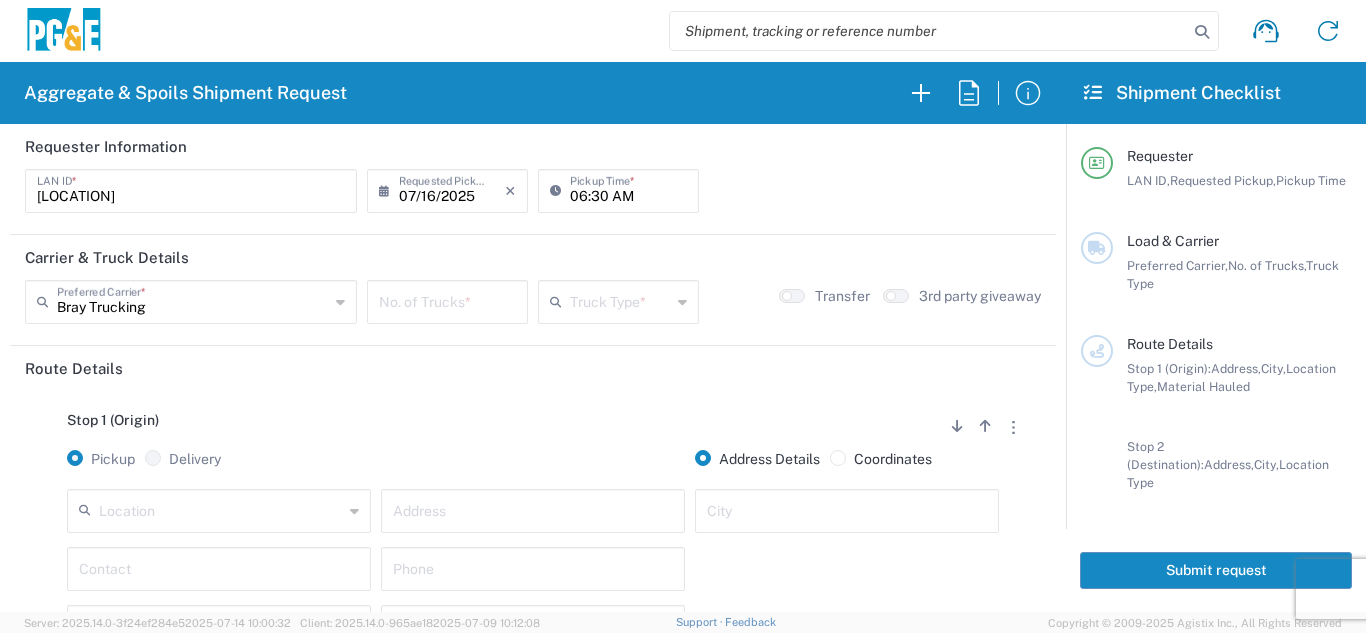 click at bounding box center (447, 300) 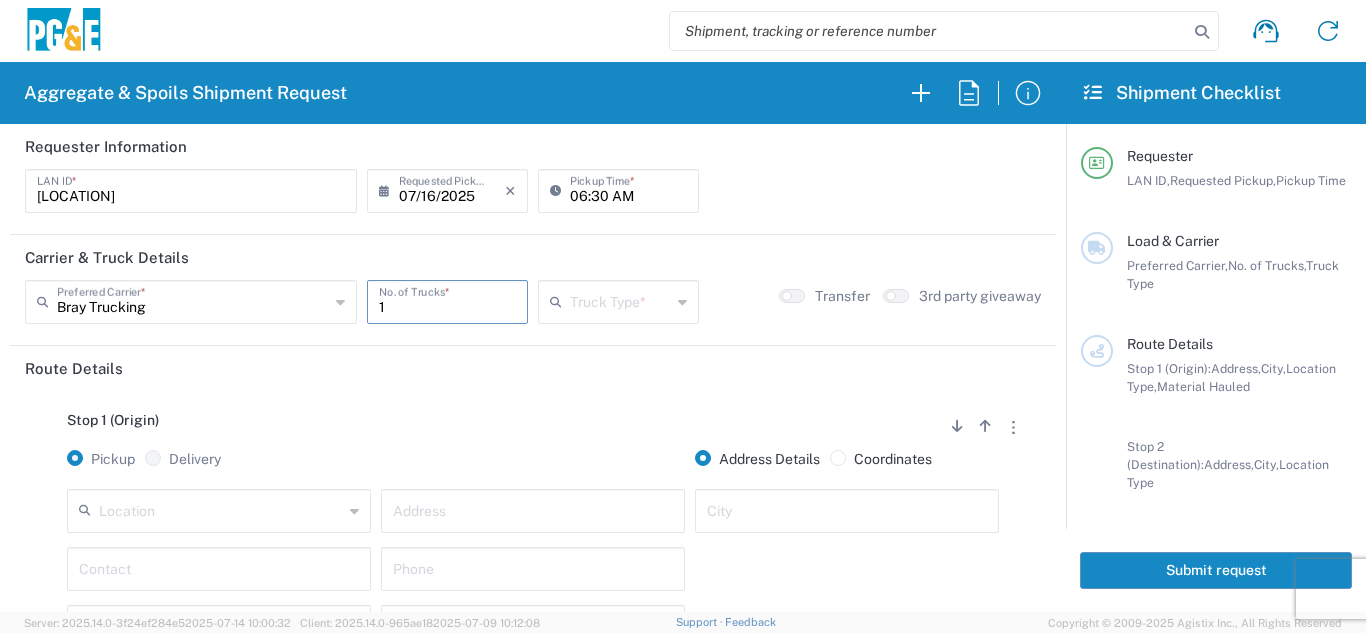 type on "1" 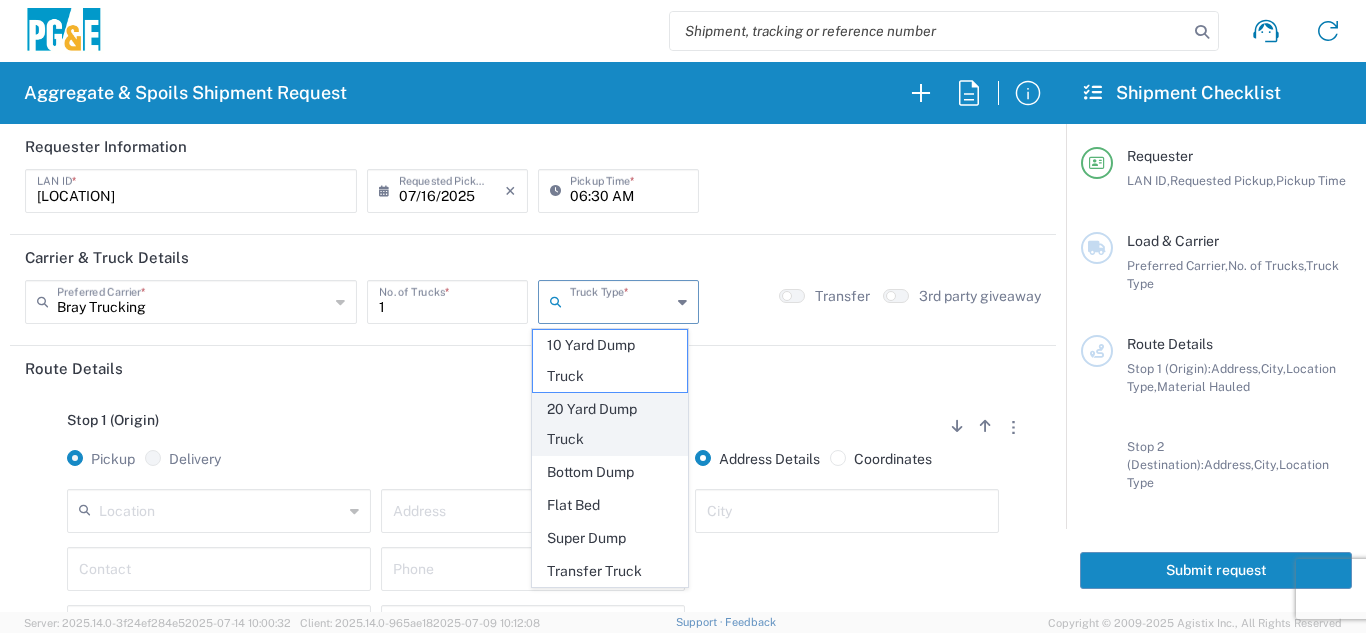 click on "20 Yard Dump Truck" 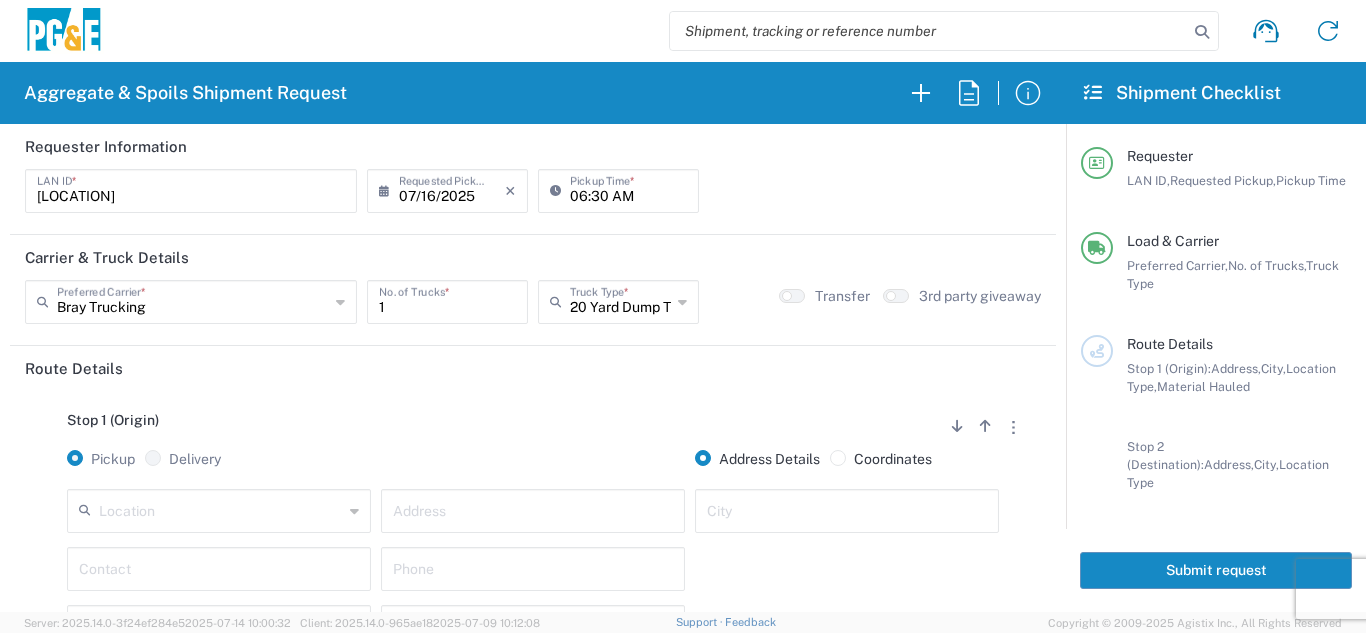 click on "[NUMBER] East Jahant Rd - Quarry 7/11 Materials - [CITY] - Quarry 7/11 Materials - Ridgecrest - Quarry Acampo Airport - [CITY] Altamont Landfill - Livermore American Canyon Anderson Landfill - Waste Management Landfill Class II Antioch Building Materials Antioch SC Argent Materials - Oakland - Quarry Auburn Auburn HUB Yard Auburn SC Avenal Regional Landfill Bakersfield SC Bakersfield Sub Bangor Rock Quarry Bear River Aggregates - Meadow Vista - Quarry Best Rock Quarry - Barstow Blue Mountain Minerals - Columbia - Quarry Bodean Bowman & Sons Brisbane Recycling Burney SC Butte Sand & Gravel - Sutter - Quarry Calaveras Materials Inc - Merced - Quarry Canyon Rock Co Inc - Forestville - Quarry Carlotta Cedar Avenue Recycling - Fresno - Quarry Cemex - Antioch - Quarry Cemex - Clayton - Quarry Cemex - Fresno - Quarry * *" 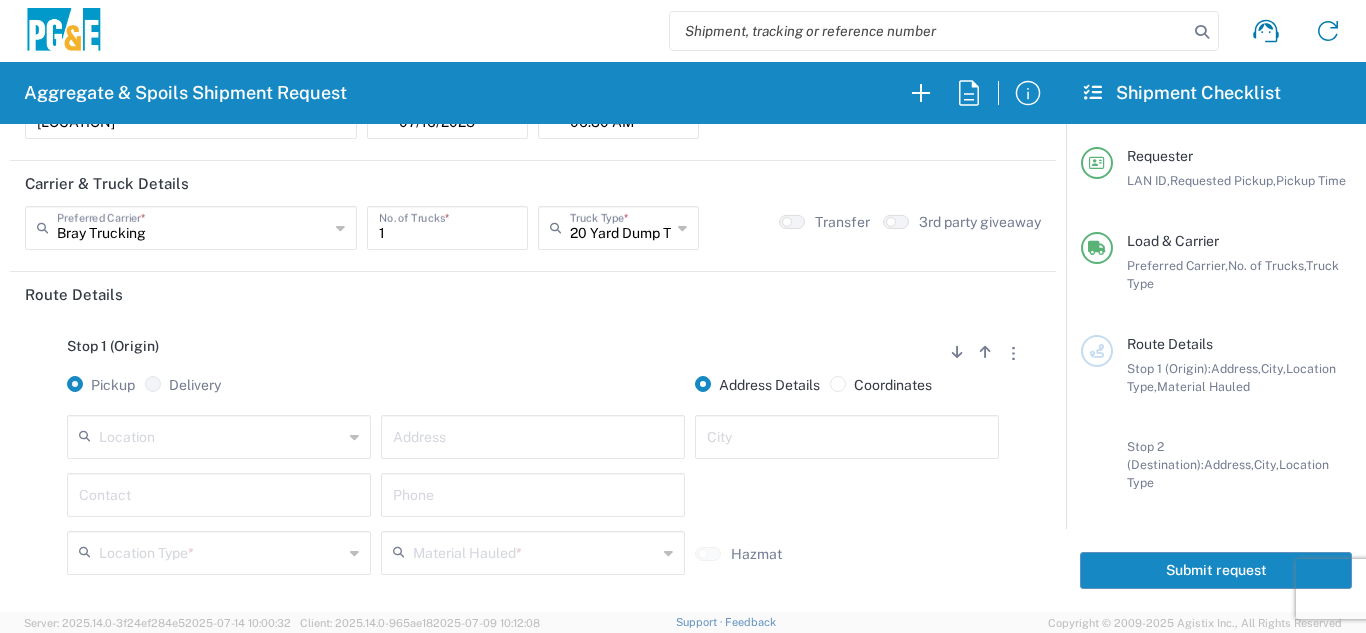 scroll, scrollTop: 200, scrollLeft: 0, axis: vertical 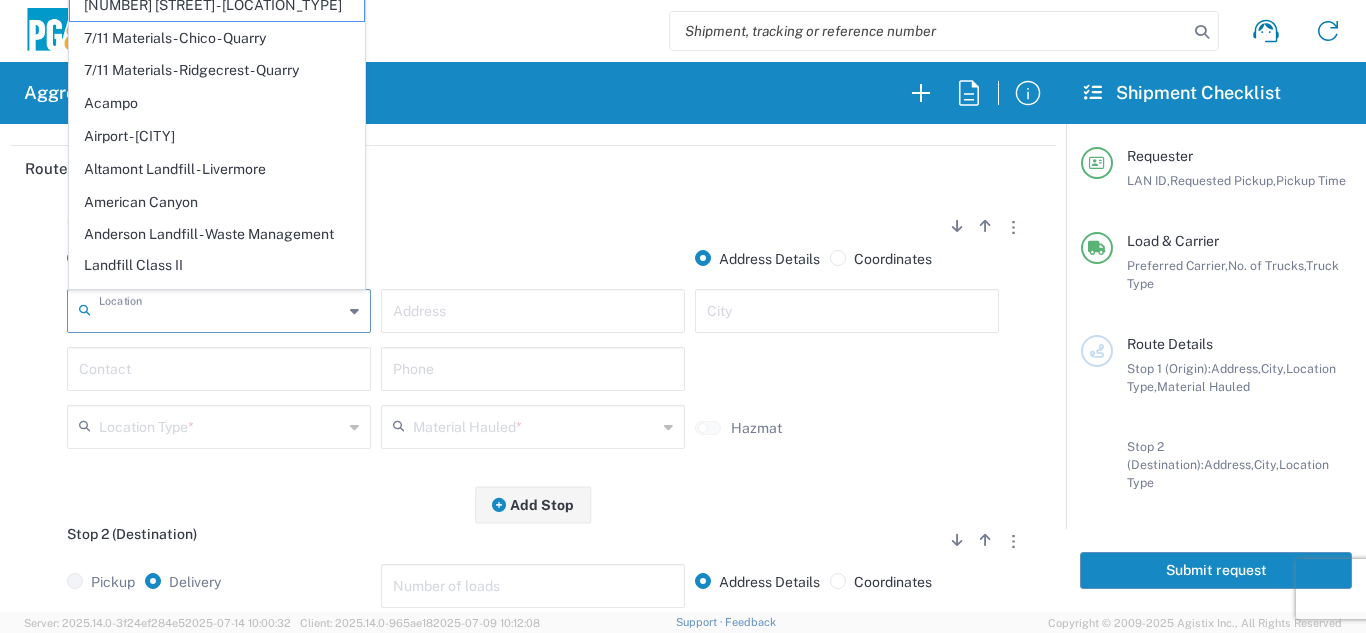 click at bounding box center [221, 309] 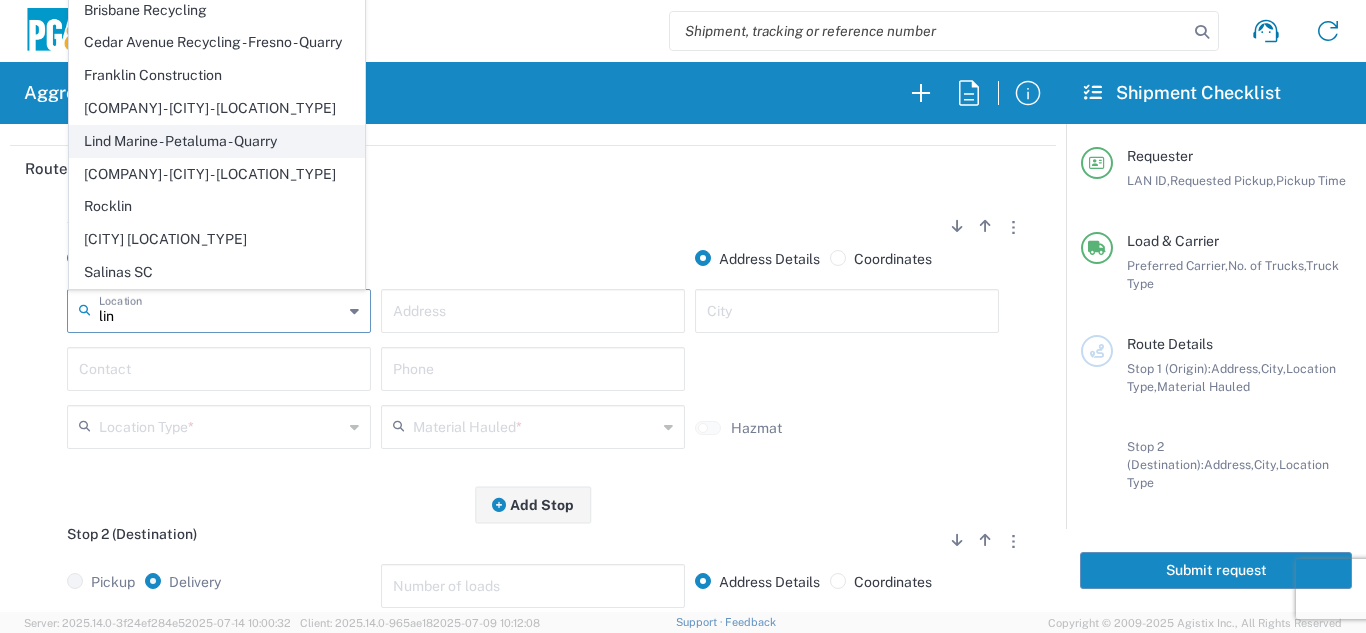 click on "Lind Marine - Petaluma - Quarry" 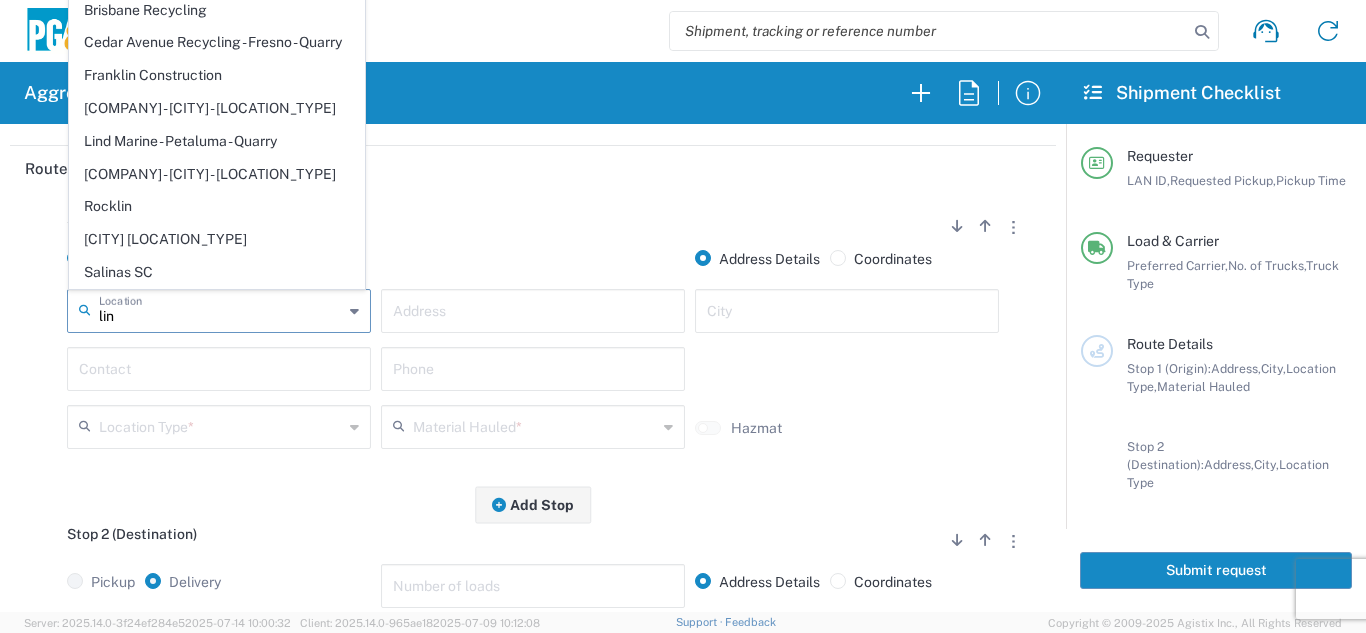 type on "Lind Marine - Petaluma - Quarry" 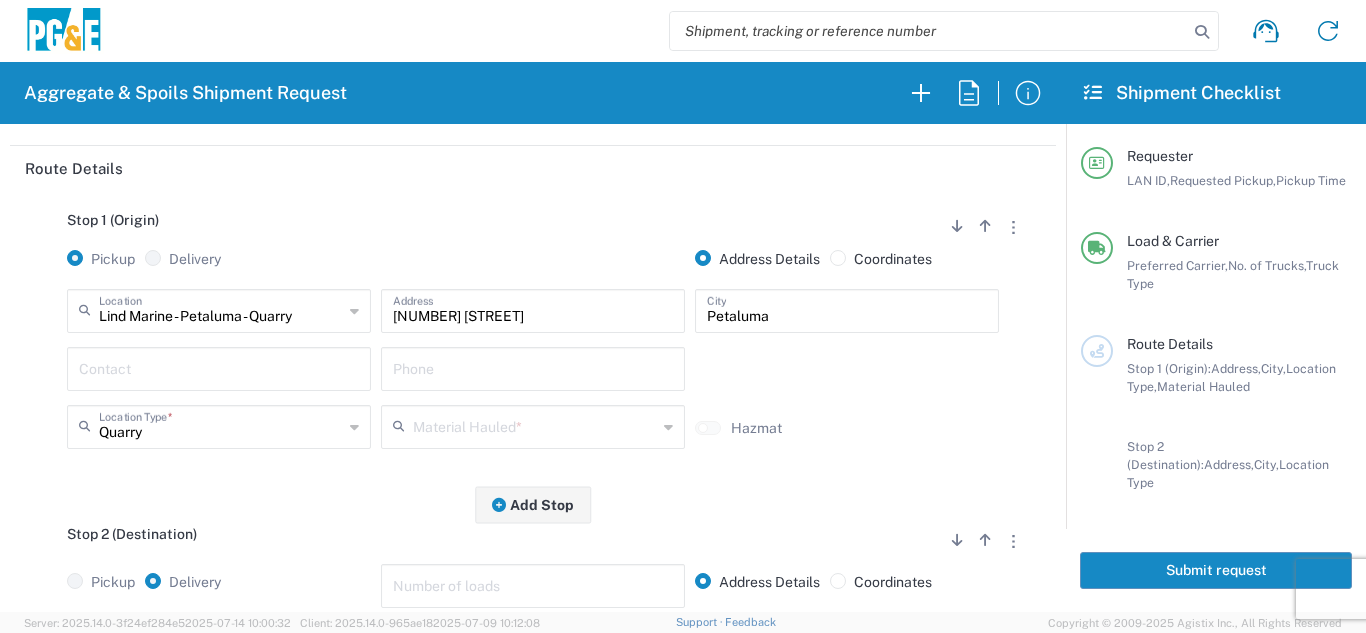 click at bounding box center (219, 367) 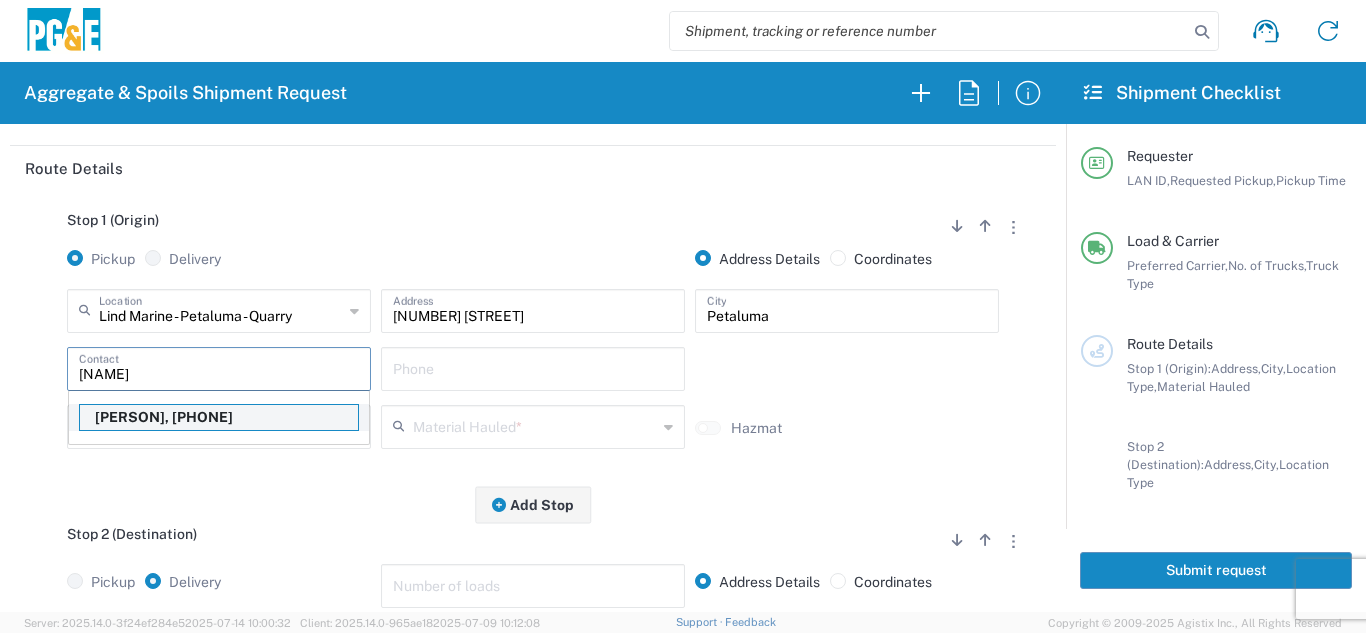 click on "[PERSON], [PHONE]" at bounding box center (219, 417) 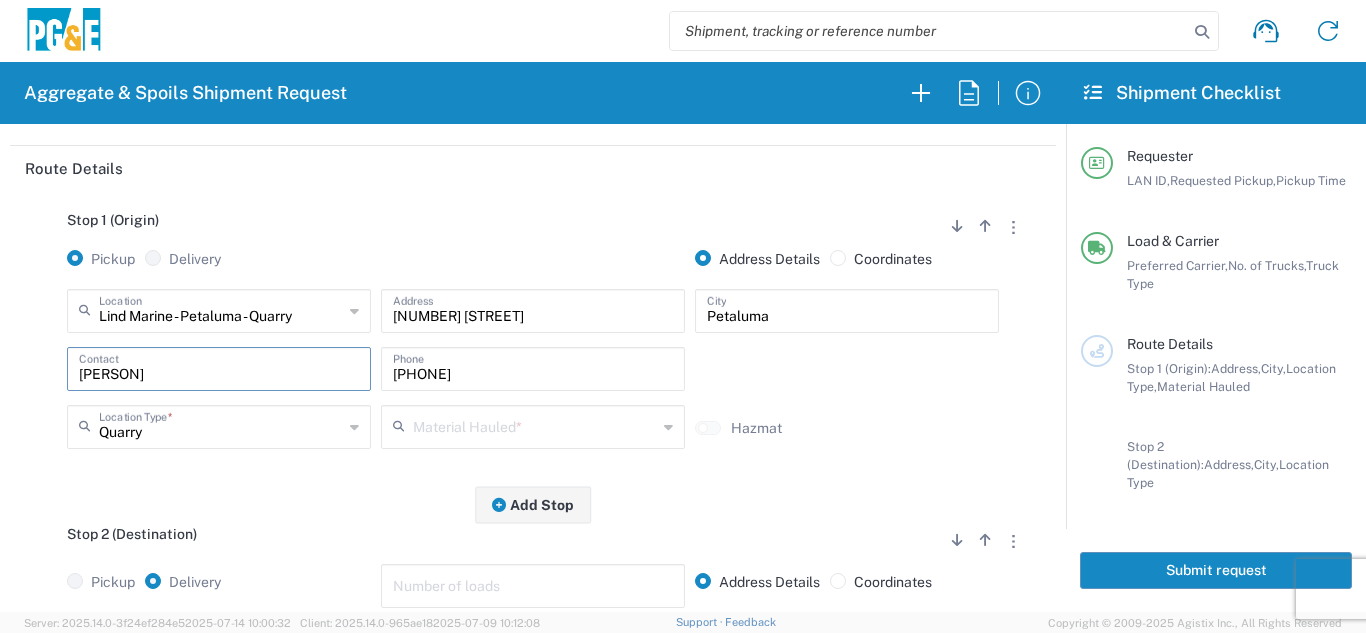 click at bounding box center [535, 425] 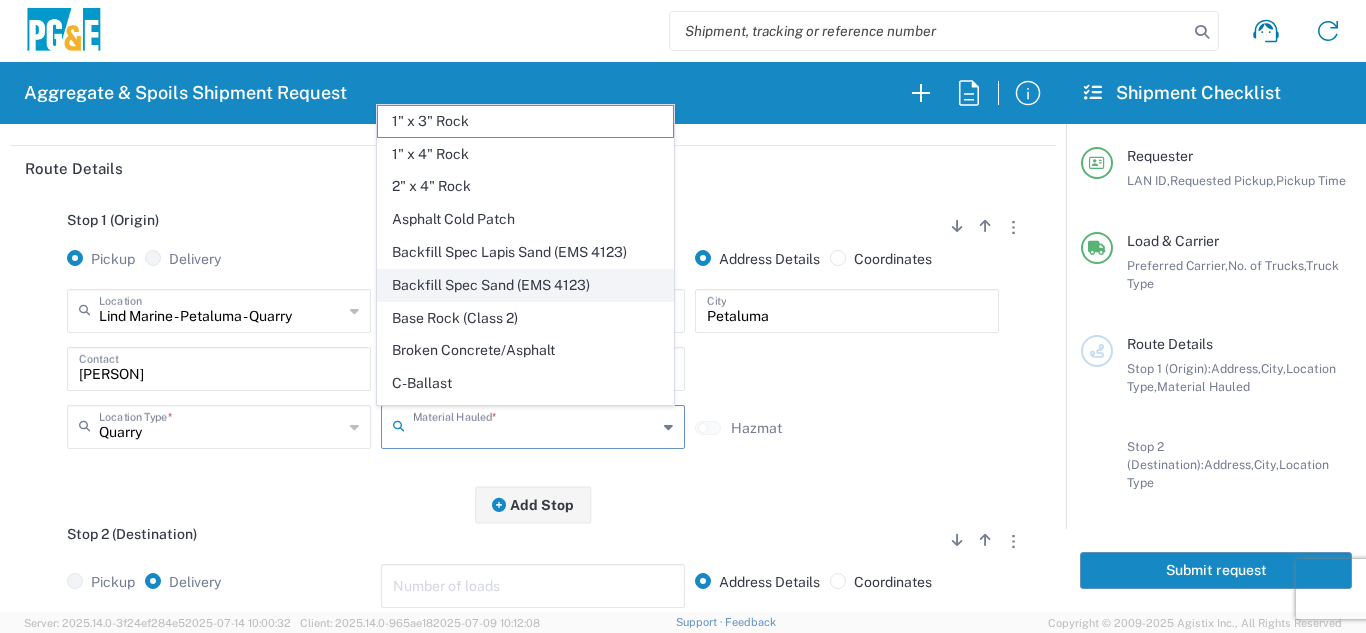 click on "Backfill Spec Sand (EMS 4123)" 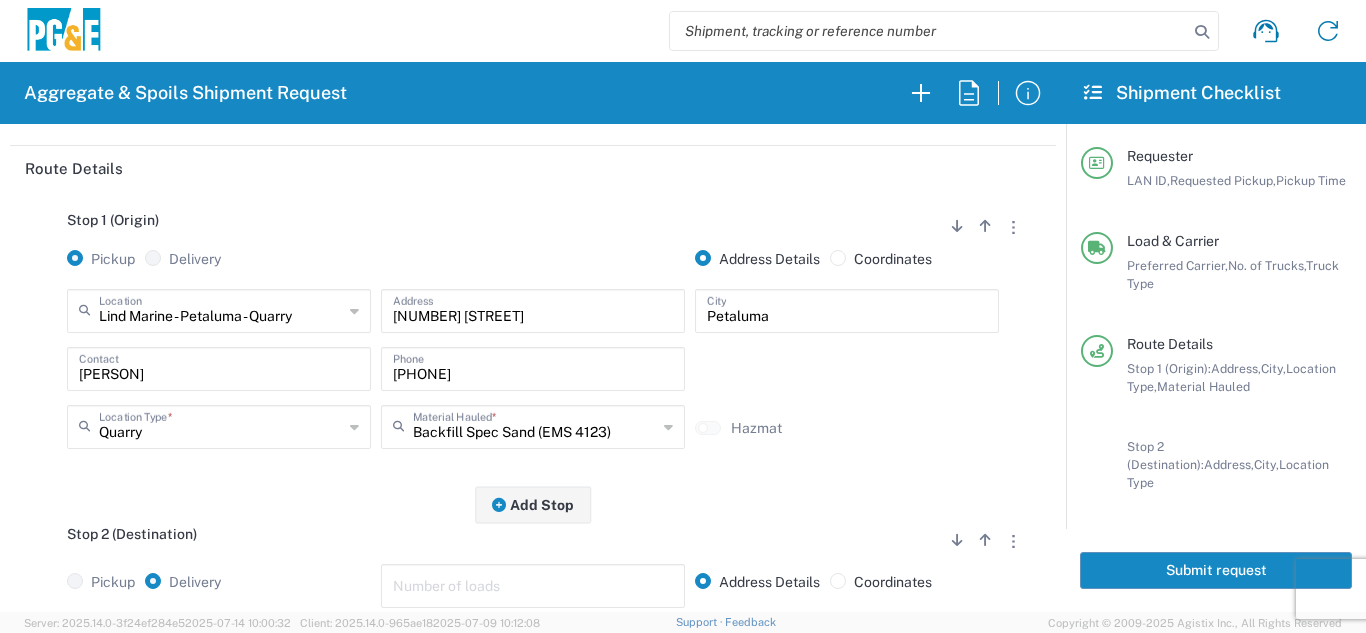 click on "Lind Marine - Petaluma - Quarry Location Lind Marine - Petaluma - Quarry [NUMBER] East Jahant Rd - Quarry 7/11 Materials - [CITY] - Quarry 7/11 Materials - Ridgecrest - Quarry Acampo Airport - [CITY] Altamont Landfill - Livermore American Canyon Anderson Landfill - Waste Management Landfill Class II Antioch Building Materials Antioch SC Argent Materials - Oakland - Quarry Auburn Auburn HUB Yard Auburn SC Avenal Regional Landfill Bakersfield SC Bakersfield Sub Bangor Rock Quarry Bear River Aggregates - Meadow Vista - Quarry Best Rock Quarry - Barstow Blue Mountain Minerals - Columbia - Quarry Bodean Bowman & Sons Brisbane Recycling Burney SC Butte Sand & Gravel - Sutter - Quarry Calaveras Materials Inc - Merced - Quarry Canyon Rock Co Inc - Forestville - Quarry Carlotta Cedar Avenue Recycling - Fresno - Quarry Cemex - Antioch - Quarry Chico SC * *" 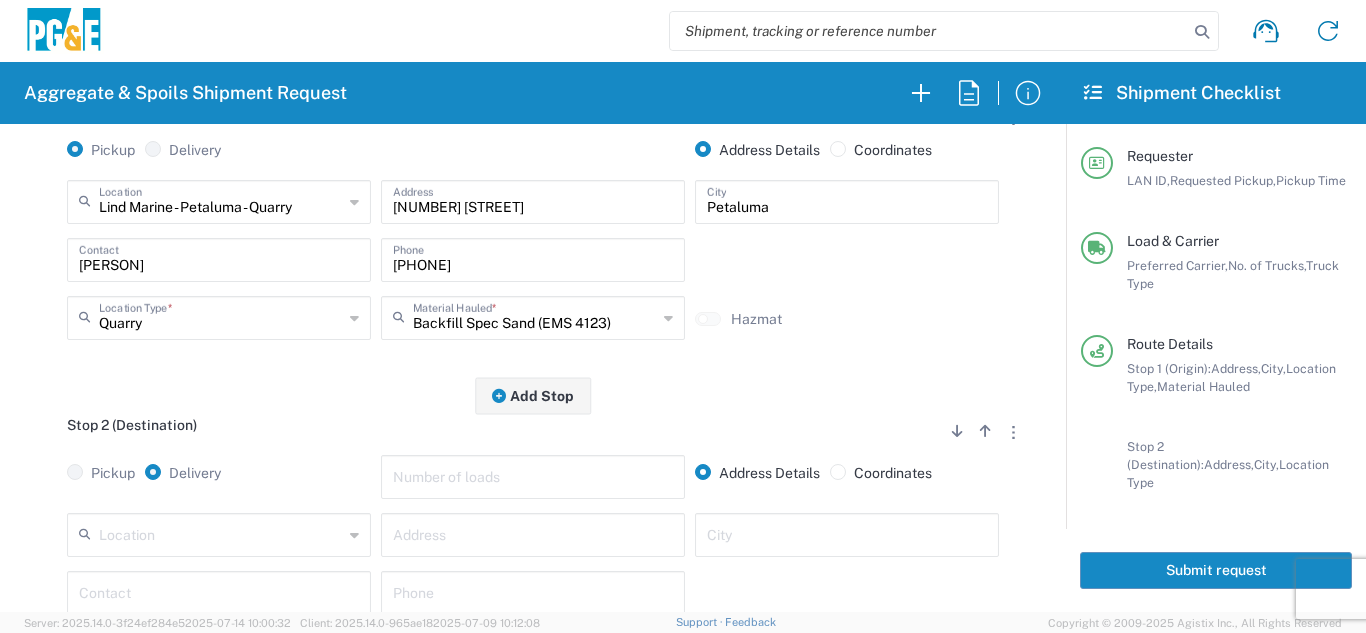scroll, scrollTop: 500, scrollLeft: 0, axis: vertical 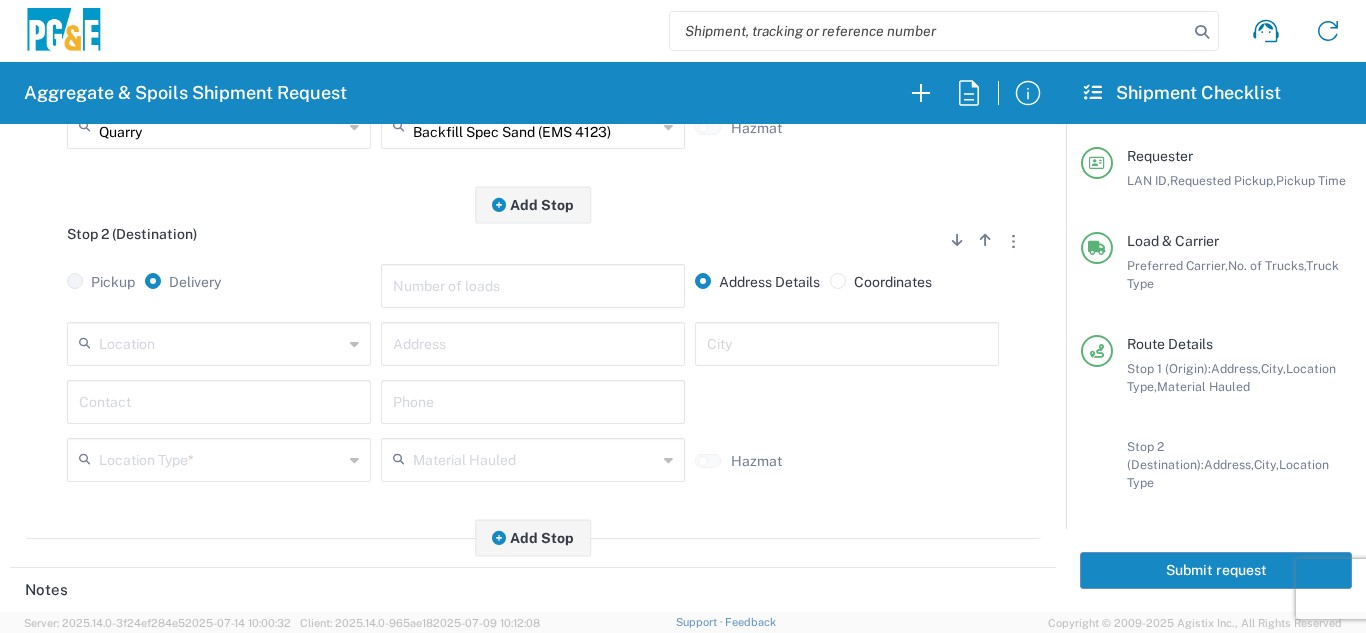 click at bounding box center [221, 342] 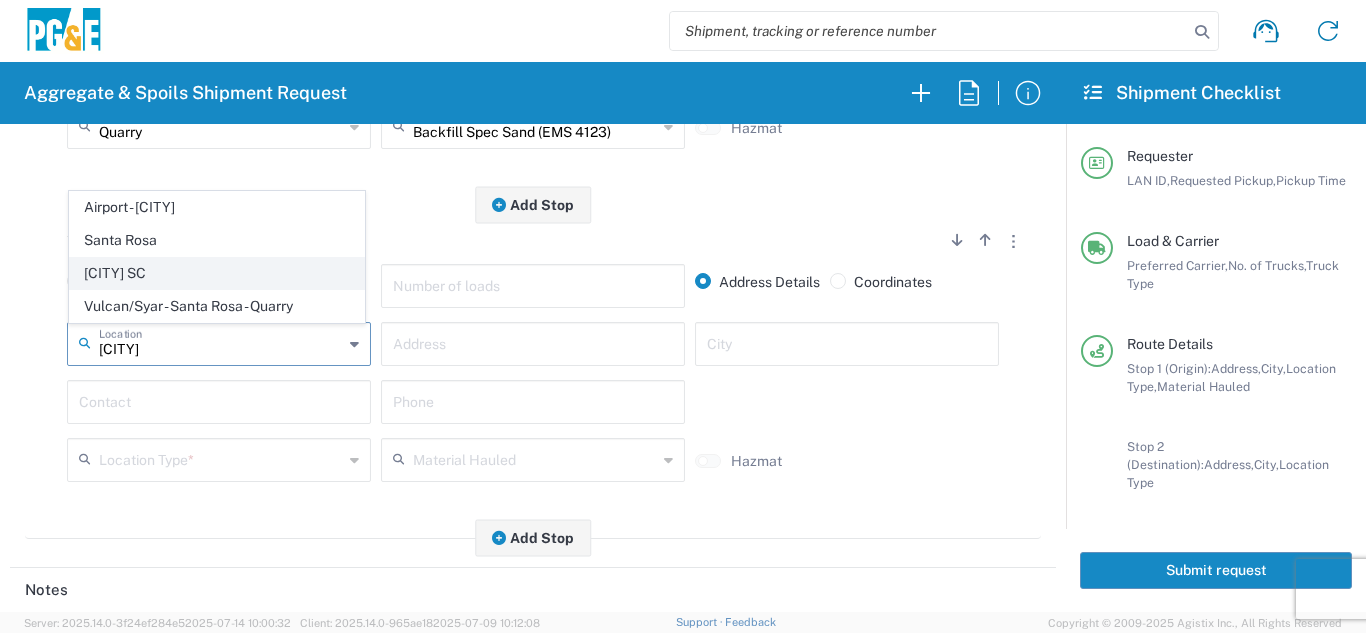click on "[CITY] SC" 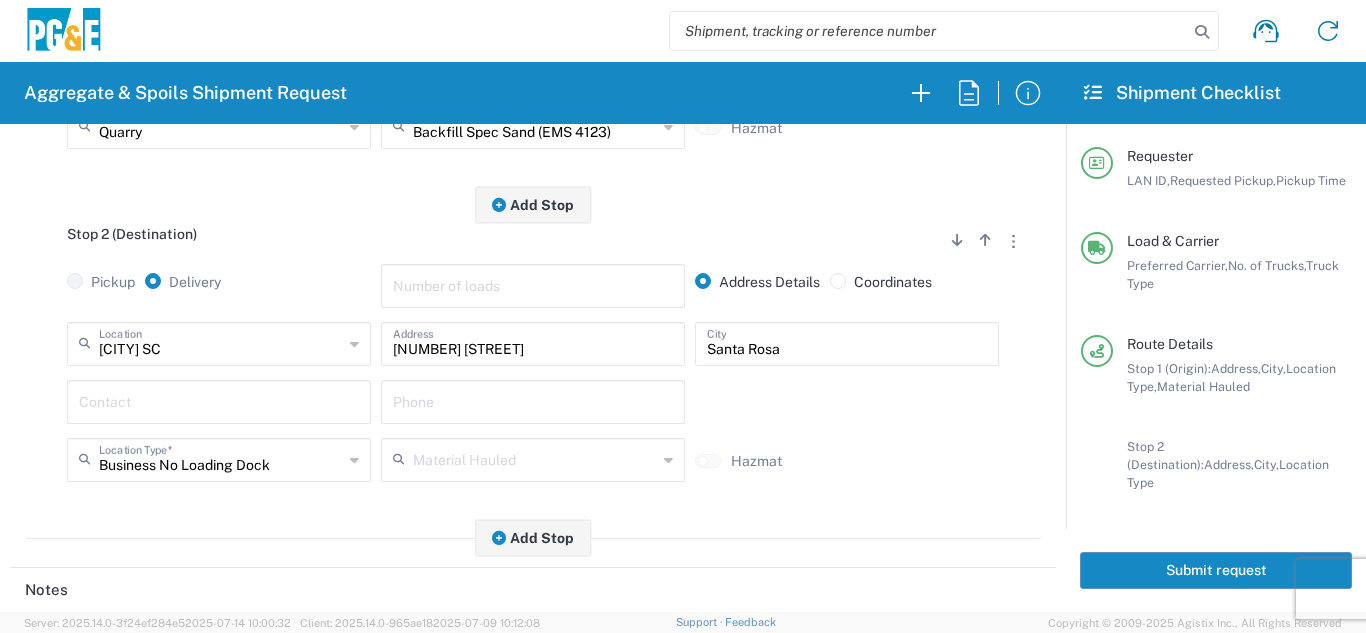 click at bounding box center [219, 400] 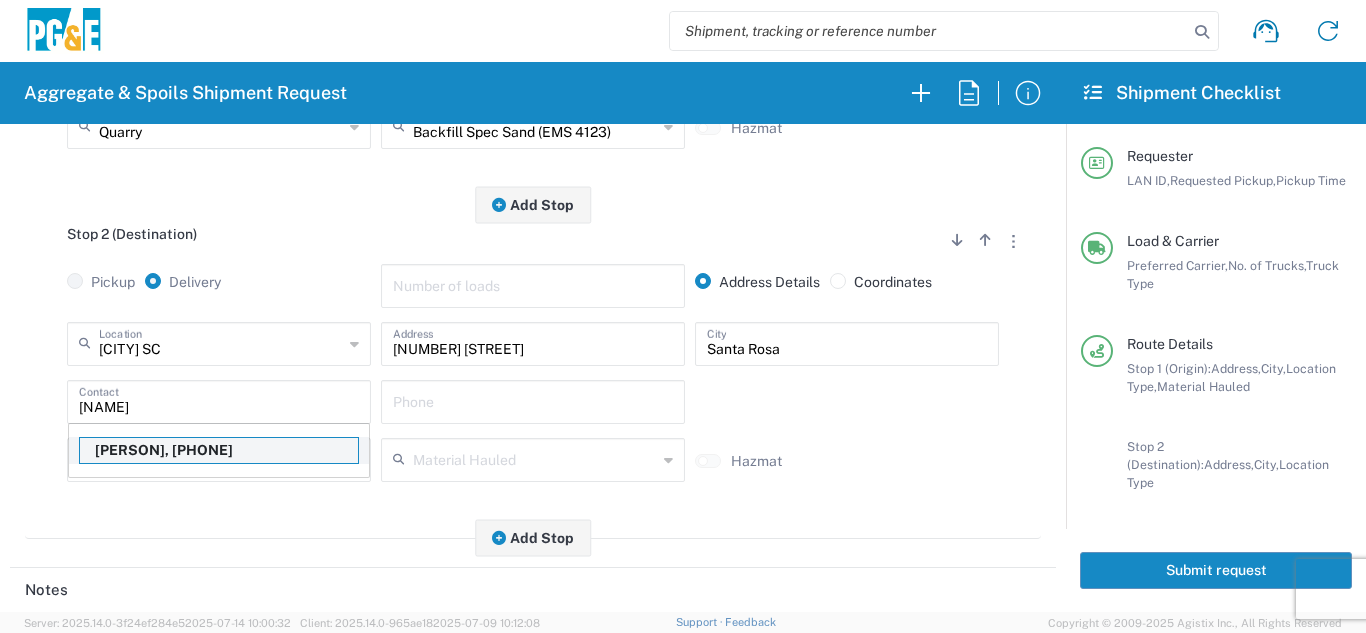 click on "[PERSON], [PHONE]" at bounding box center [219, 450] 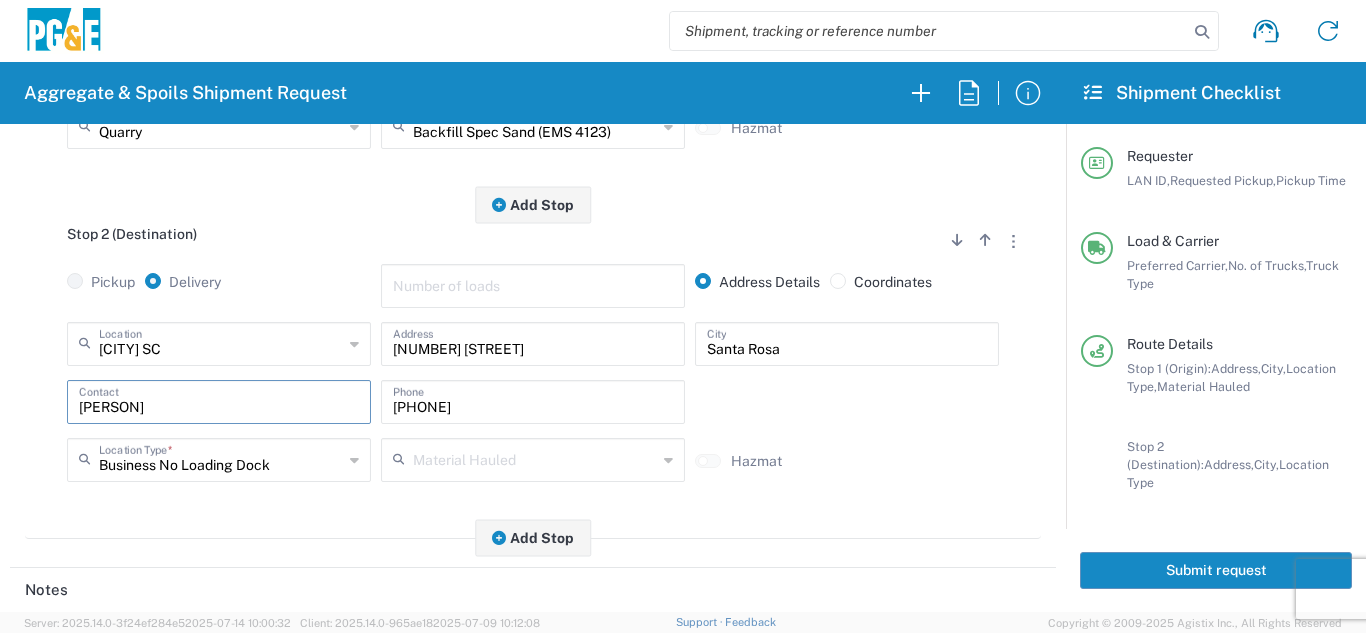 click on "Stop 2 (Destination)
Add Stop Above   Add Stop Below   Remove Stop   Pickup   Delivery   Number of loads   Address Details   Coordinates  Santa Rosa SC  Location  Santa Rosa SC [NUMBER] [STREET] - Quarry 7/11 Materials - Chico - Quarry 7/11 Materials - Ridgecrest - Quarry Acampo Airport - Santa Rosa Altamont Landfill - Livermore American Canyon Anderson Landfill - Waste Management Landfill Class II Antioch Building Materials Antioch SC Argent Materials - Oakland - Quarry Auburn Auburn HUB Yard Auburn SC Avenal Regional Landfill Bakersfield SC Bakersfield Sub Bangor Rock Quarry Bear River Aggregates - Meadow Vista - Quarry Best Rock Quarry - Barstow Blue Mountain Minerals - Columbia - Quarry Bodean Bowman & Sons Brisbane Recycling Burney SC Butte Sand & Gravel - Sutter - Quarry Calaveras Materials Inc - Merced - Quarry Canyon Rock Co Inc - Forestville - Quarry Carlotta Cedar Avenue Recycling - Fresno - Quarry Cemex - Antioch - Quarry Cemex - Clayton - Quarry" 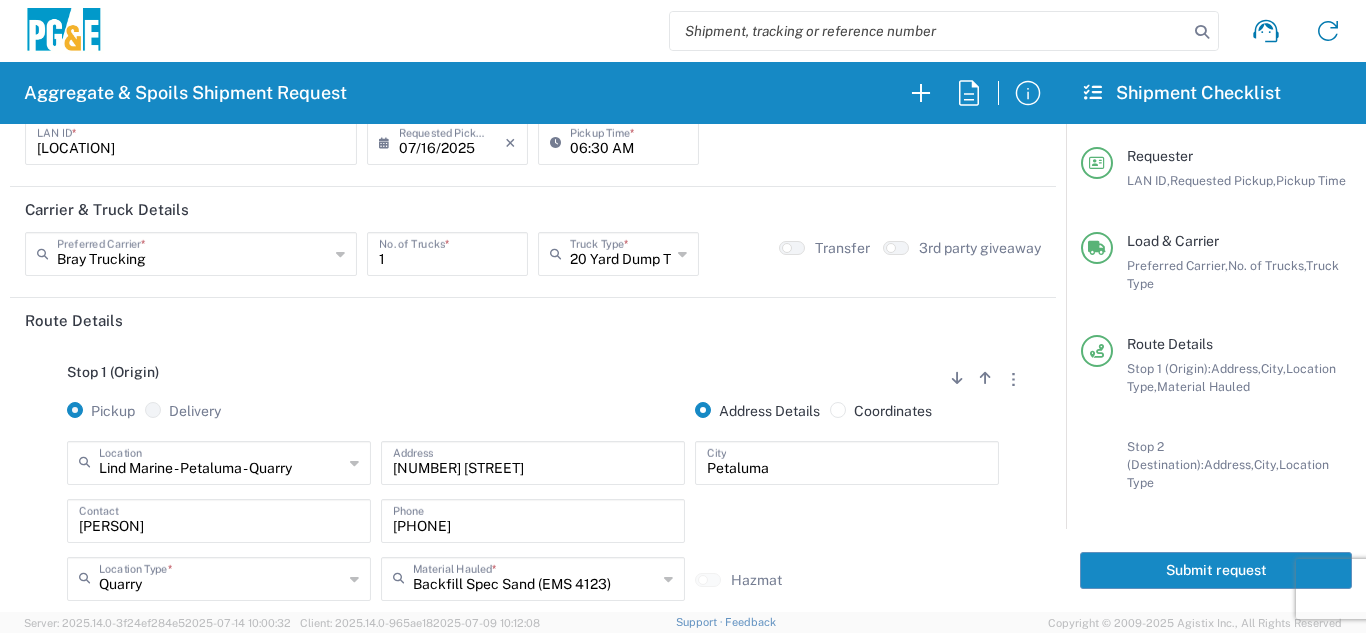scroll, scrollTop: 0, scrollLeft: 0, axis: both 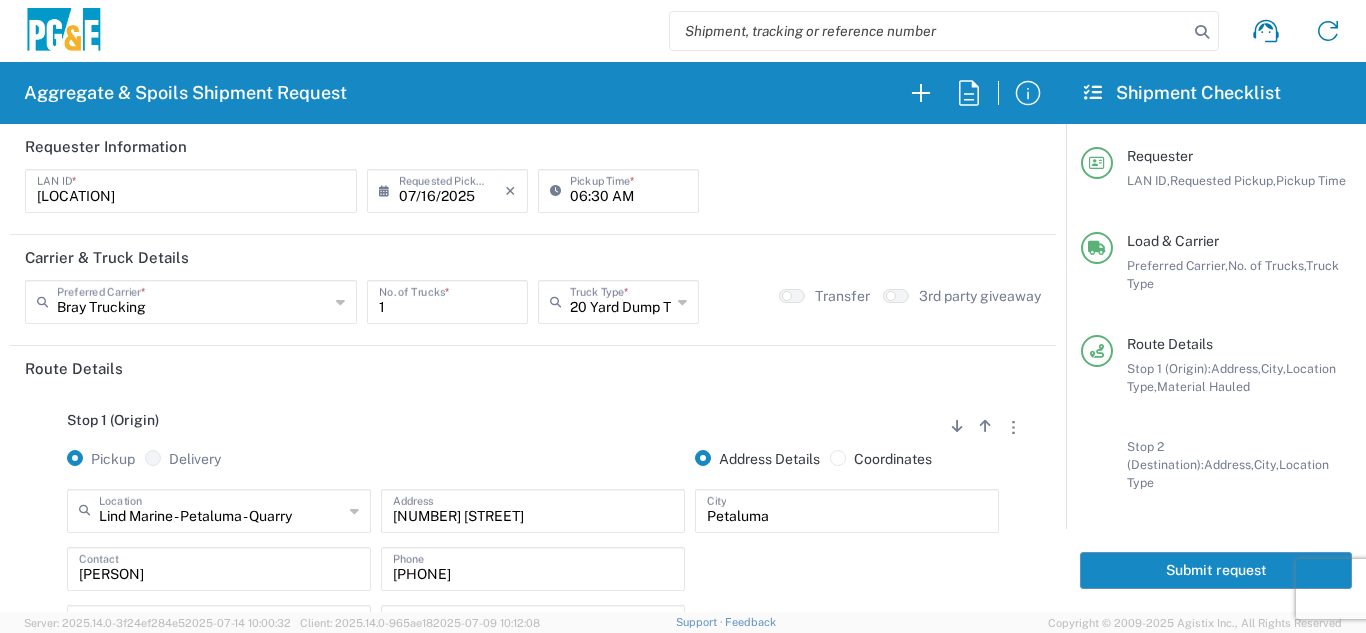 click on "Submit request" 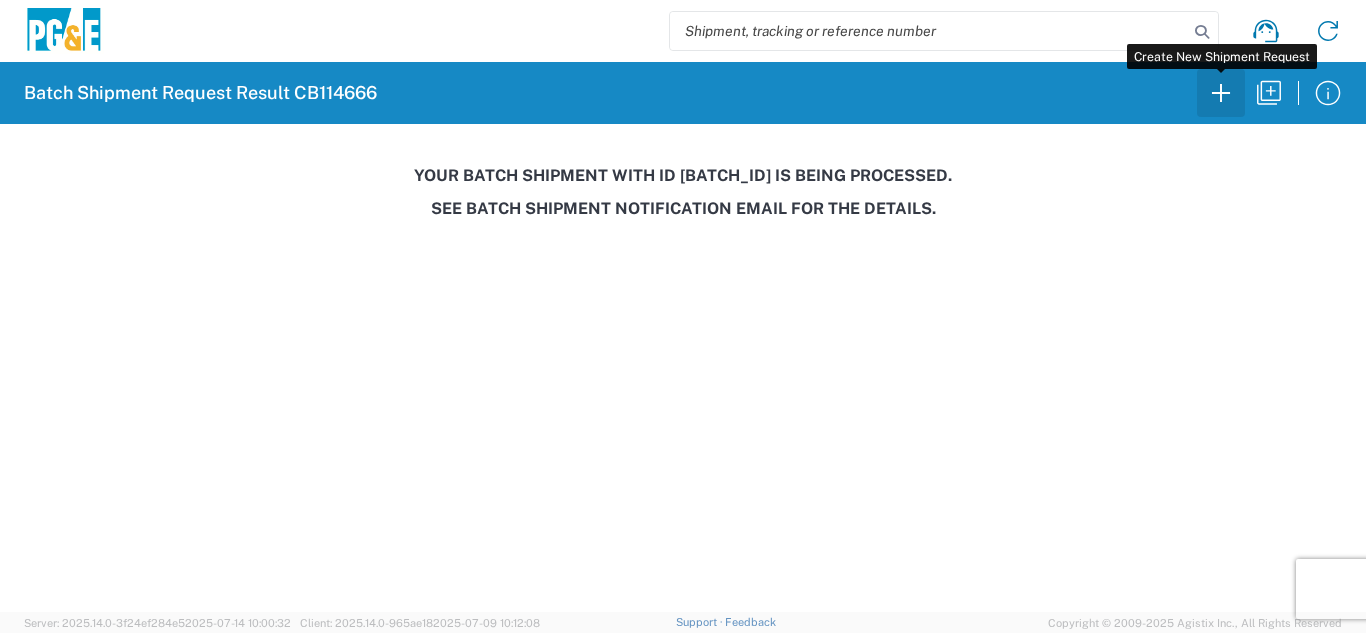 click 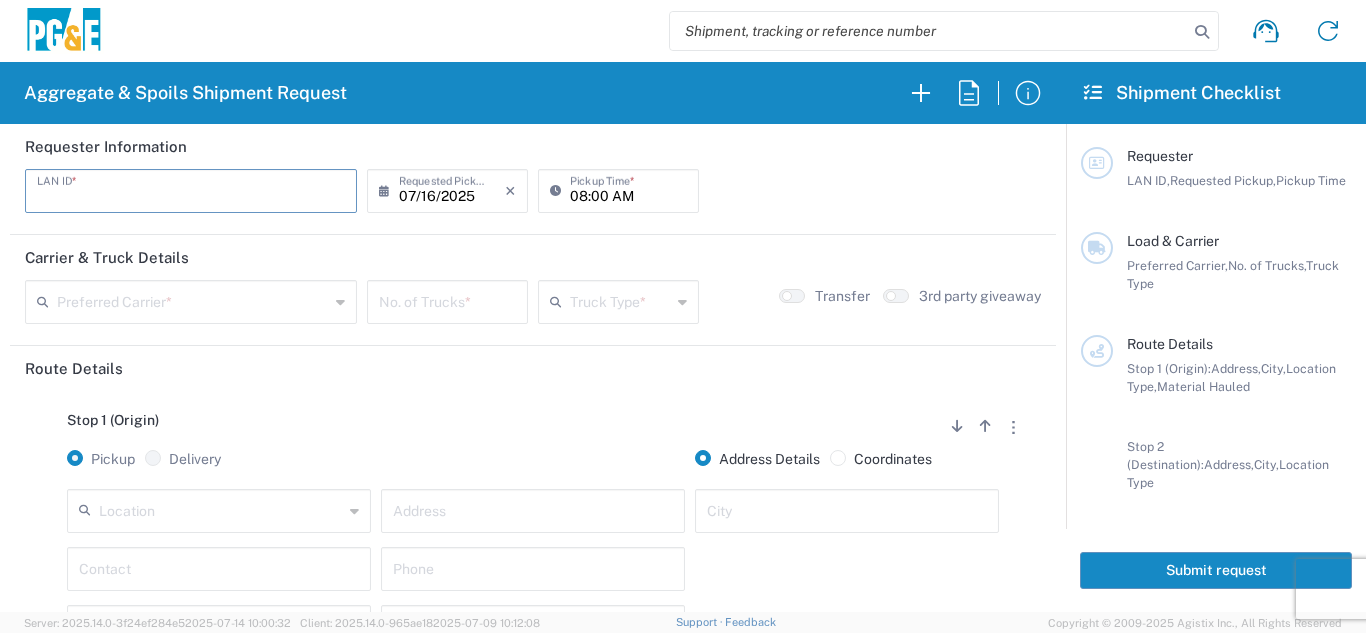 click at bounding box center (191, 189) 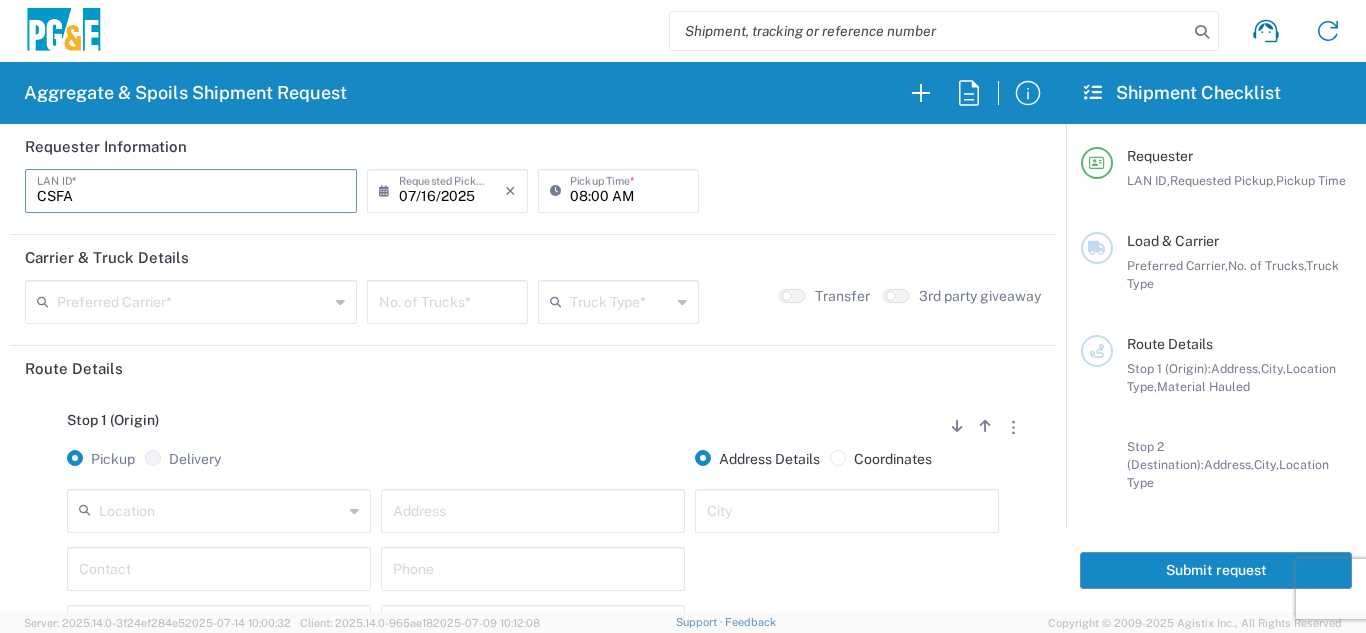 type on "CSFA" 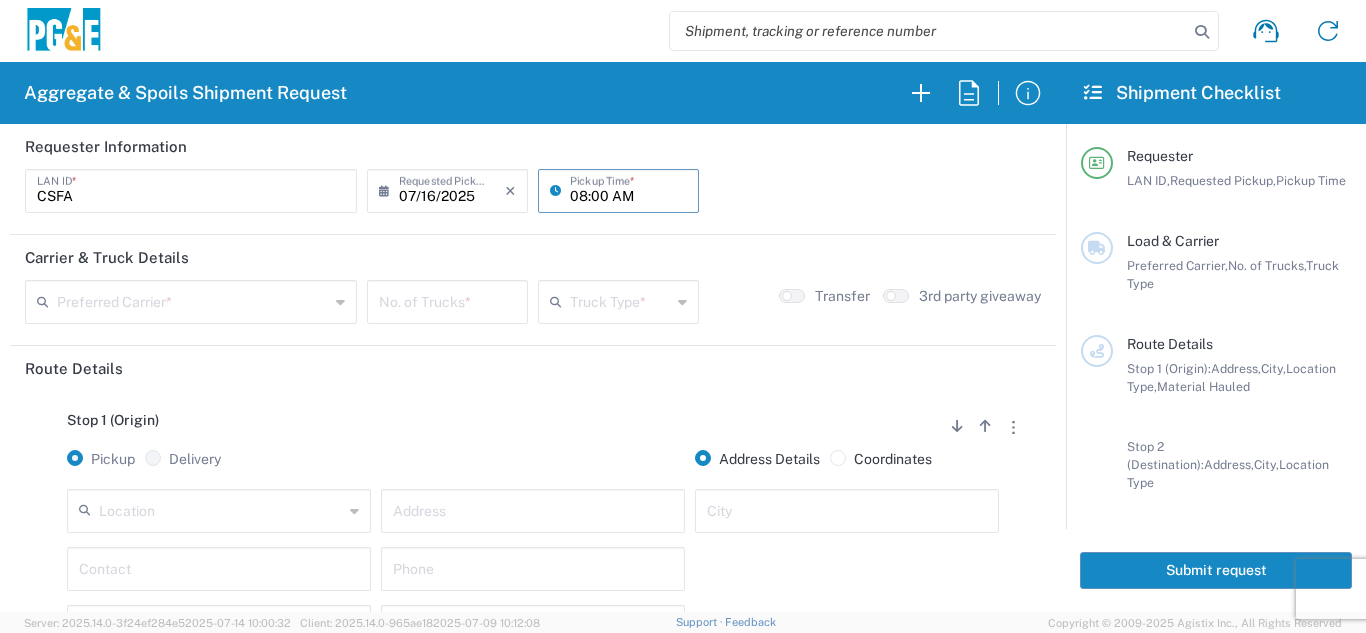 click on "08:00 AM" at bounding box center [628, 189] 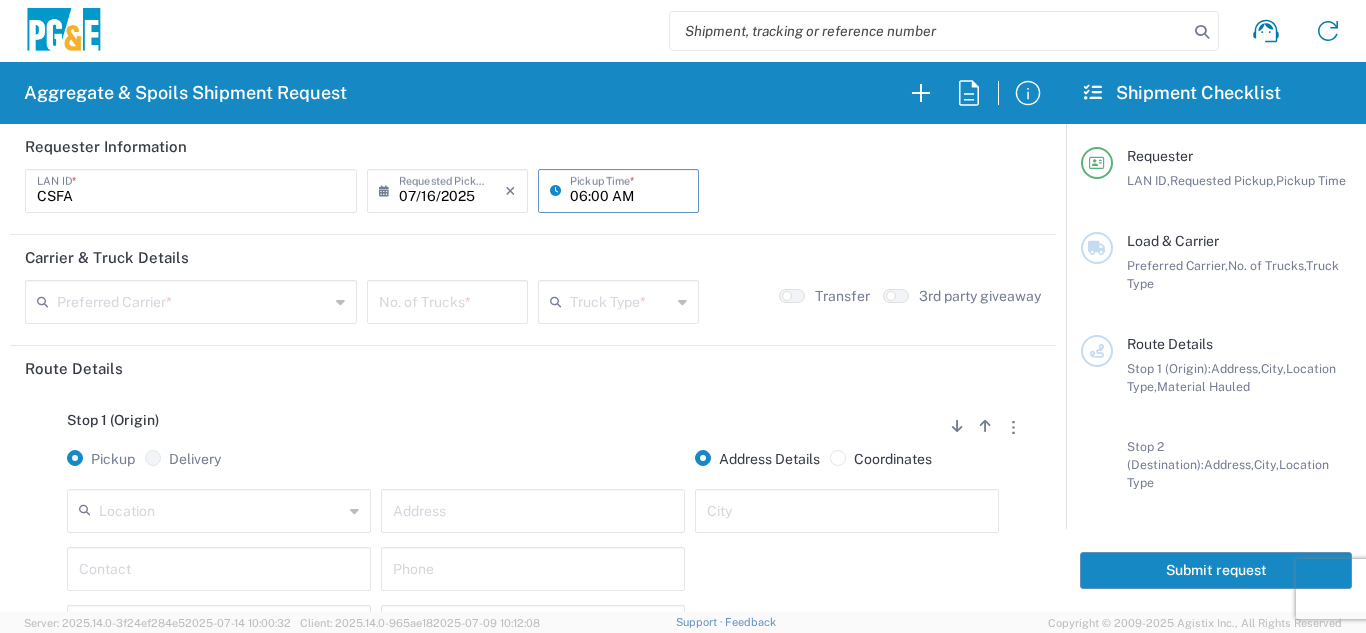 click on "06:00 AM" at bounding box center [628, 189] 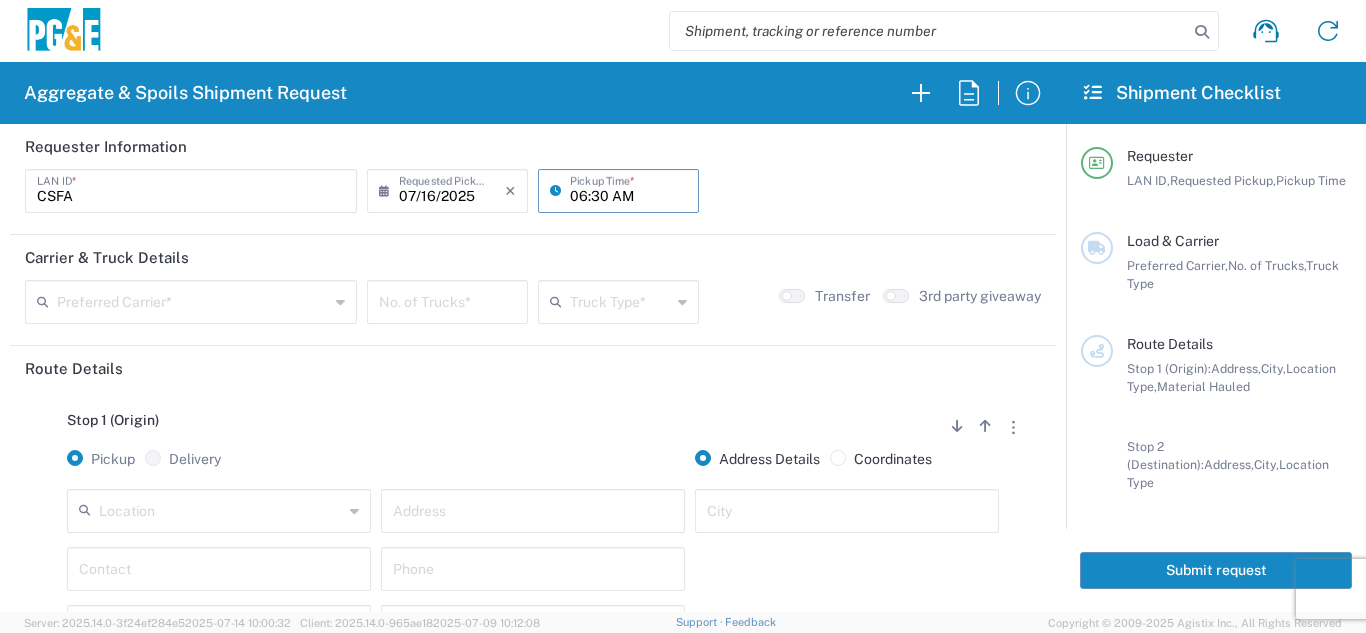 type on "06:30 AM" 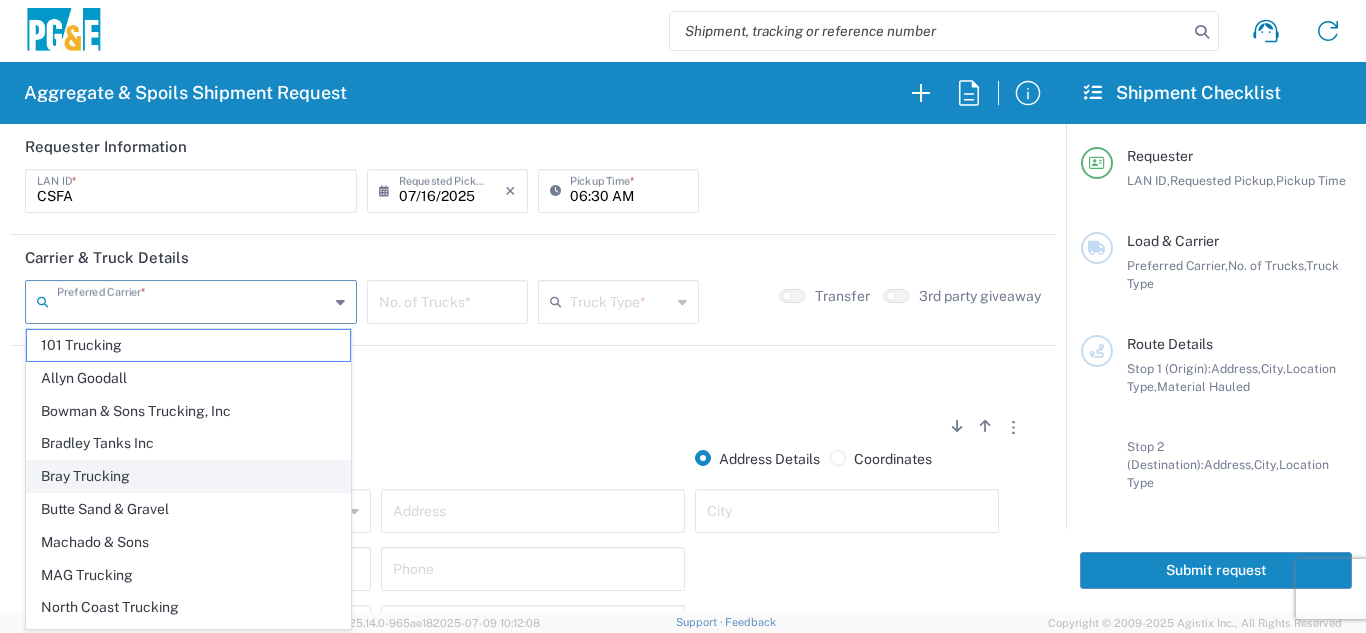 click on "Bray Trucking" 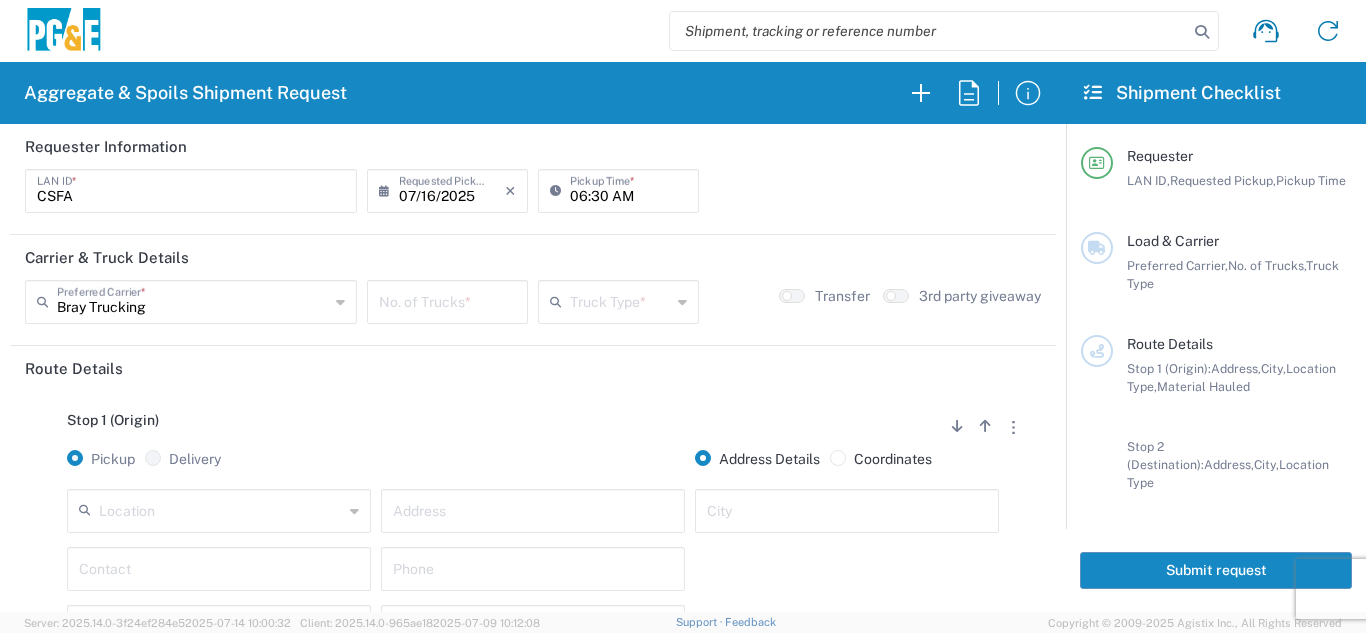click at bounding box center (447, 300) 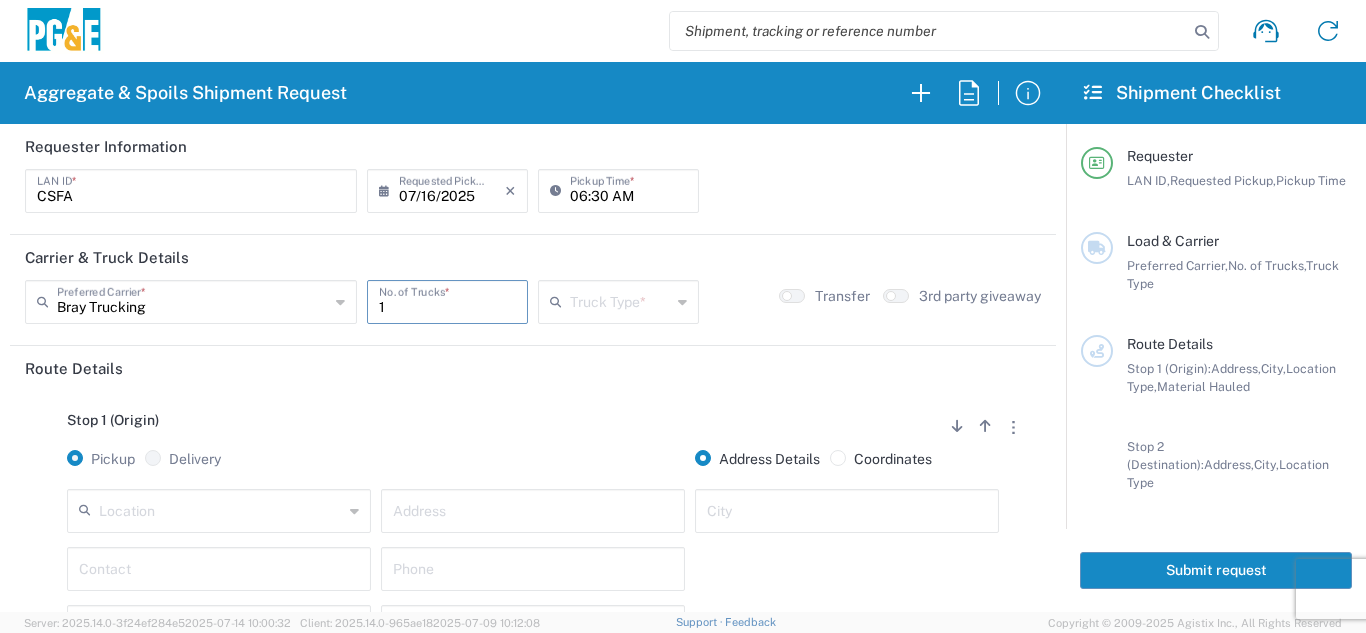 type on "1" 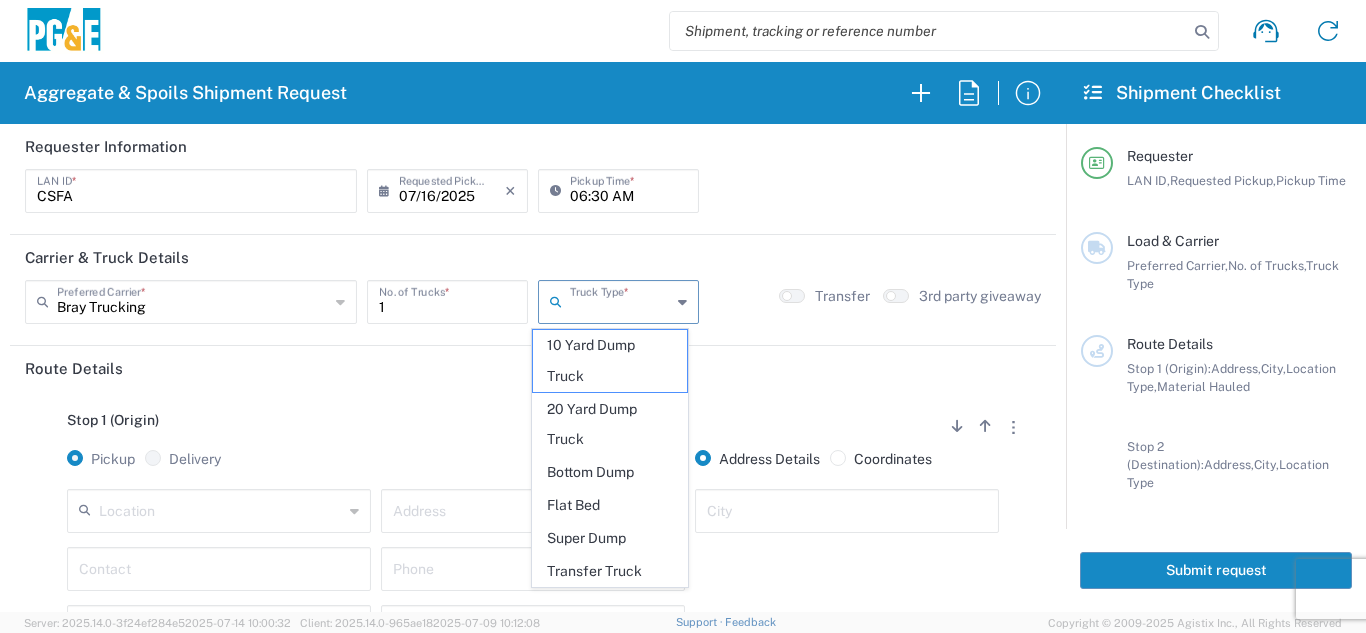 click at bounding box center [620, 300] 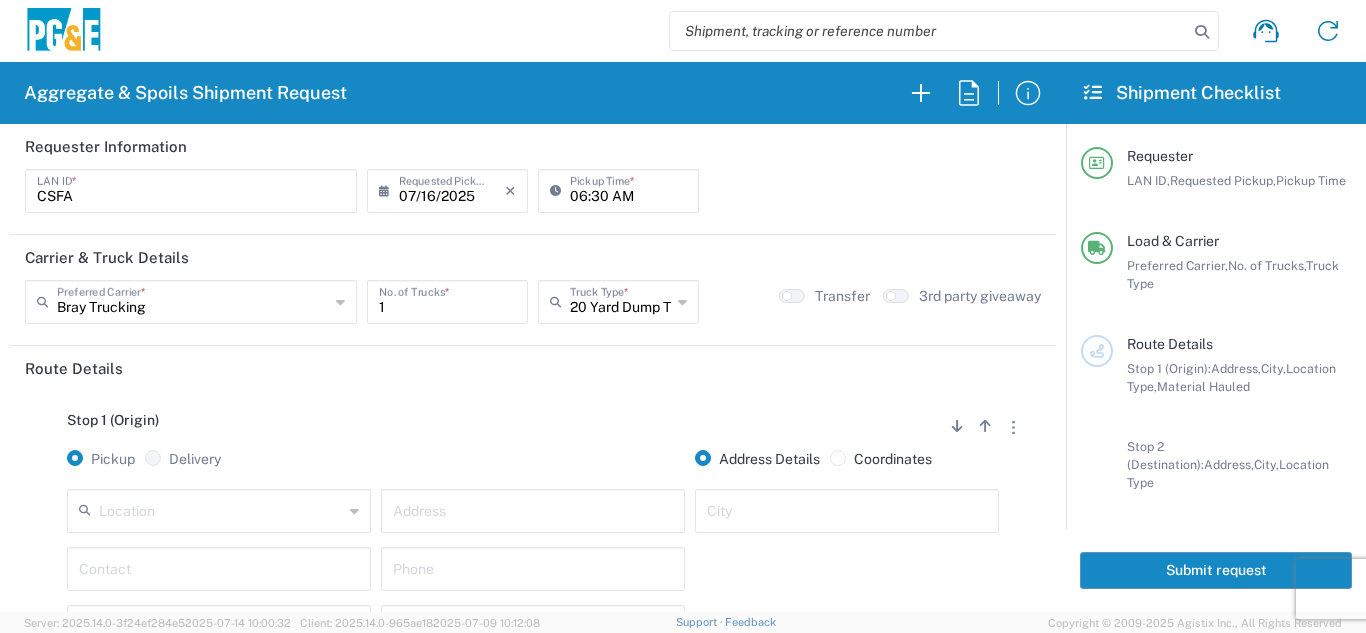 click on "20 Yard Dump Truck" at bounding box center [620, 300] 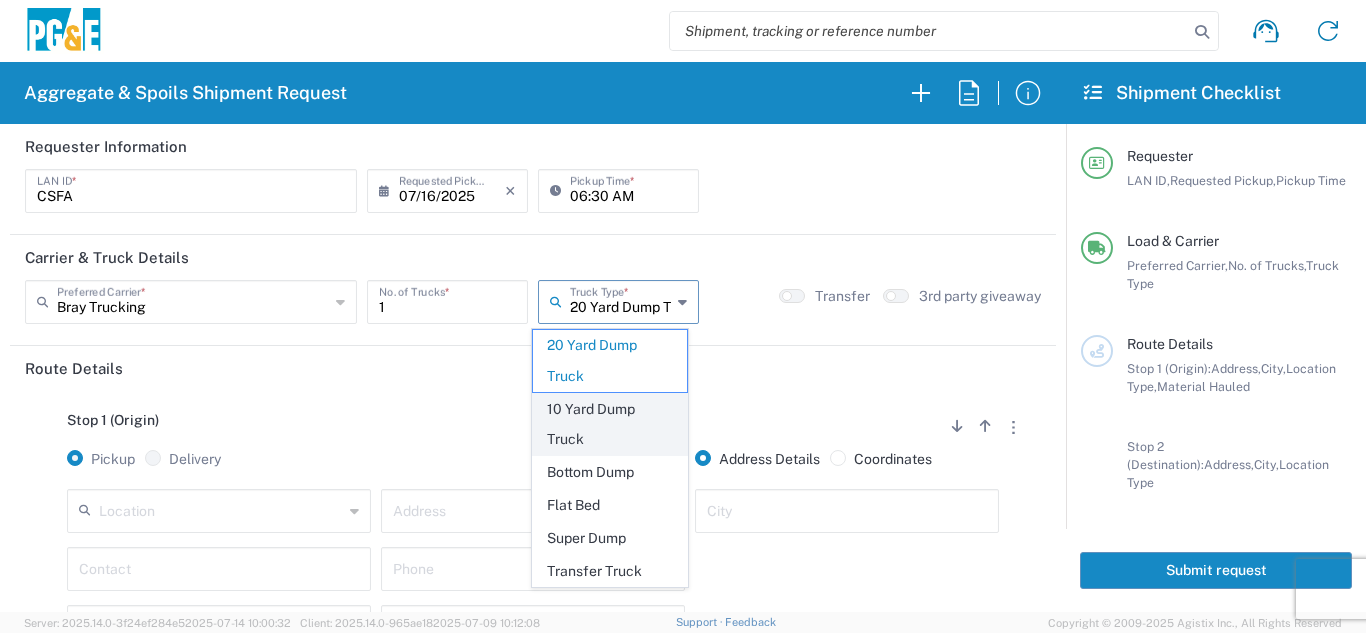 click on "10 Yard Dump Truck" 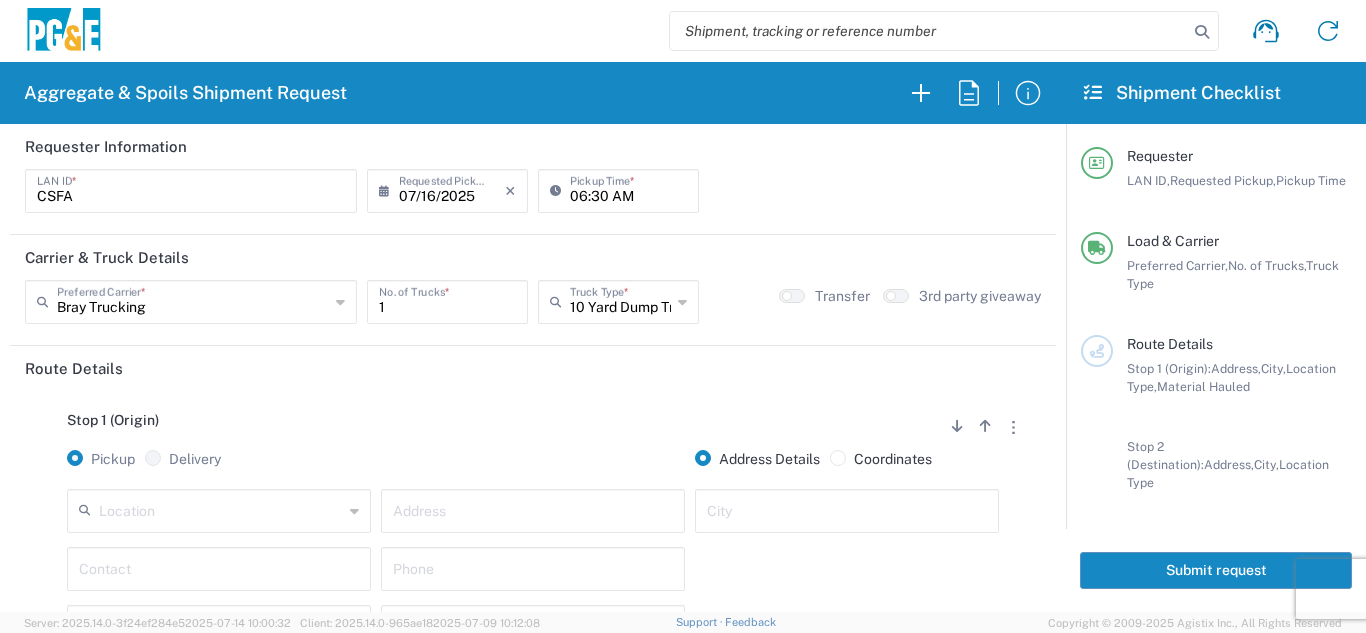 click on "Stop 1 (Origin)
Add Stop Above   Add Stop Below   Remove Stop" 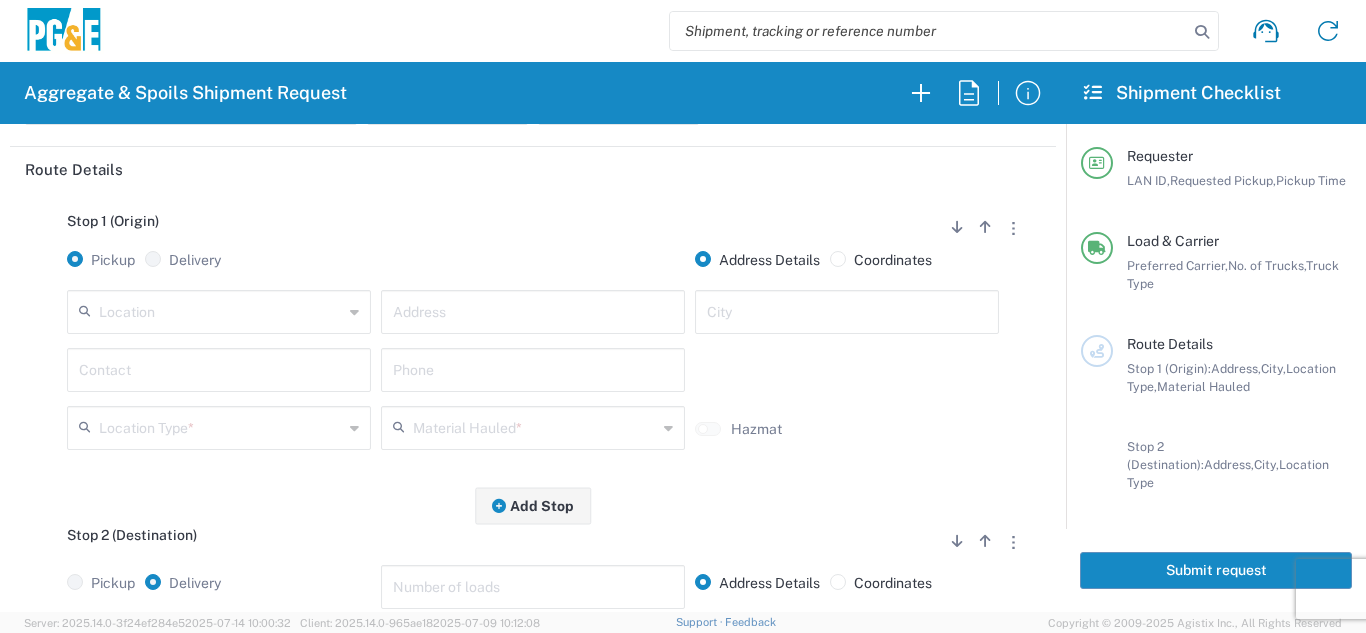 scroll, scrollTop: 200, scrollLeft: 0, axis: vertical 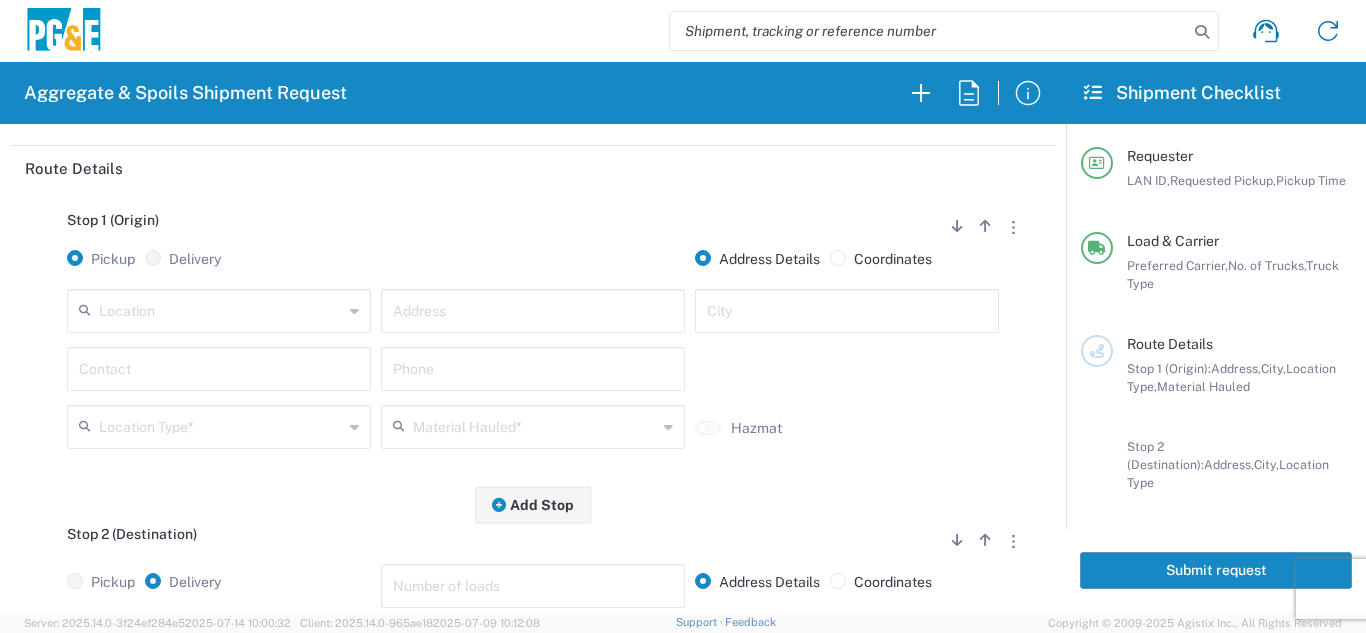 click at bounding box center (221, 309) 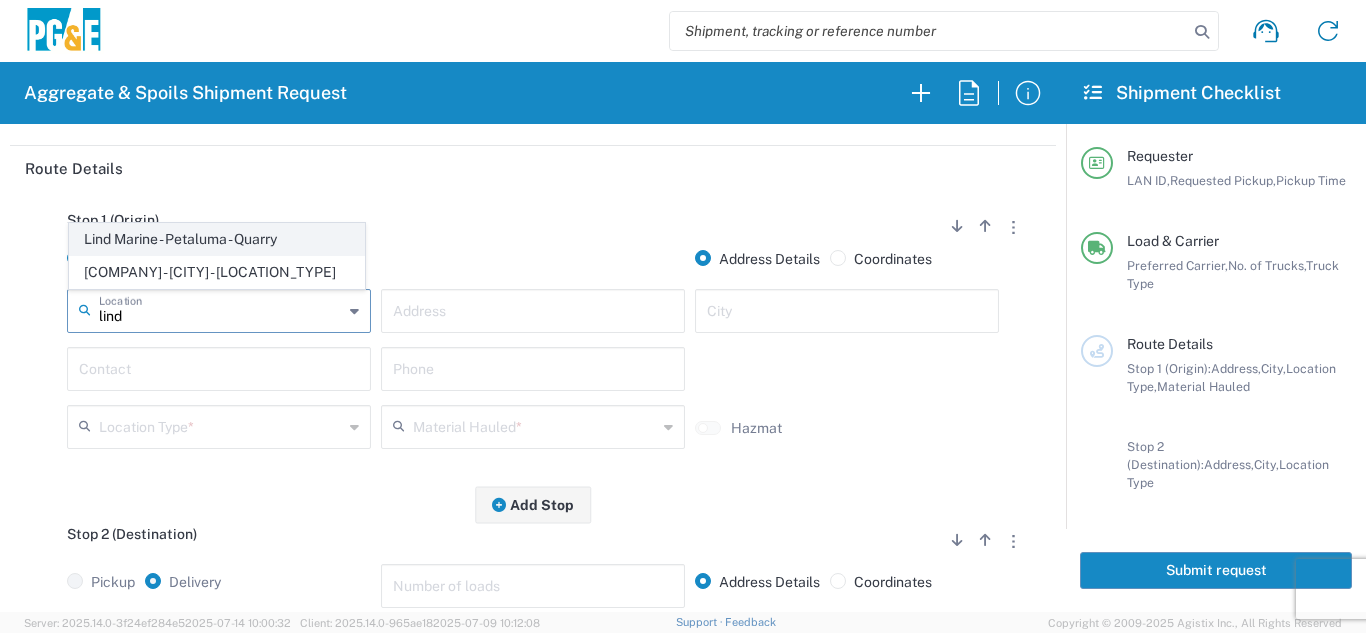 click on "Lind Marine - Petaluma - Quarry" 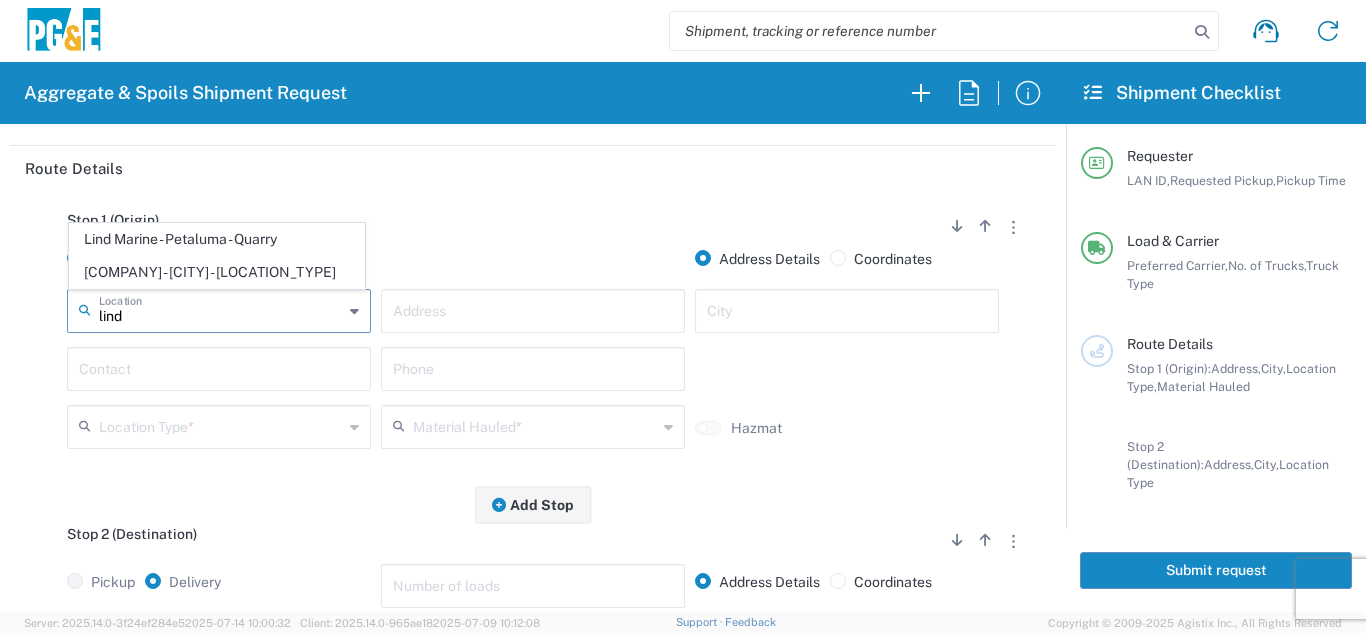 type on "Lind Marine - Petaluma - Quarry" 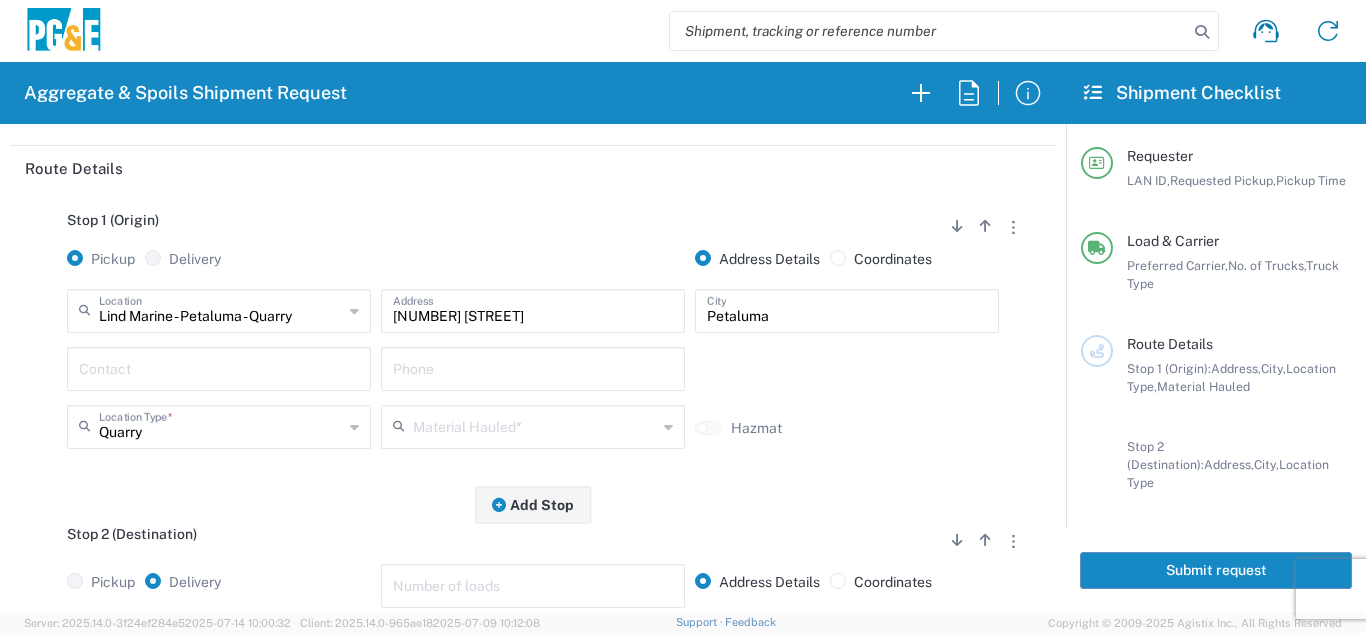 click at bounding box center [219, 367] 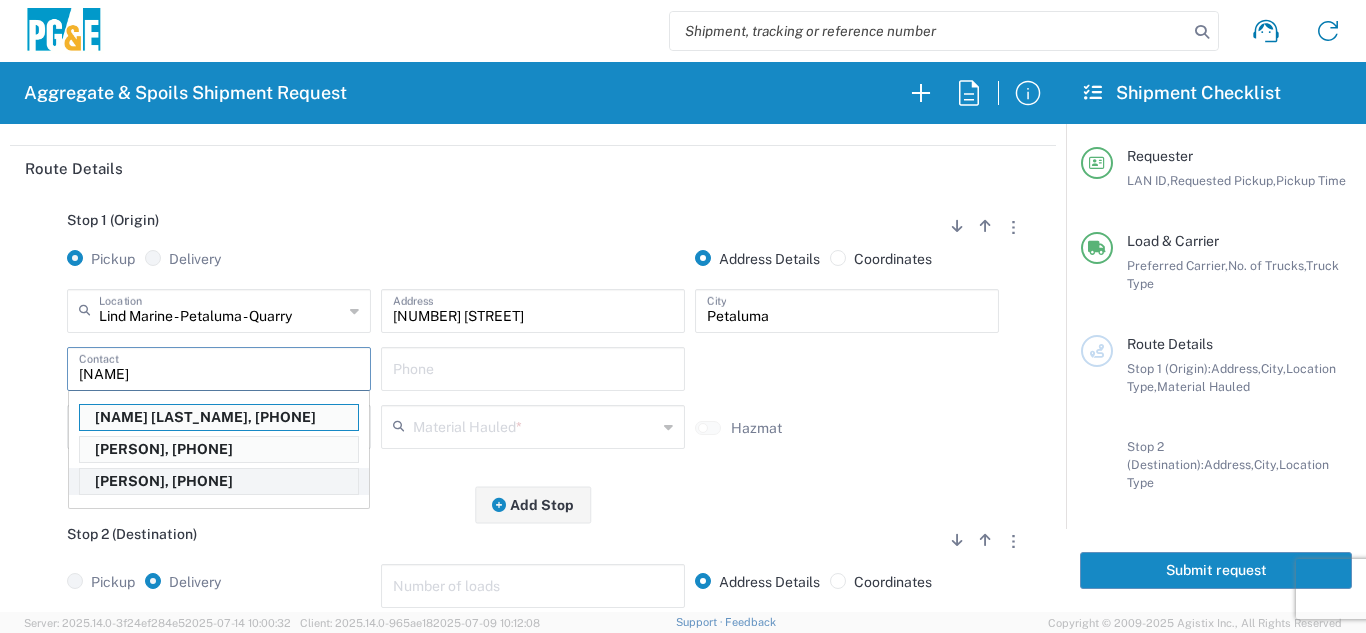 click on "[PERSON], [PHONE]" at bounding box center (219, 481) 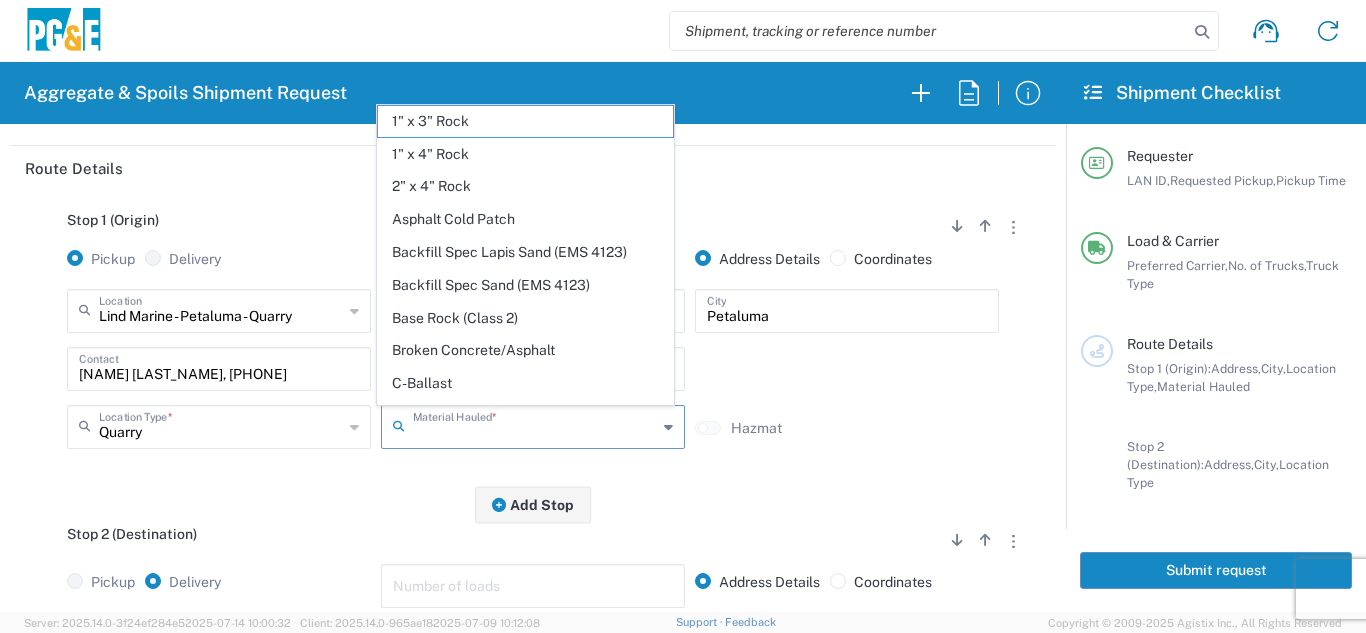 click at bounding box center [535, 425] 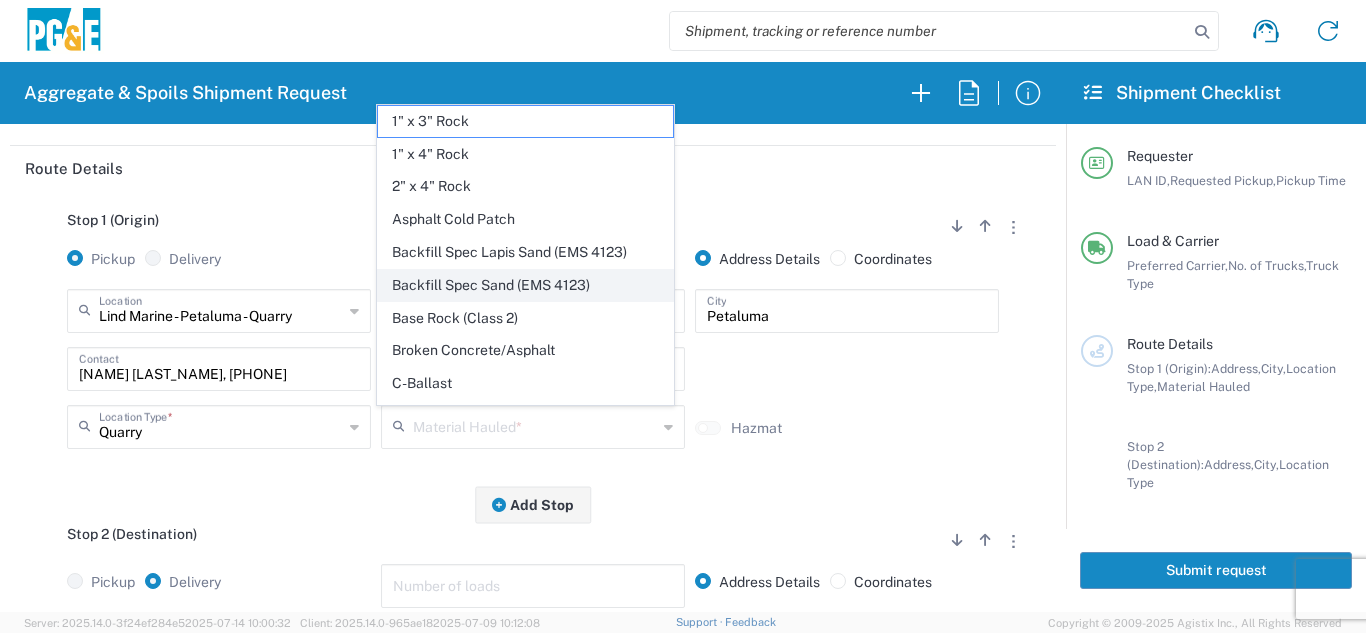 click on "Backfill Spec Sand (EMS 4123)" 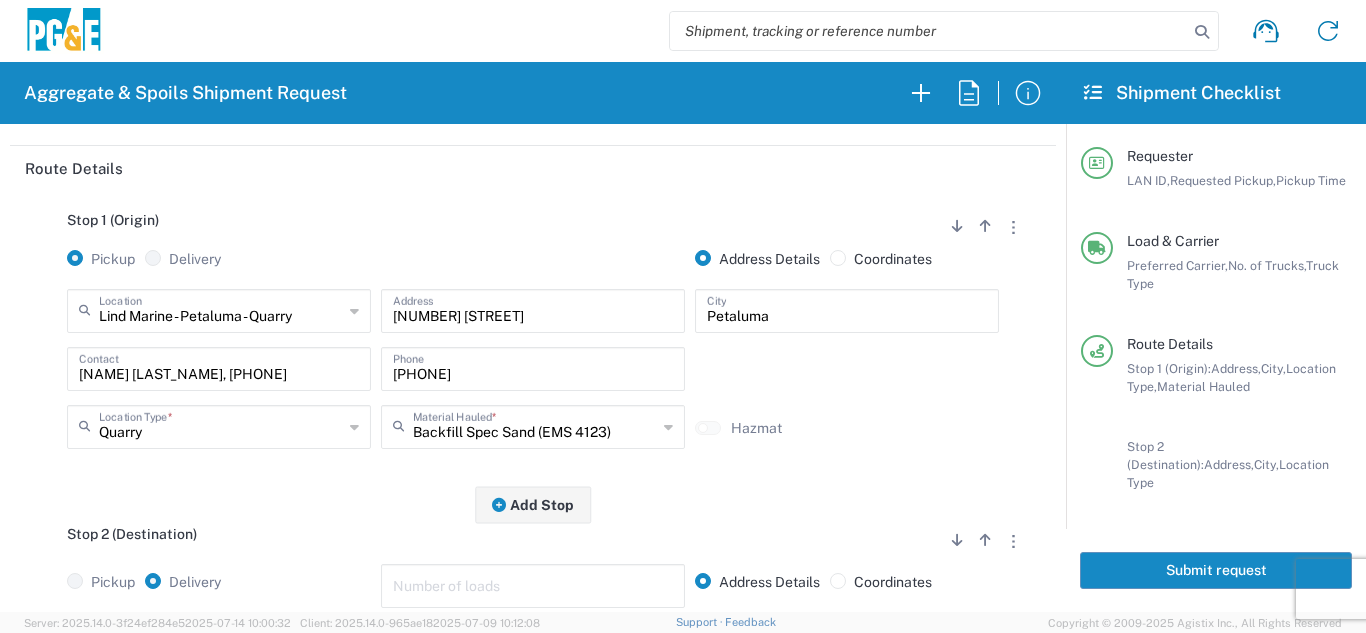 click on "Stop 2 (Destination)
Add Stop Above   Add Stop Below   Remove Stop   Pickup   Delivery   Number of loads   Address Details   Coordinates   Location  [NUMBER] [STREET] - [LOCATION_TYPE] [COMPANY] - [CITY] - [LOCATION_TYPE] [COMPANY] - [CITY] - [LOCATION_TYPE] [CITY] Airport - [CITY] [LOCATION_NAME] - [CITY] [LOCATION_NAME] - [CITY] [COMPANY] [LOCATION_NAME] [COMPANY] - [CITY] - [LOCATION_TYPE] [CITY] [CITY] HUB Yard [CITY] SC [CITY] SC [CITY] Sub [LOCATION_TYPE] [LOCATION_TYPE] - [CITY] - [LOCATION_TYPE] [LOCATION_TYPE] - [CITY] - [LOCATION_TYPE] [COMPANY] - [CITY] - [LOCATION_TYPE] [COMPANY] - [CITY] - [LOCATION_TYPE] [COMPANY] - [CITY] - [LOCATION_TYPE] *" 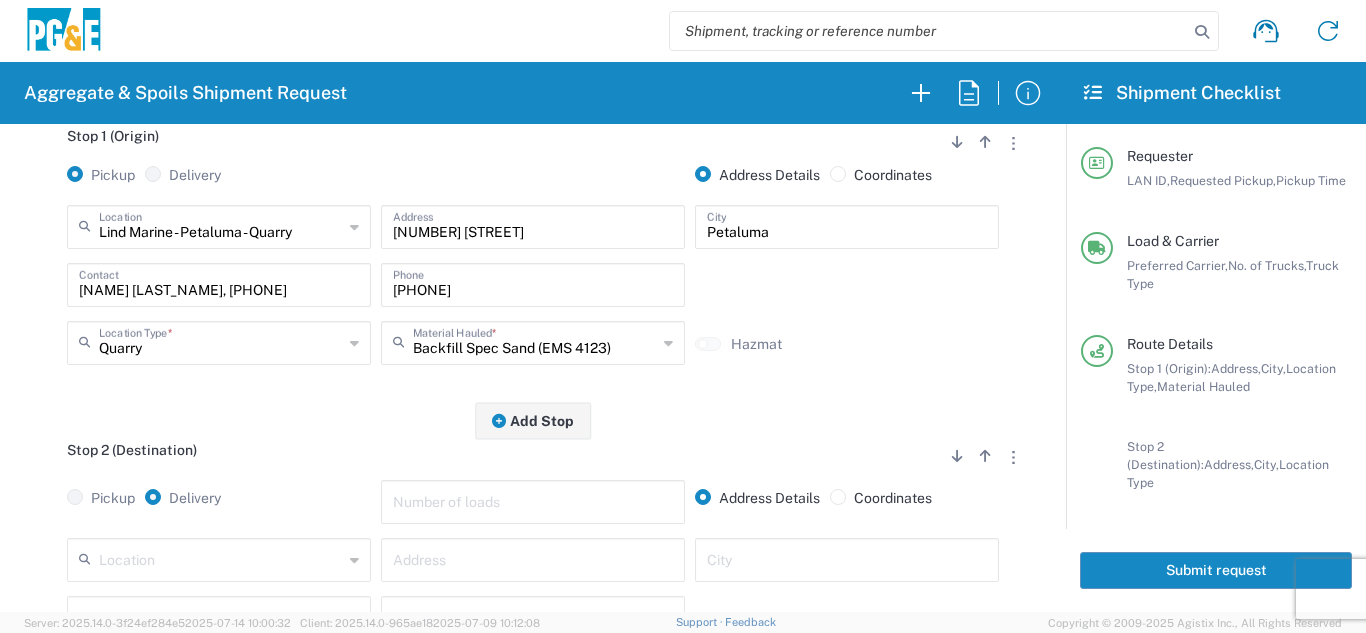 scroll, scrollTop: 400, scrollLeft: 0, axis: vertical 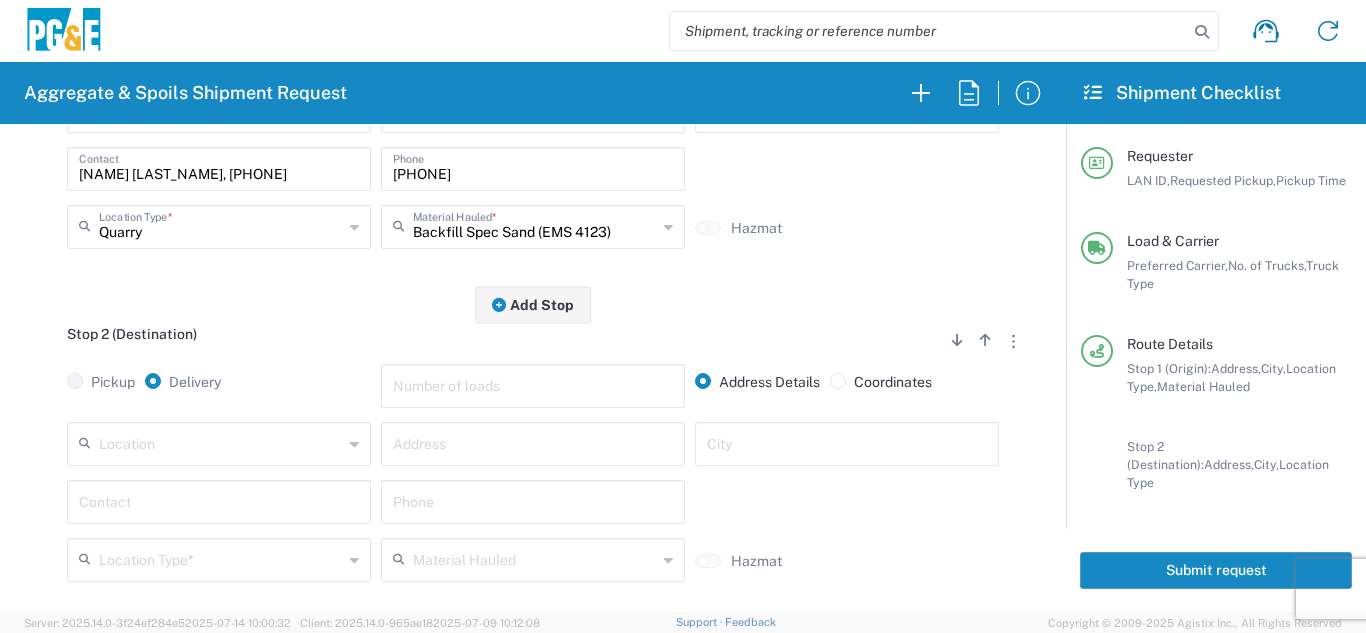 click at bounding box center [221, 442] 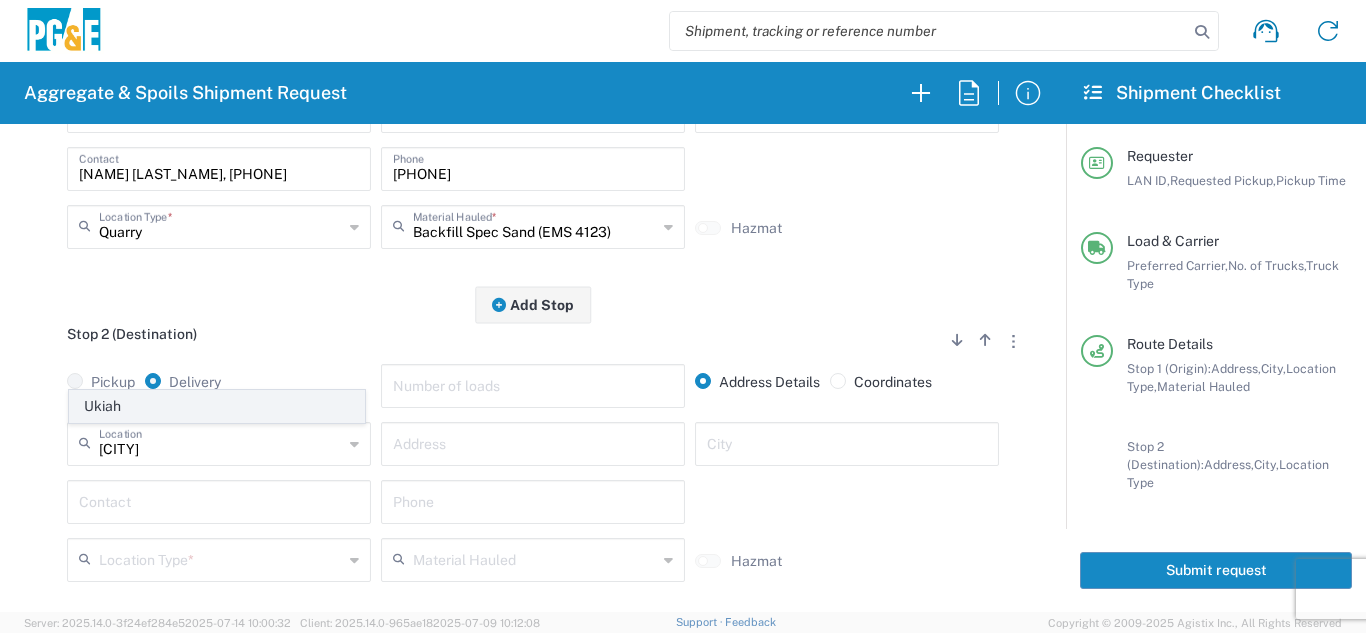 click on "Ukiah" 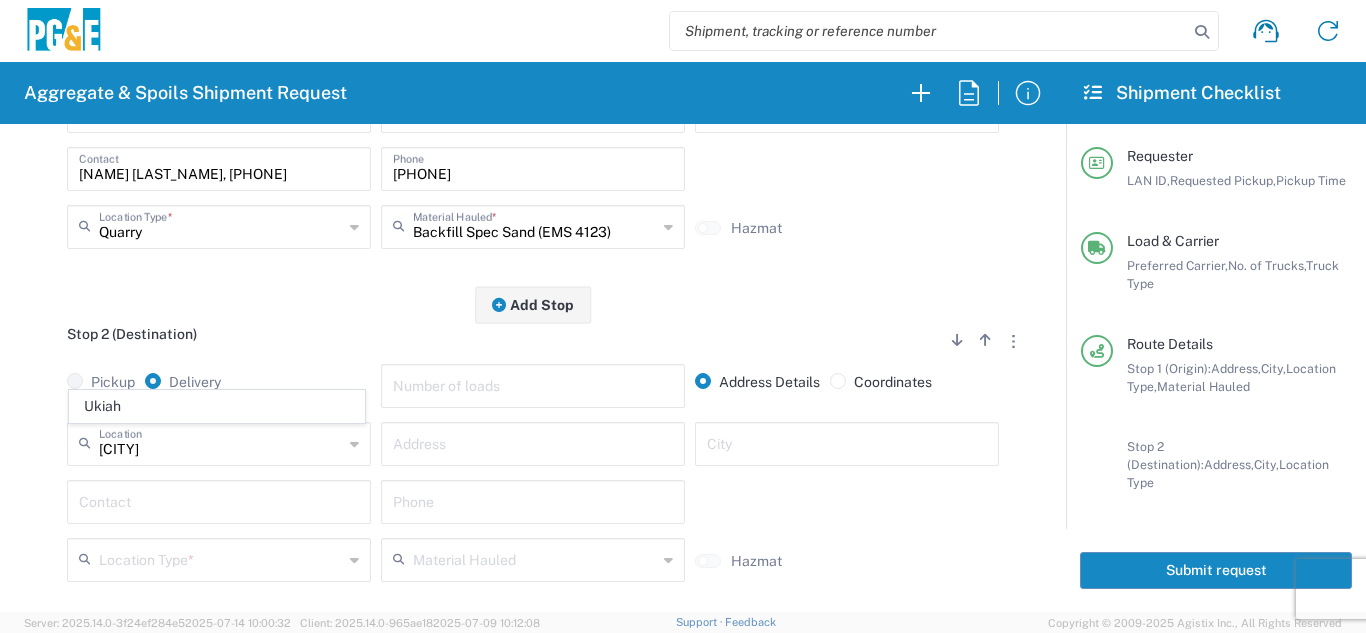 type on "Ukiah" 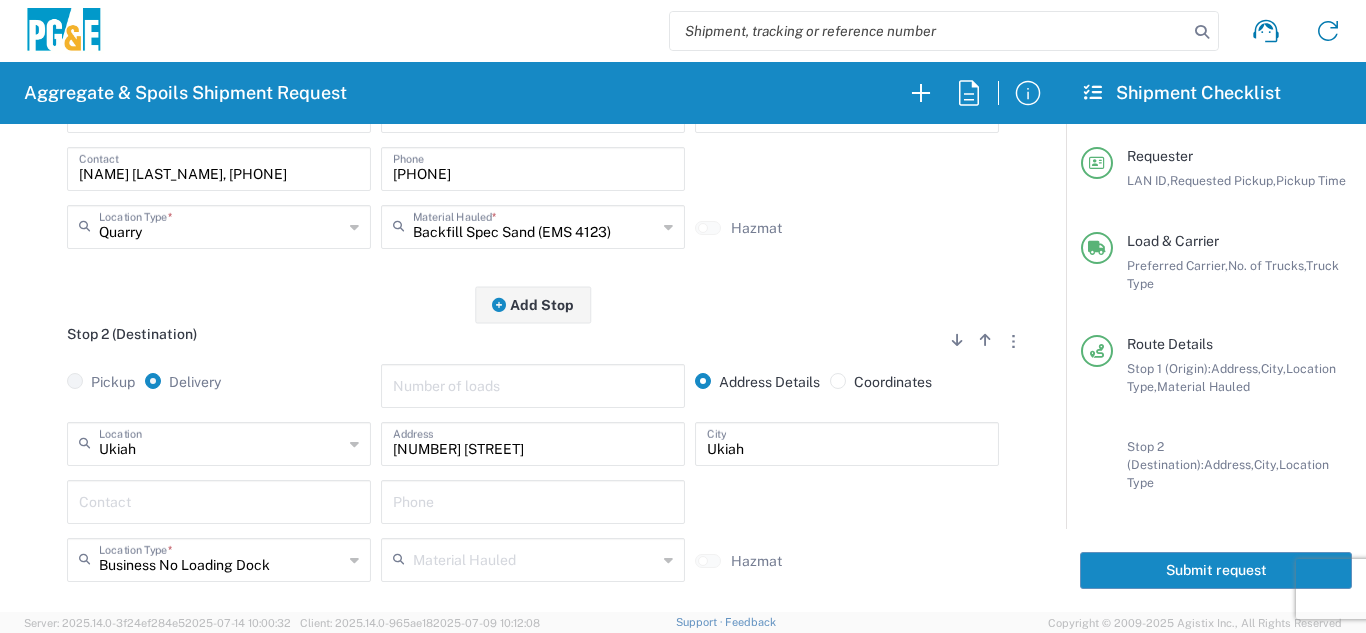 click at bounding box center (219, 500) 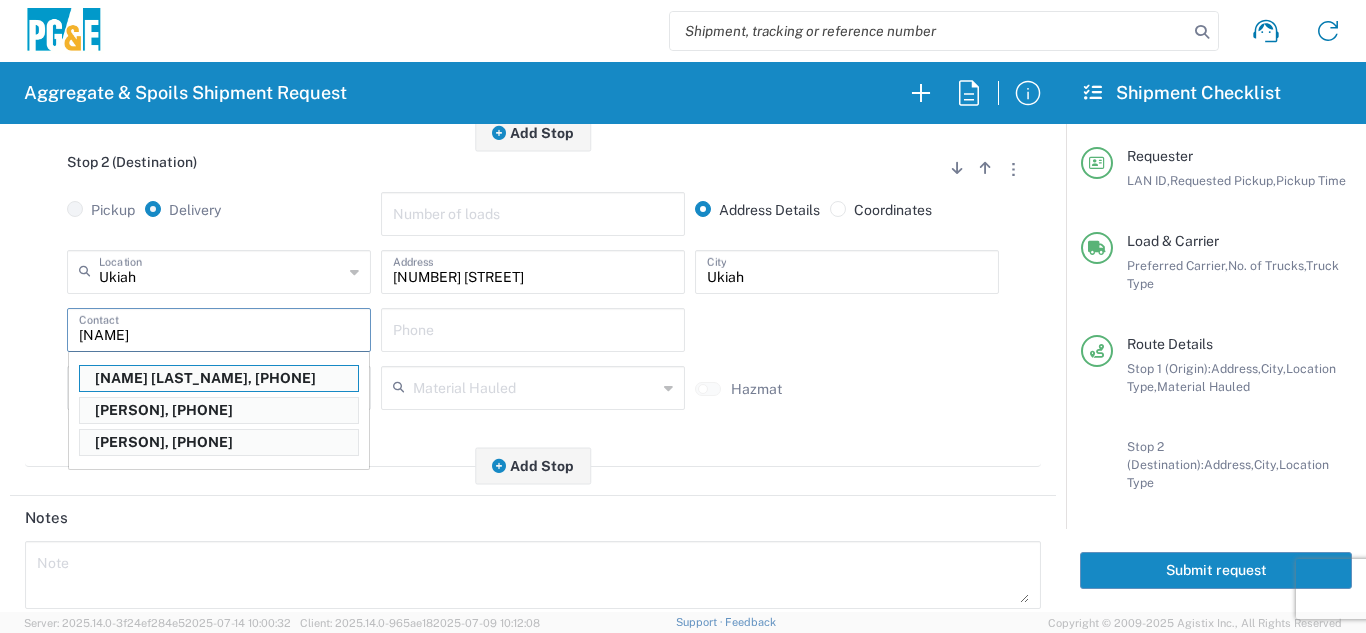 scroll, scrollTop: 600, scrollLeft: 0, axis: vertical 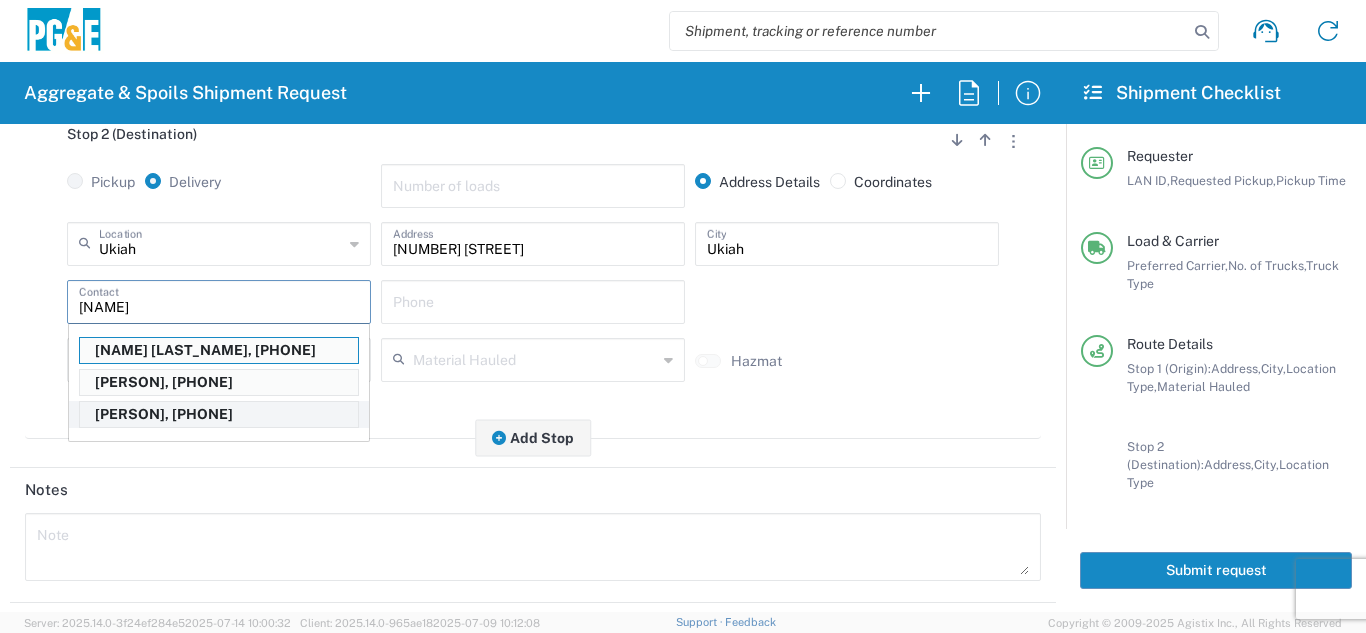 click on "[PERSON], [PHONE]" at bounding box center [219, 414] 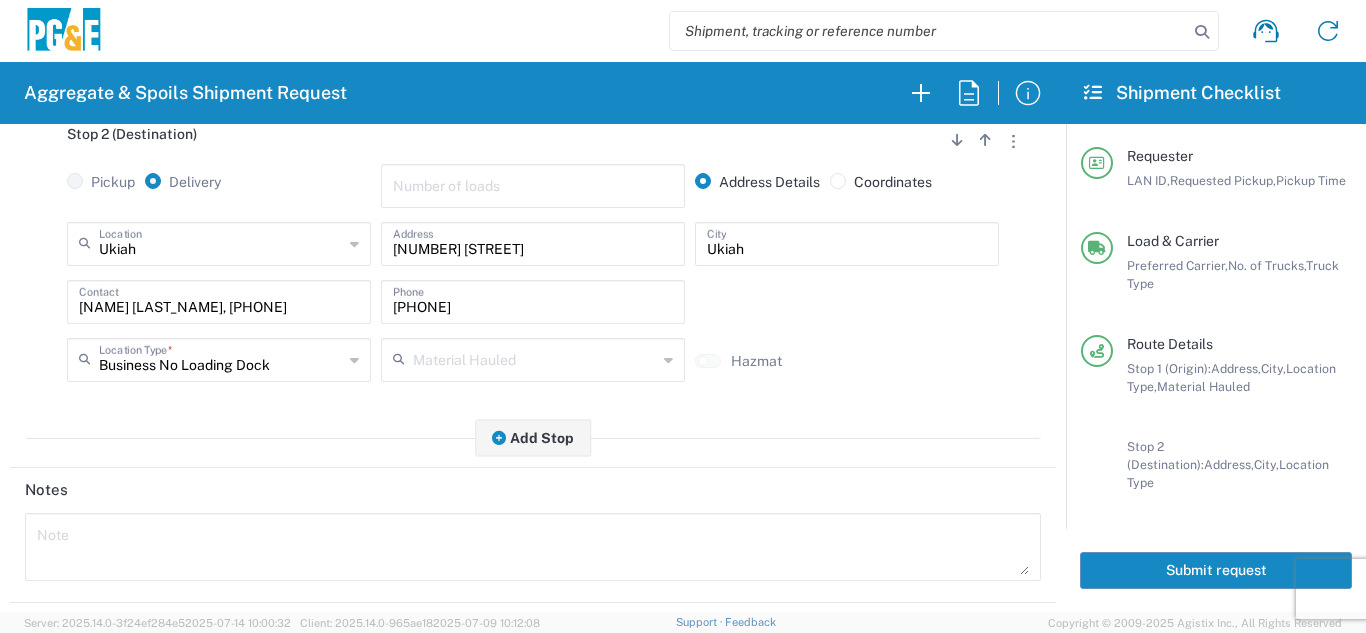 click on "Notes" 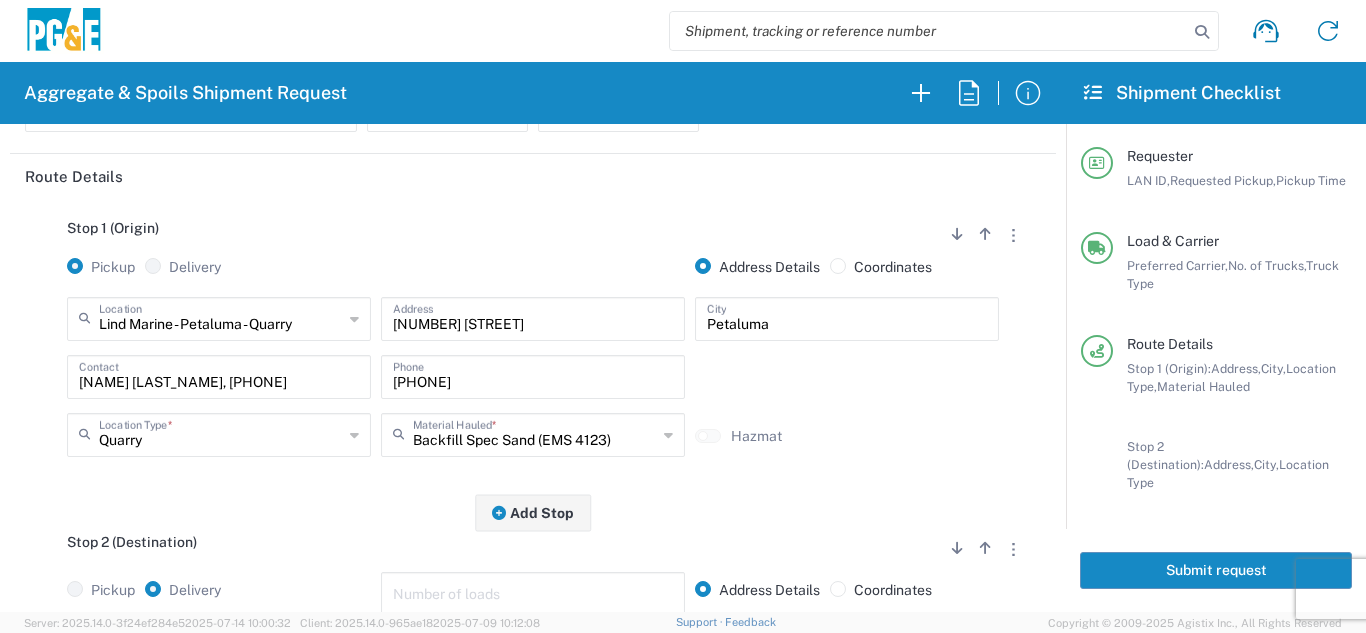 scroll, scrollTop: 0, scrollLeft: 0, axis: both 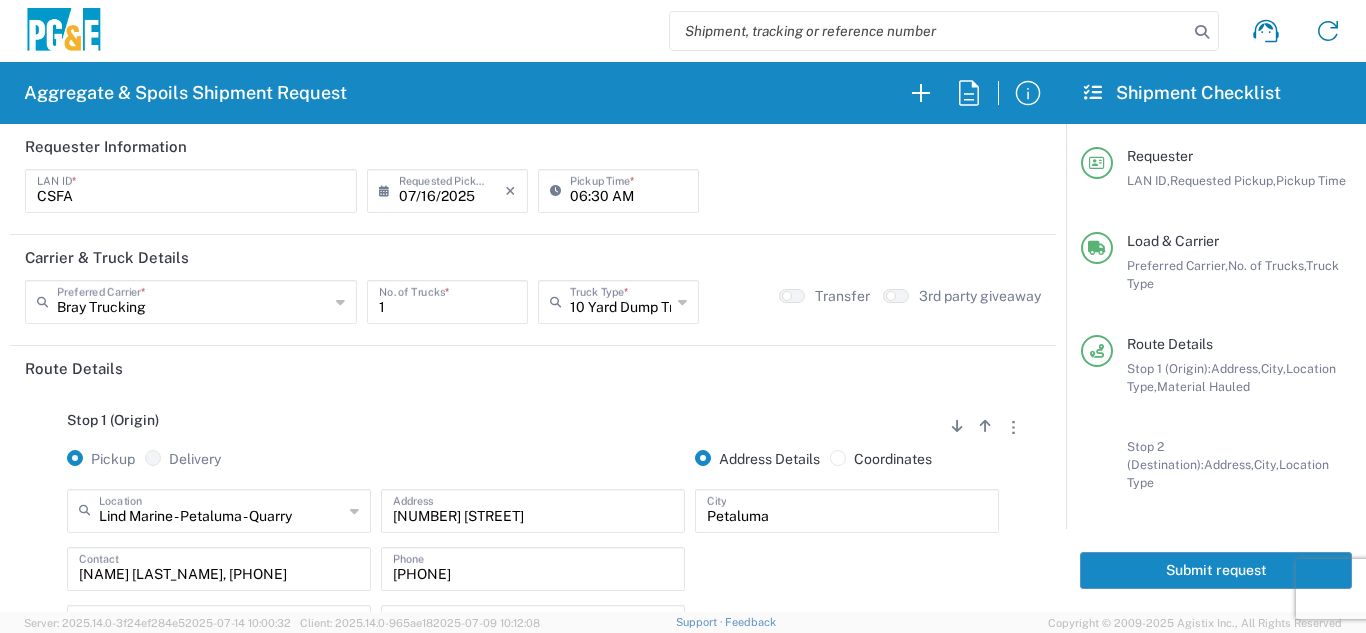 click on "Submit request" 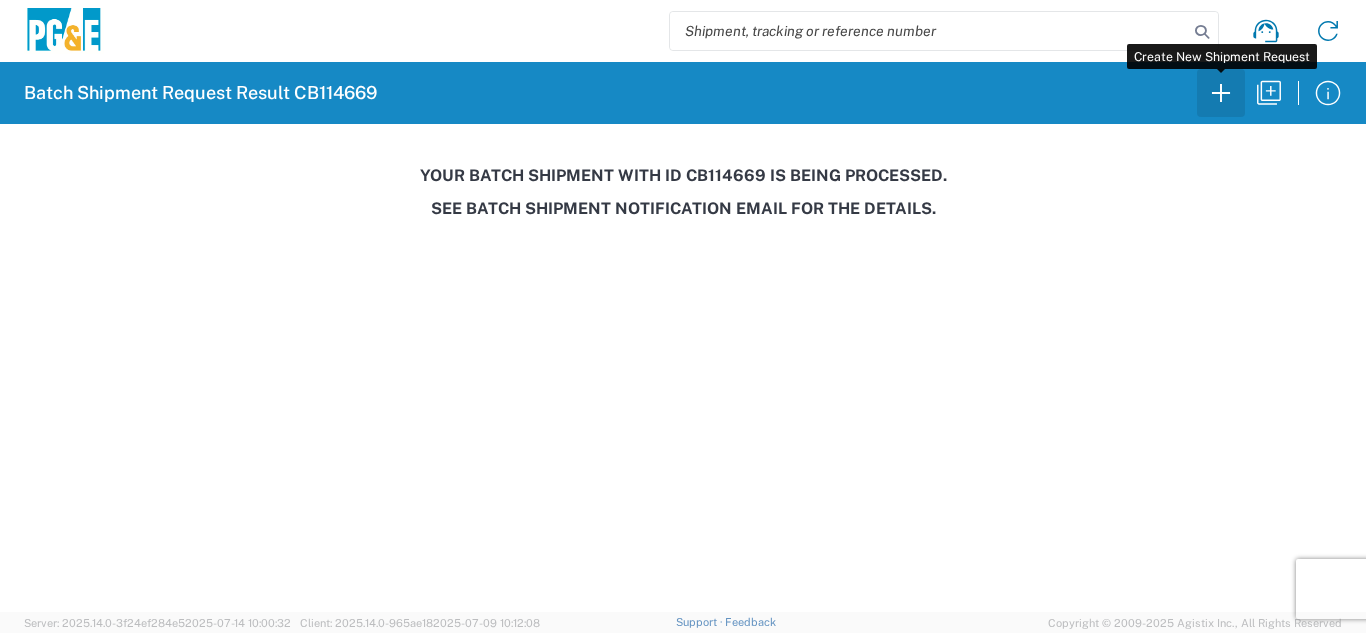 click 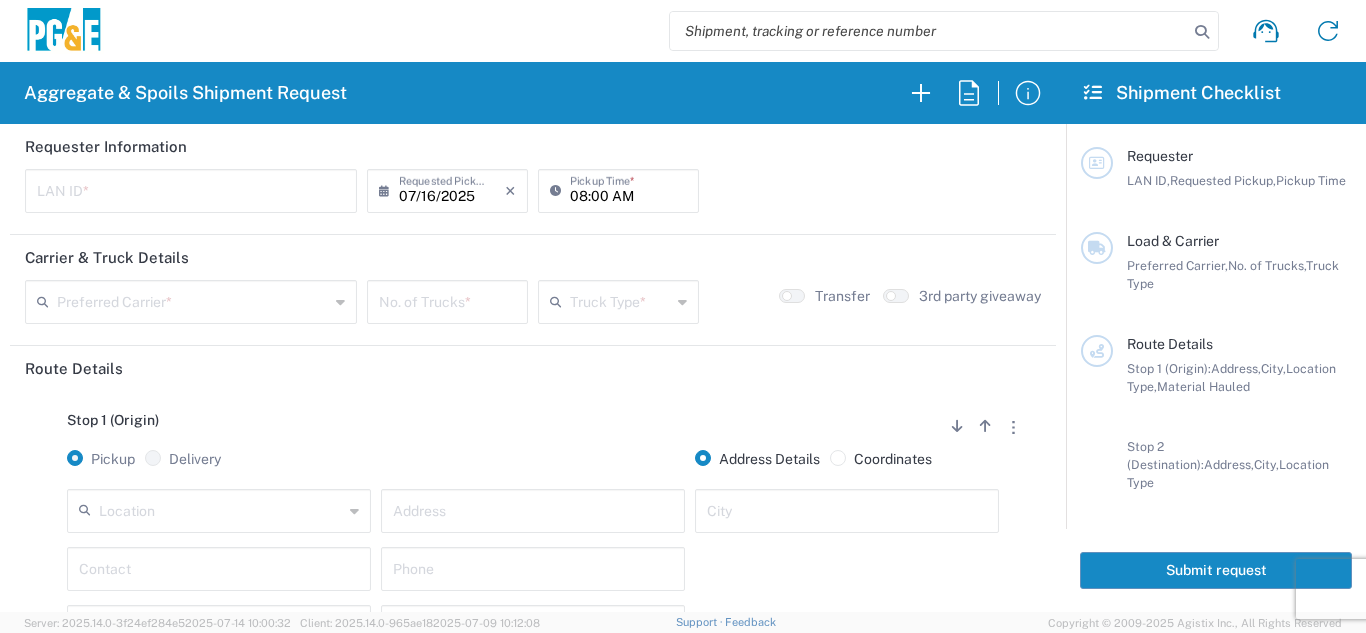 click at bounding box center (191, 189) 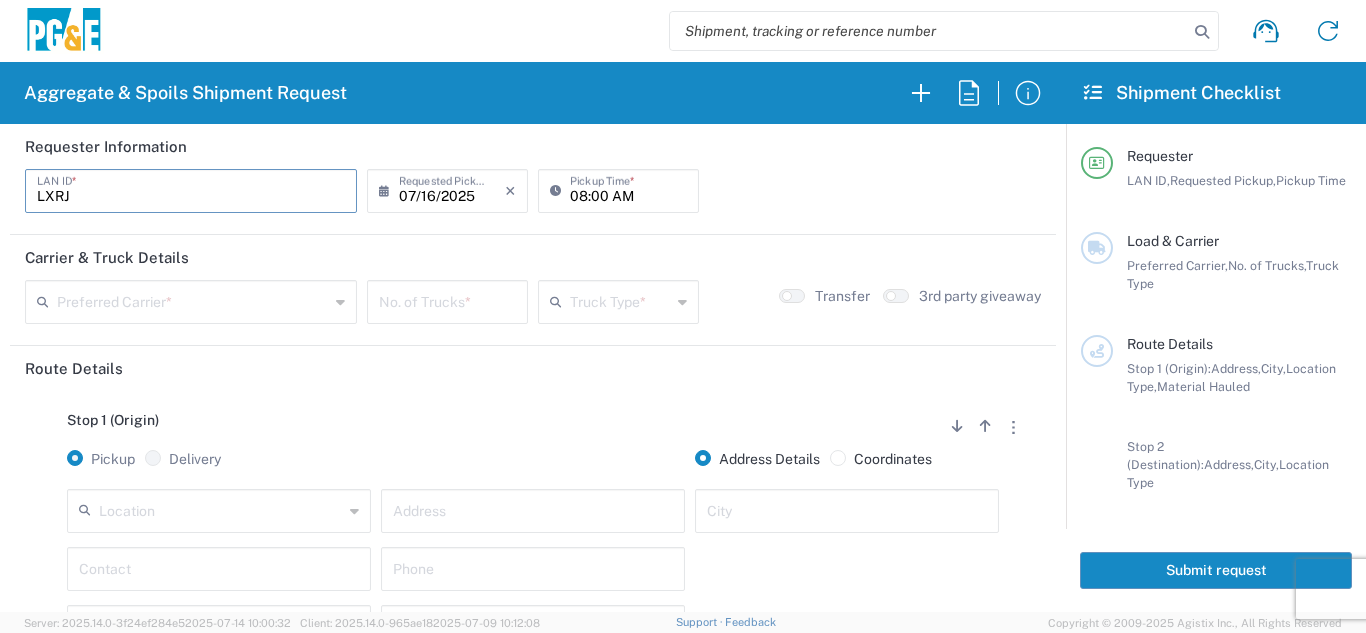 type on "LXRJ" 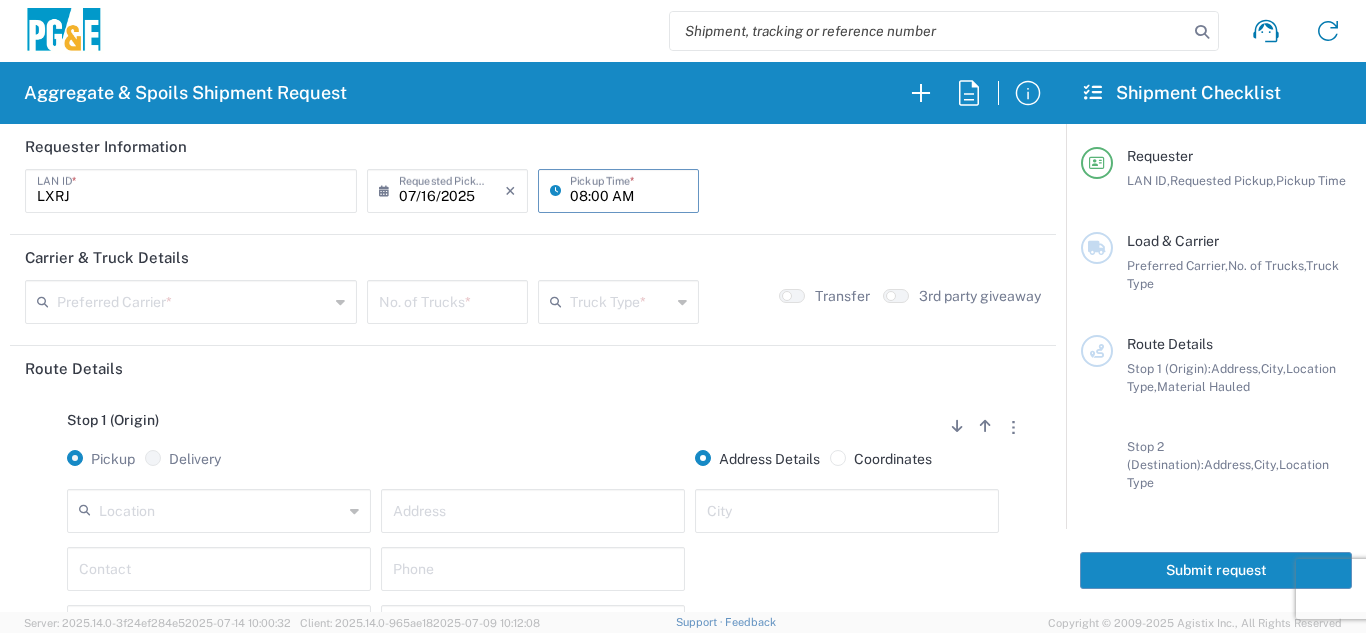 click on "08:00 AM" at bounding box center (628, 189) 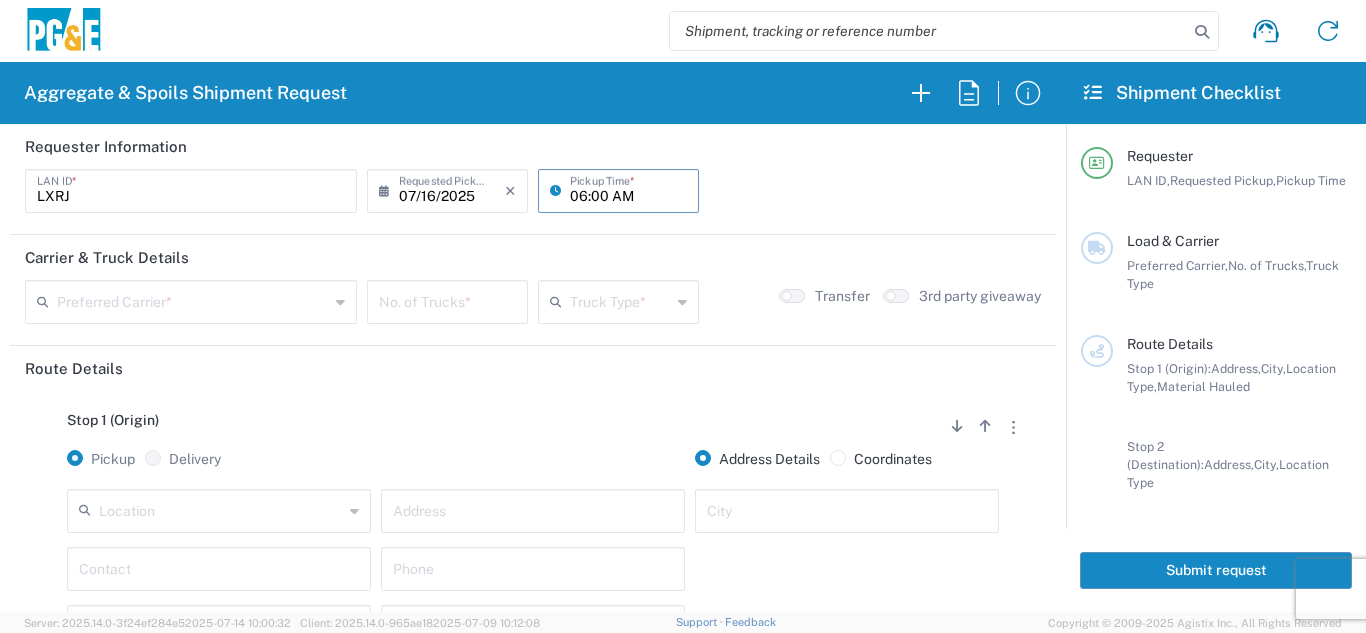 type on "06:00 AM" 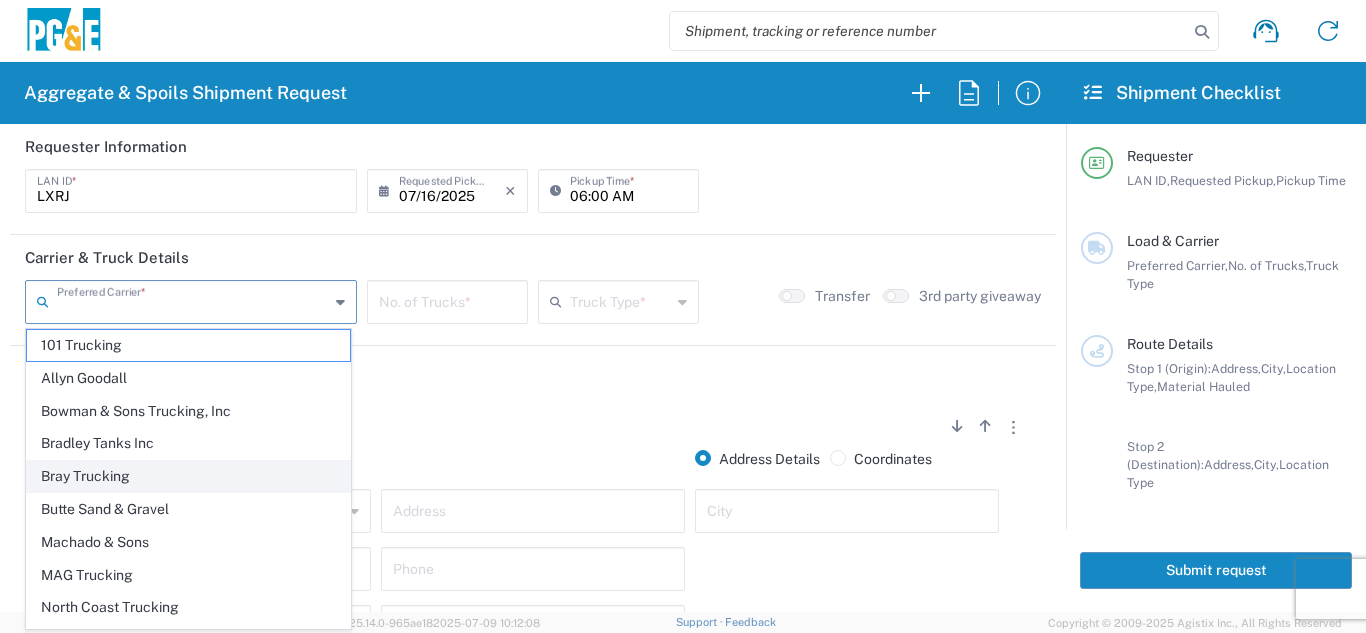 click on "Bray Trucking" 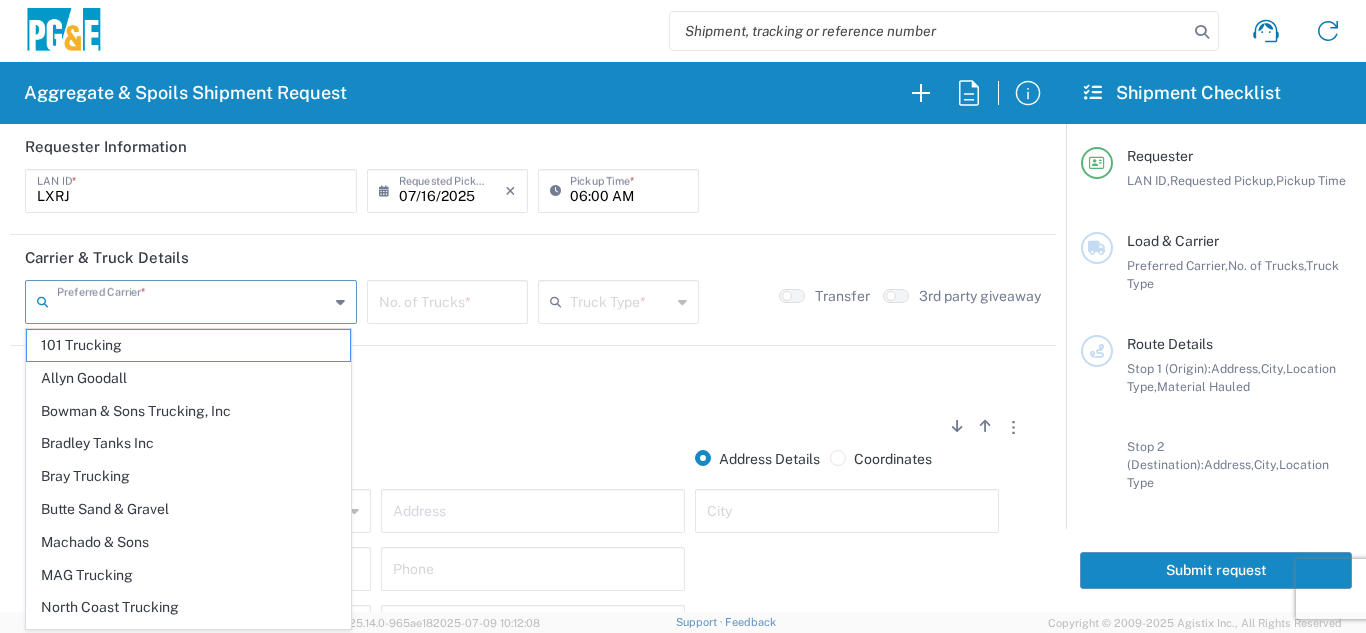 type on "Bray Trucking" 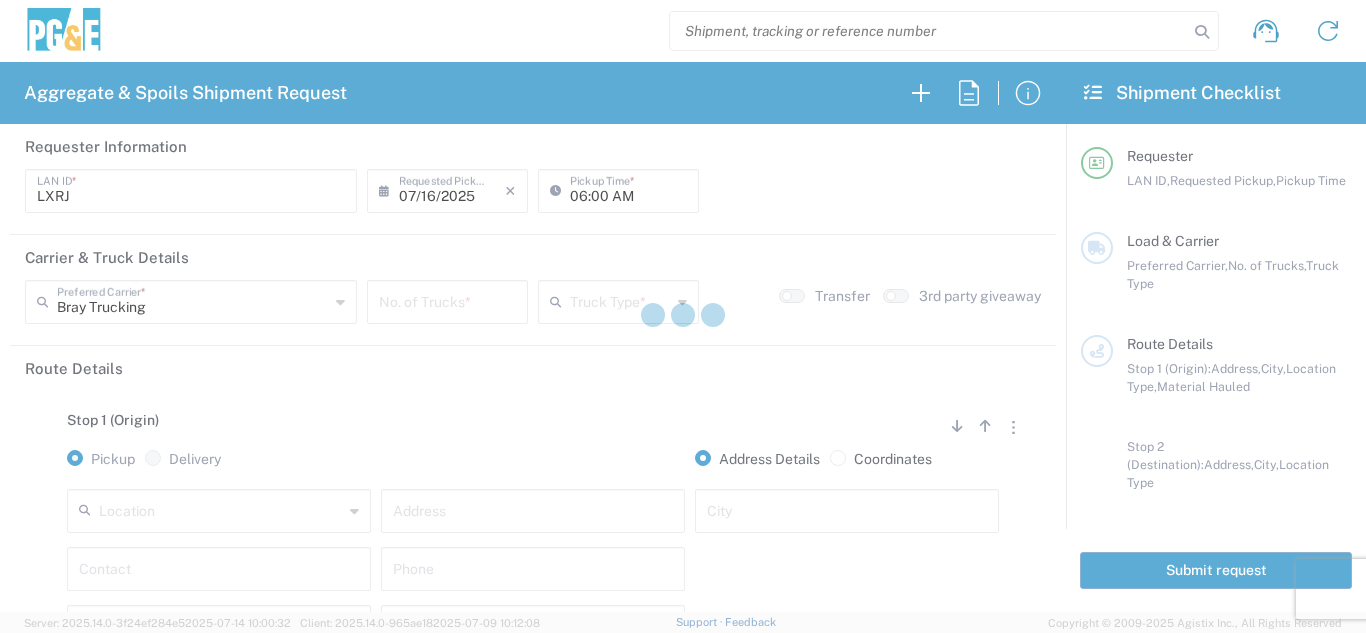 click 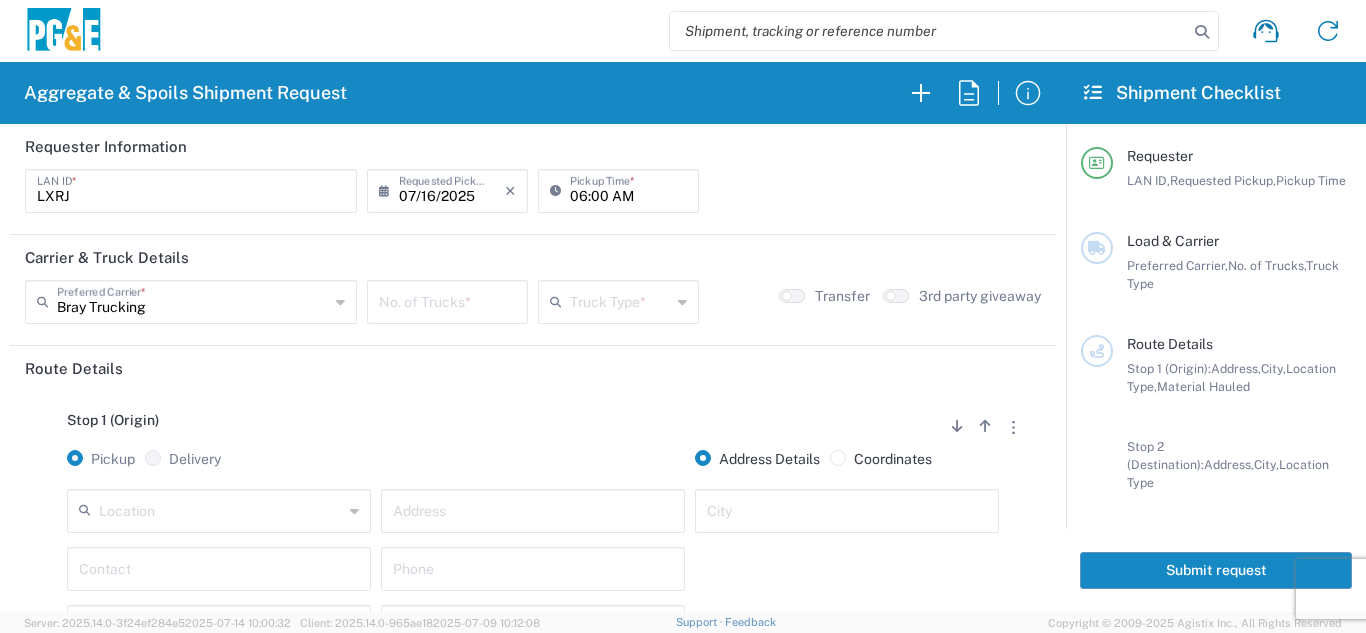 click at bounding box center (447, 300) 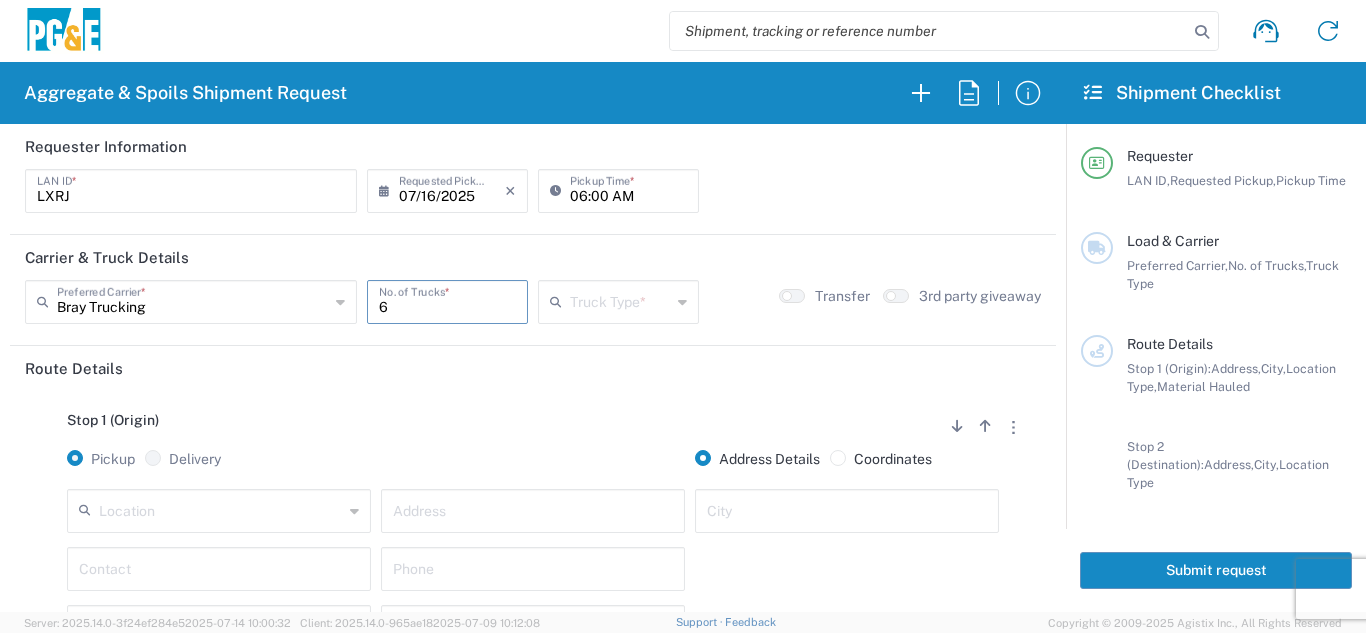 type on "6" 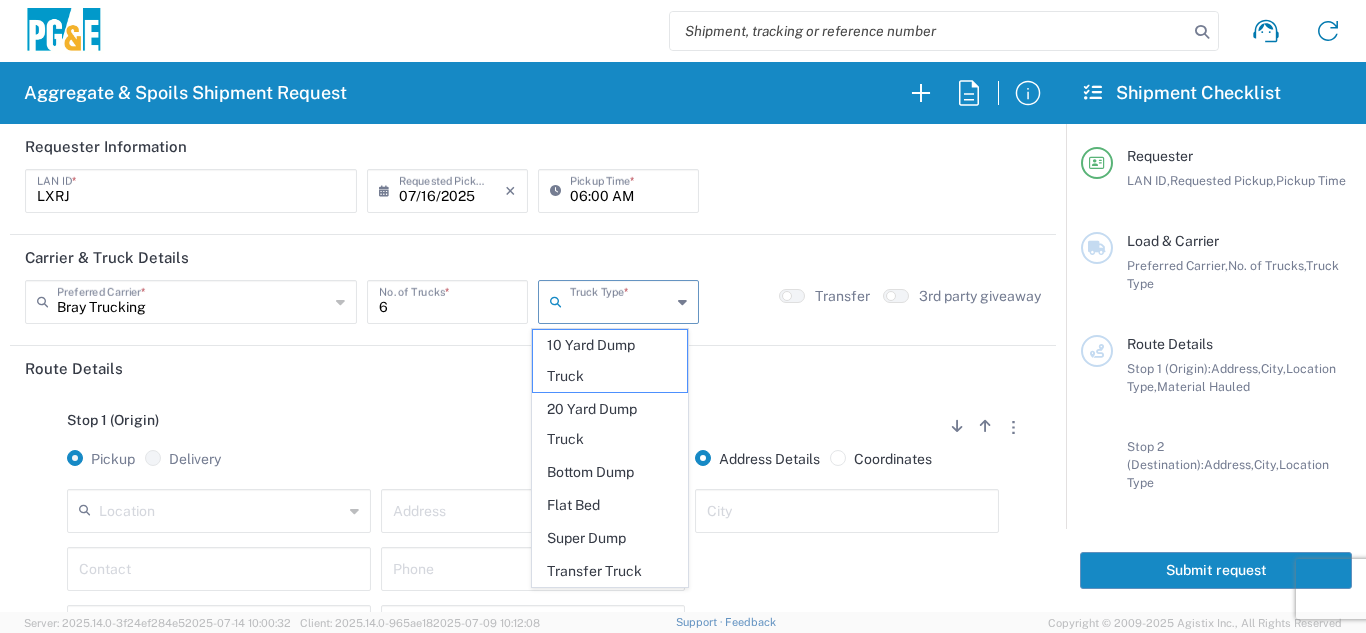 click at bounding box center [620, 300] 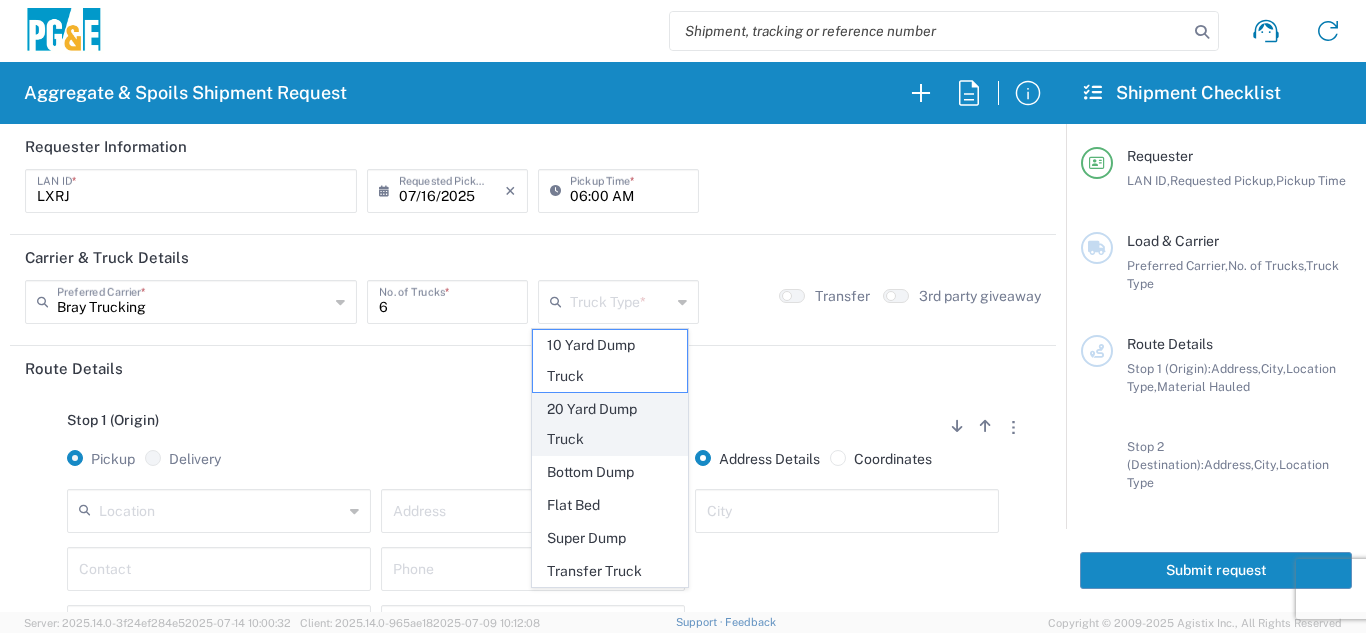 click on "20 Yard Dump Truck" 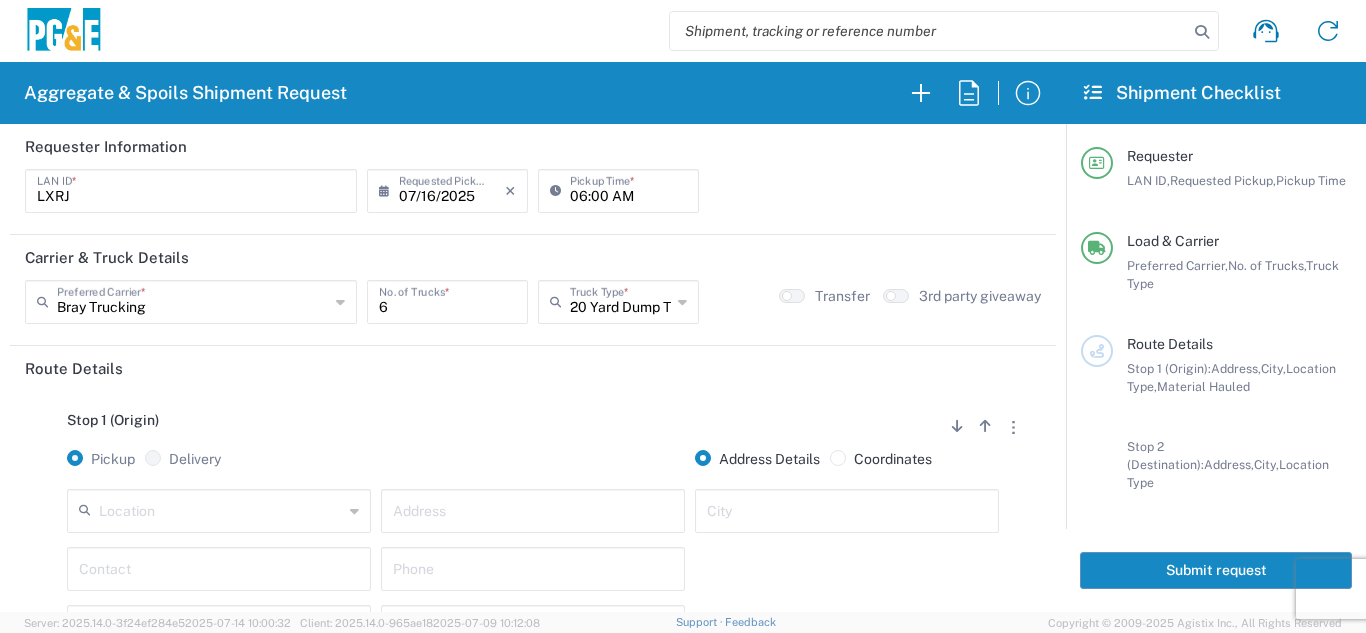 click on "[NUMBER] East Jahant Rd - Quarry 7/11 Materials - [CITY] - Quarry 7/11 Materials - Ridgecrest - Quarry Acampo Airport - [CITY] Altamont Landfill - Livermore American Canyon Anderson Landfill - Waste Management Landfill Class II Antioch Building Materials Antioch SC Argent Materials - Oakland - Quarry Auburn Auburn HUB Yard Auburn SC Avenal Regional Landfill Bakersfield SC Bakersfield Sub Bangor Rock Quarry Bear River Aggregates - Meadow Vista - Quarry Best Rock Quarry - Barstow Blue Mountain Minerals - Columbia - Quarry Bodean Bowman & Sons Brisbane Recycling Burney SC Butte Sand & Gravel - Sutter - Quarry Calaveras Materials Inc - Merced - Quarry Canyon Rock Co Inc - Forestville - Quarry Carlotta Cedar Avenue Recycling - Fresno - Quarry Cemex - Antioch - Quarry Cemex - Clayton - Quarry Cemex - Fresno - Quarry * *" 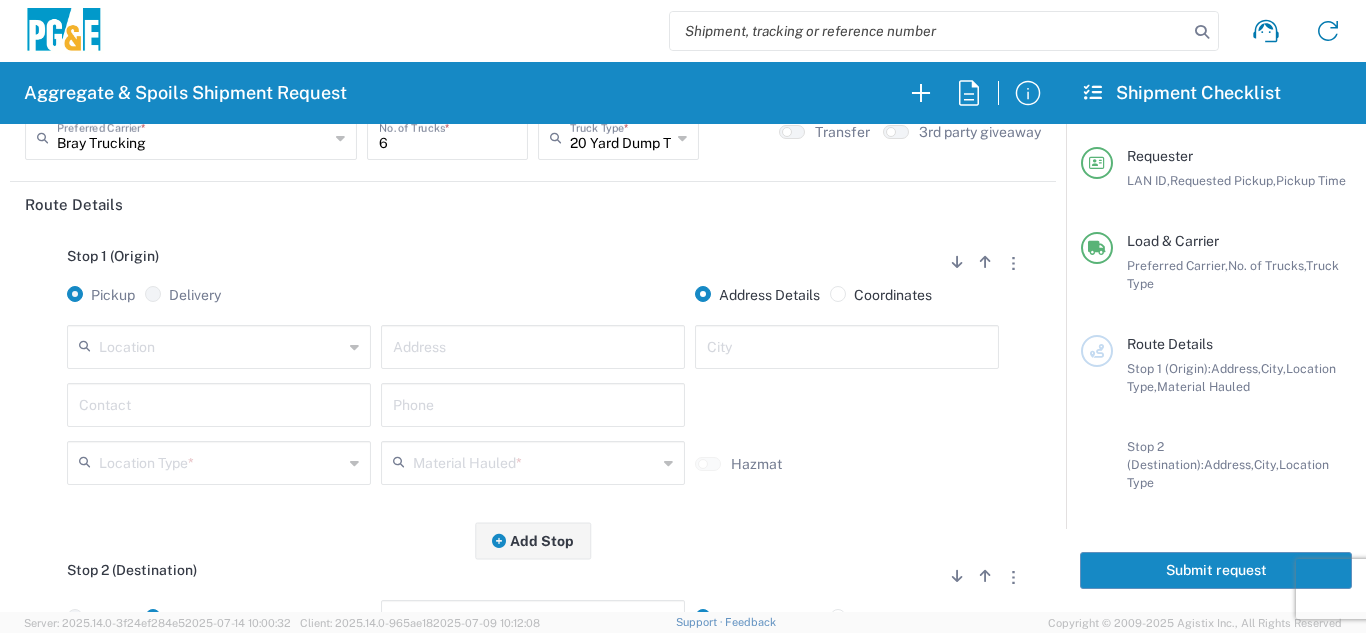 scroll, scrollTop: 200, scrollLeft: 0, axis: vertical 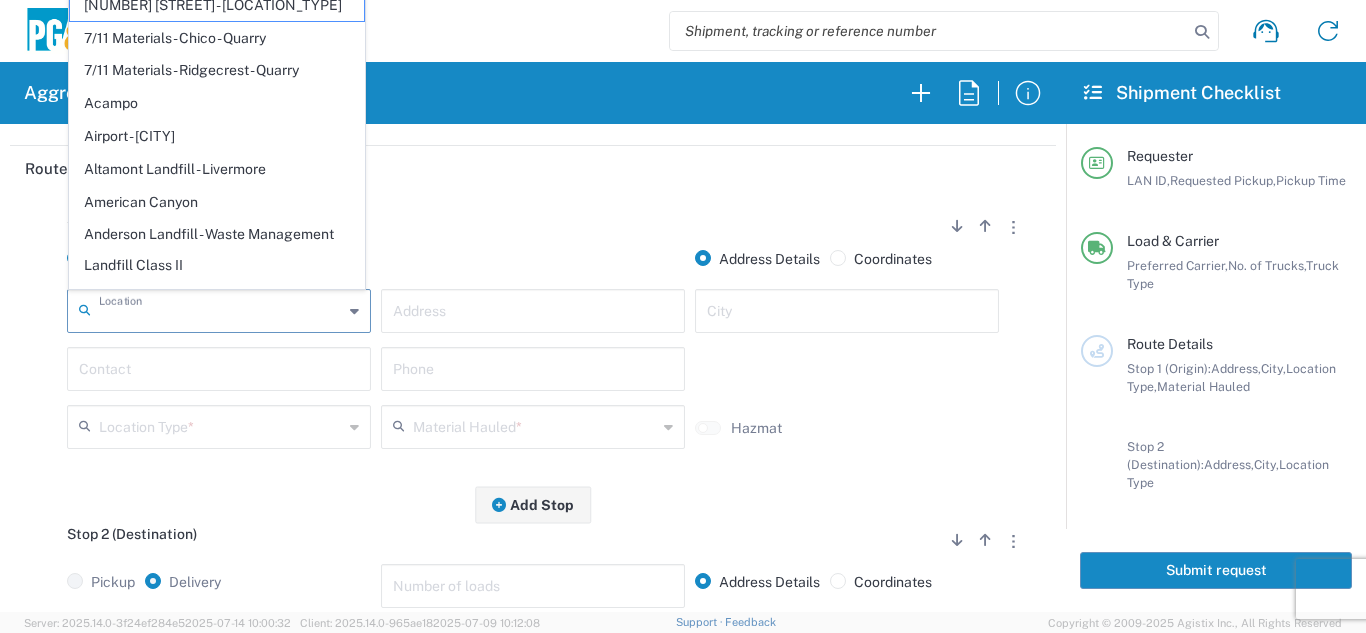 click at bounding box center (221, 309) 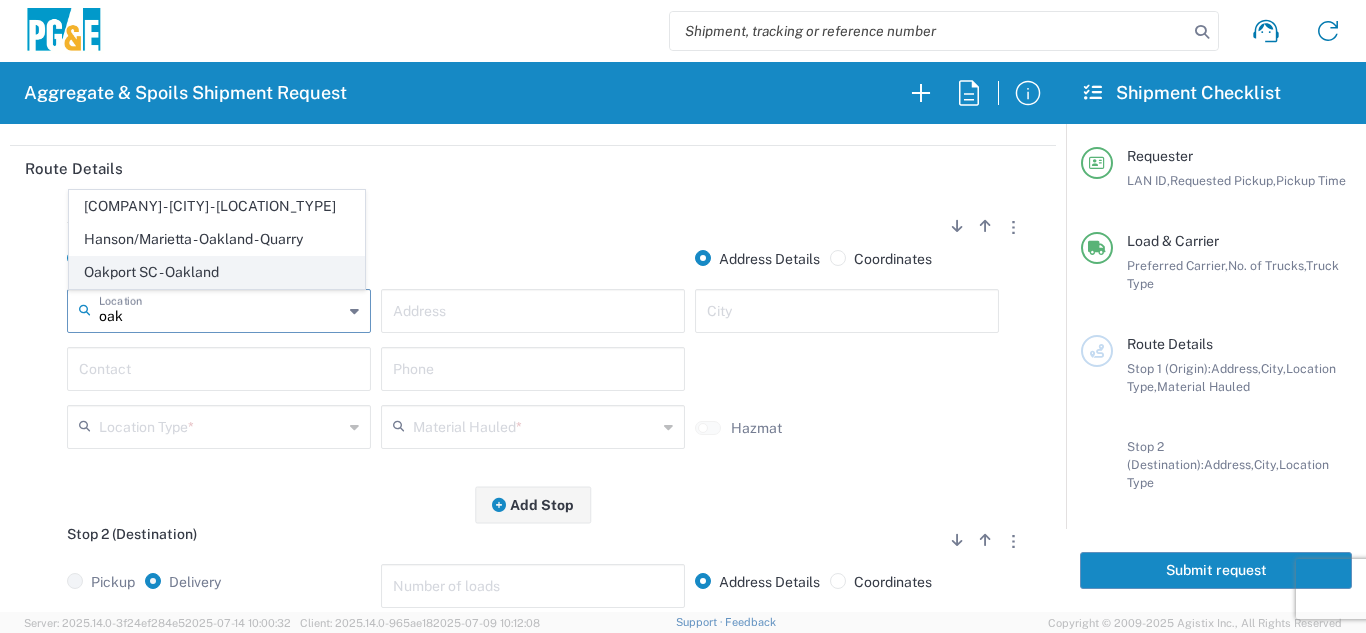 click on "Oakport SC - Oakland" 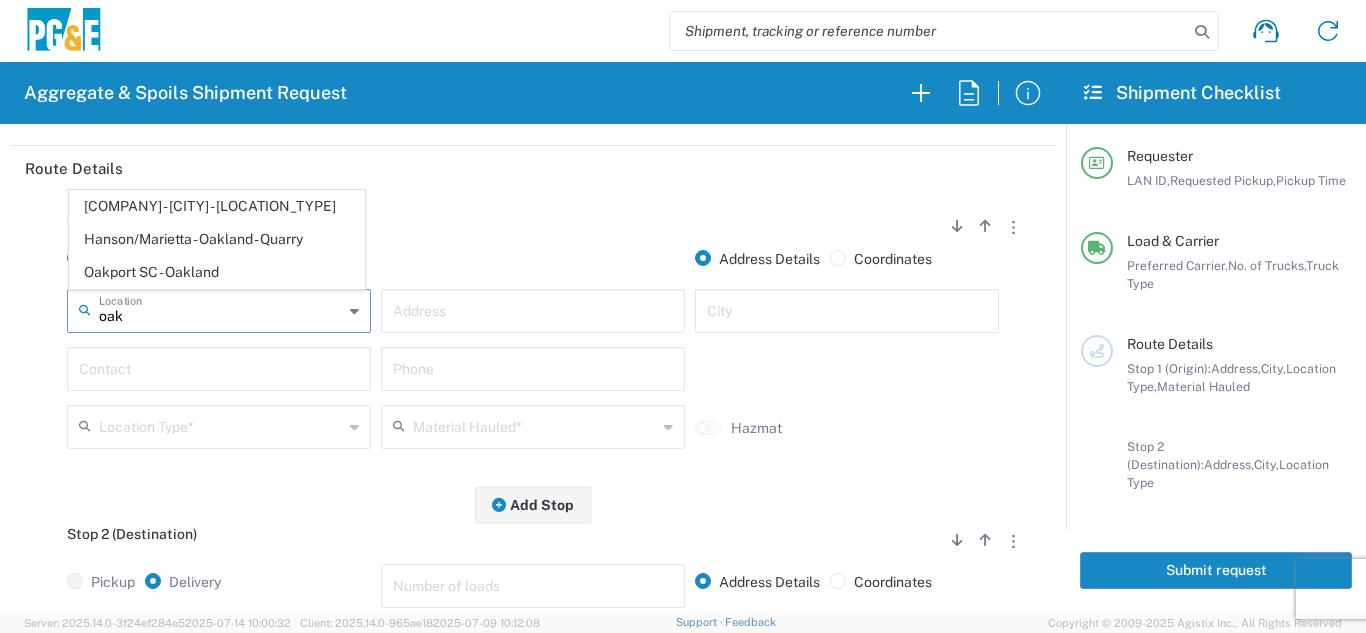 type on "Oakport SC - Oakland" 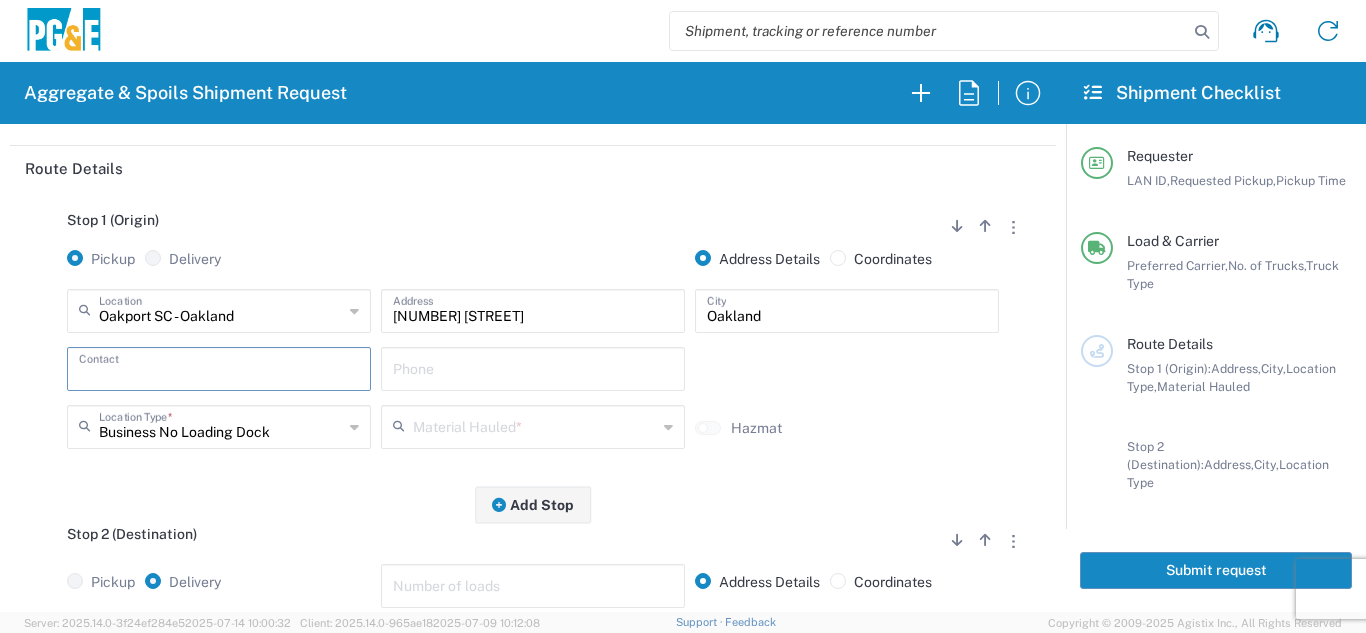 click at bounding box center (219, 367) 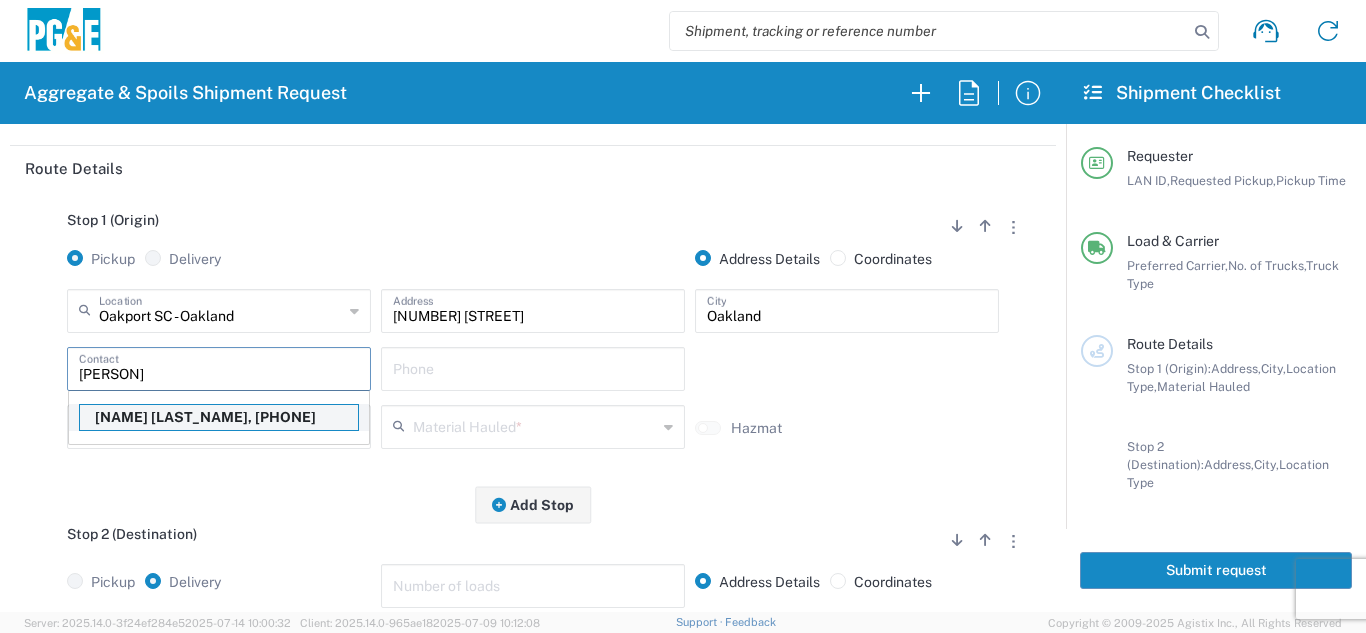 click on "[NAME] [LAST_NAME], [PHONE]" at bounding box center [219, 417] 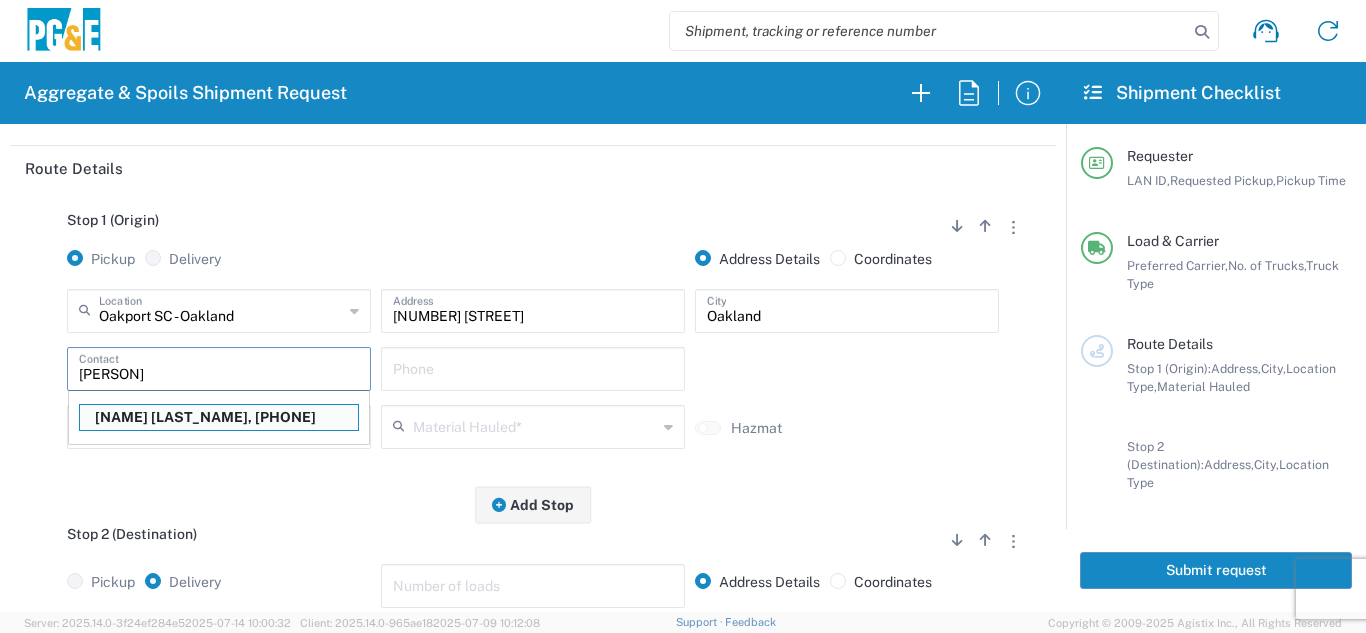 type on "[PERSON] [LAST]" 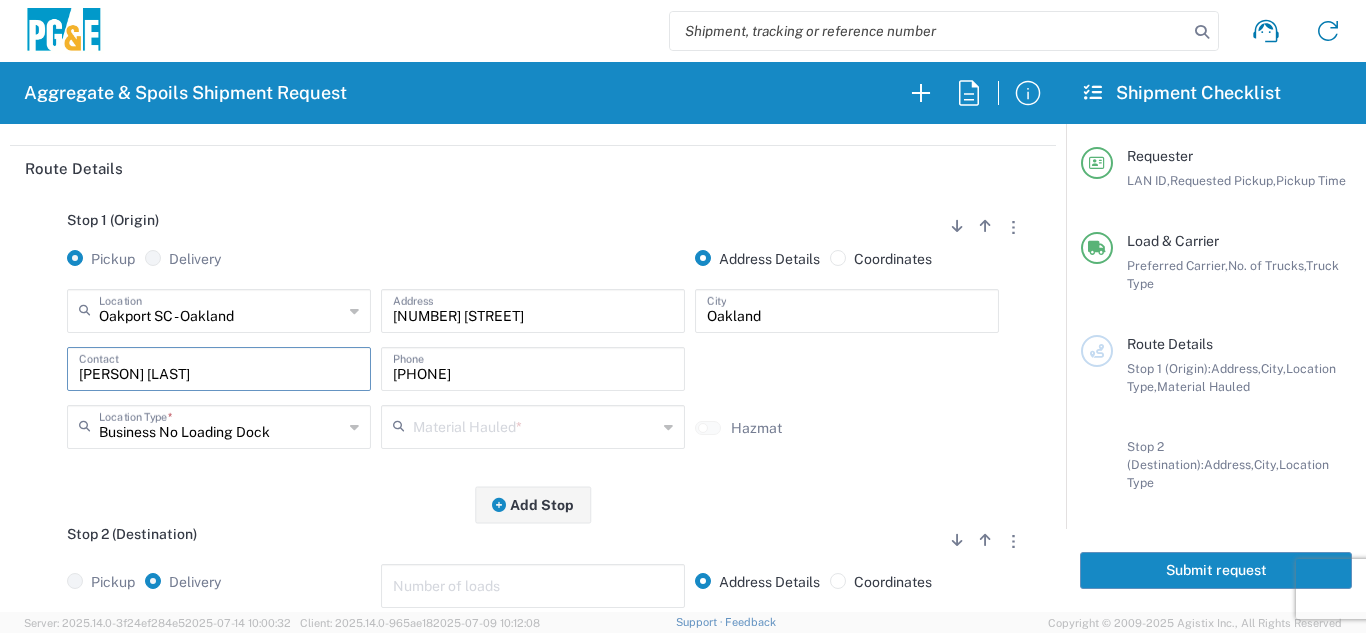 click at bounding box center [535, 425] 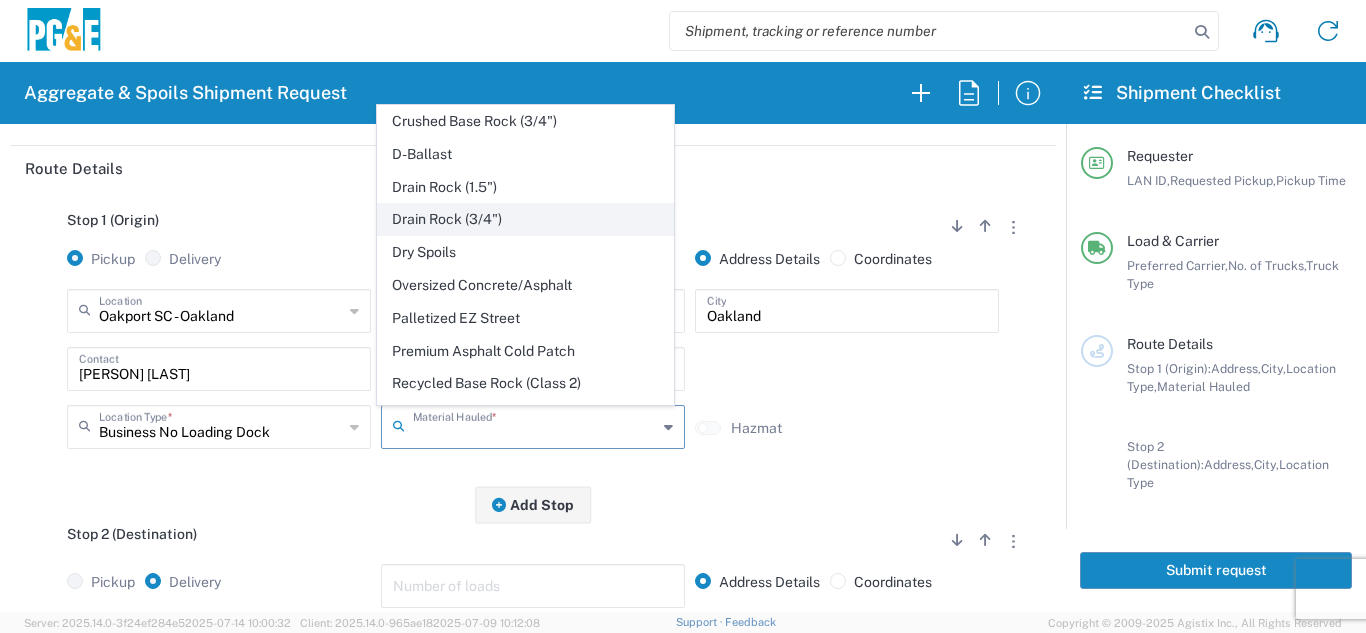 scroll, scrollTop: 300, scrollLeft: 0, axis: vertical 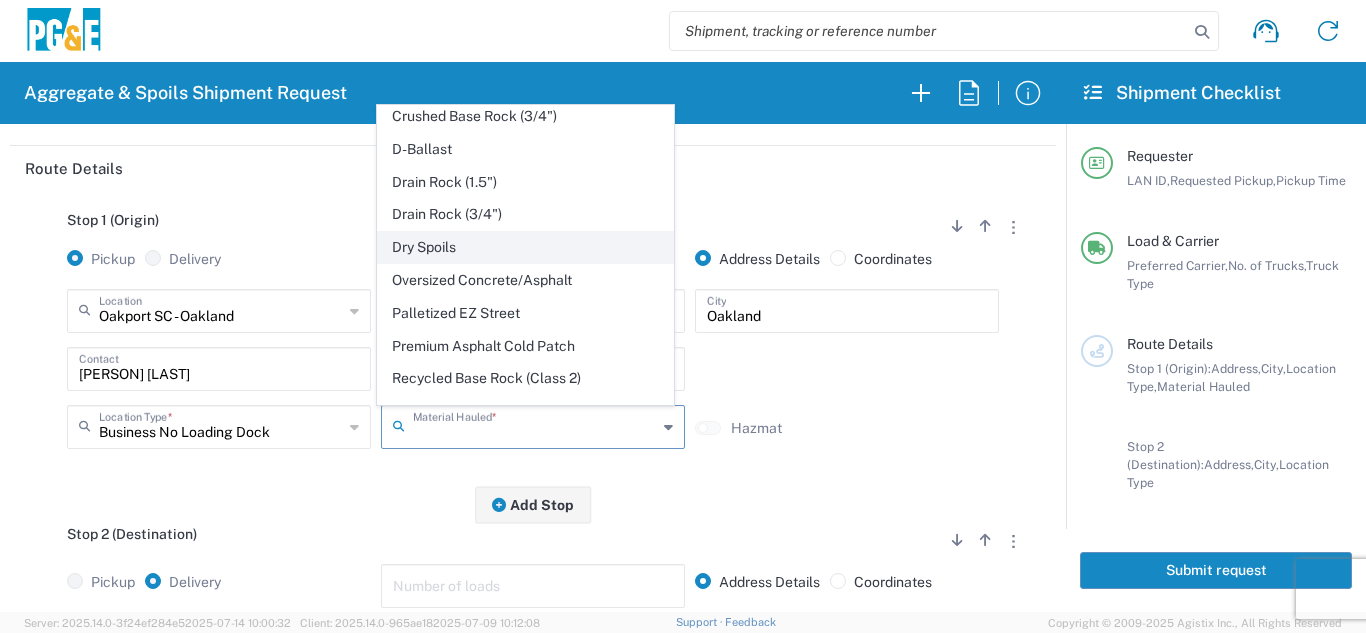 click on "Dry Spoils" 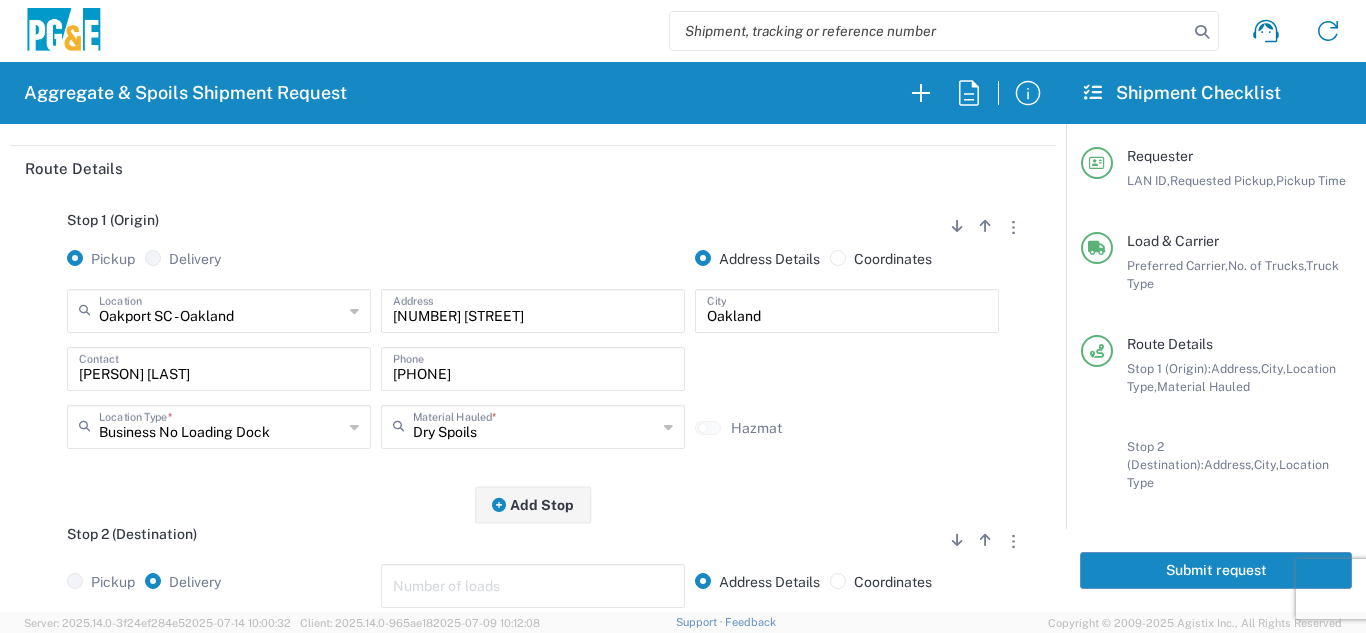 click on "Oakport SC - Oakland Location Oakport SC - Oakland [NUMBER] East Jahant Rd - Quarry 7/11 Materials - [CITY] - Quarry 7/11 Materials - Ridgecrest - Quarry Acampo Airport - [CITY] Altamont Landfill - Livermore American Canyon Anderson Landfill - Waste Management Landfill Class II Antioch Building Materials Antioch SC Argent Materials - Oakland - Quarry Auburn Auburn HUB Yard Auburn SC Avenal Regional Landfill Bakersfield SC Bakersfield Sub Bangor Rock Quarry Bear River Aggregates - Meadow Vista - Quarry Best Rock Quarry - Barstow Blue Mountain Minerals - Columbia - Quarry Bodean Bowman & Sons Brisbane Recycling Burney SC Butte Sand & Gravel - Sutter - Quarry Calaveras Materials Inc - Merced - Quarry Canyon Rock Co Inc - Forestville - Quarry Carlotta Cedar Avenue Recycling - Fresno - Quarry Cemex - Antioch - Quarry Cemex - Clayton - Quarry Chico SC" 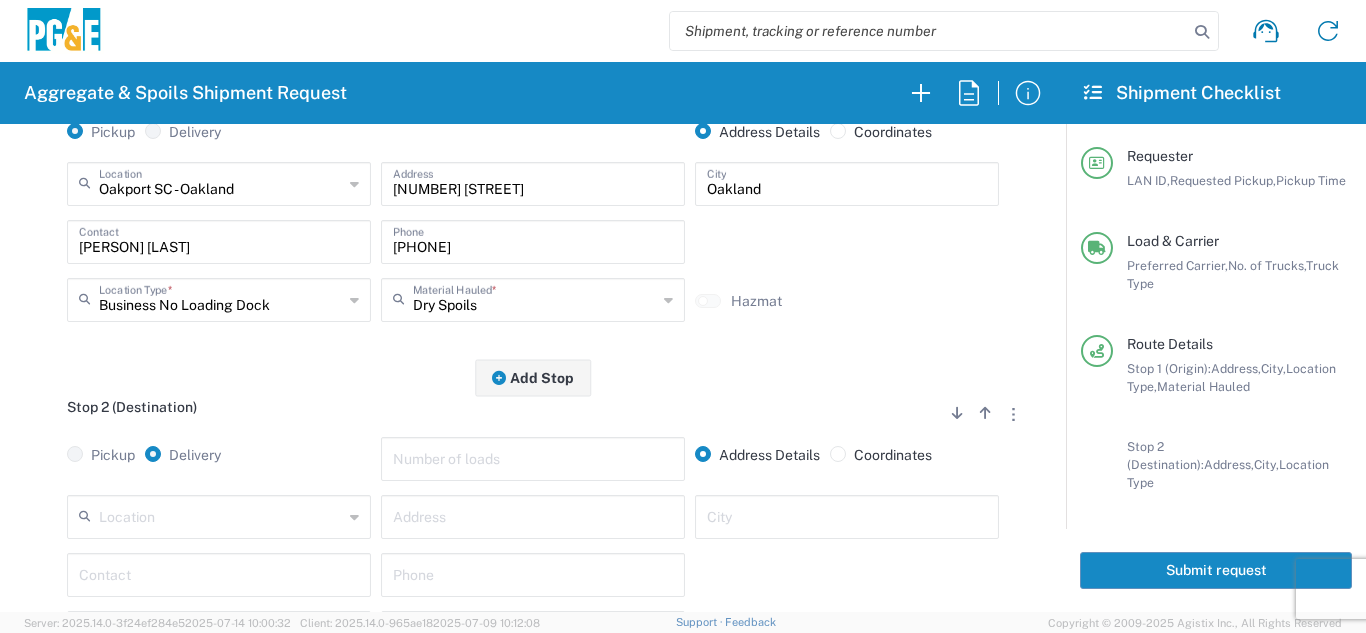 scroll, scrollTop: 400, scrollLeft: 0, axis: vertical 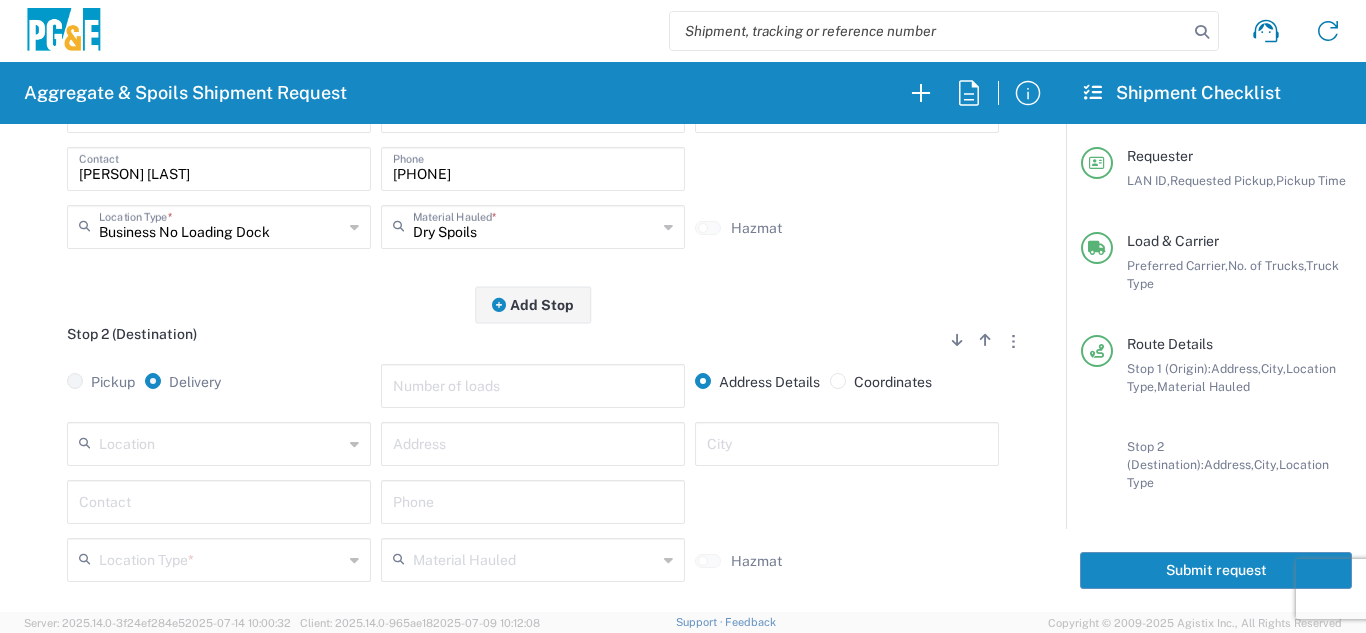 click at bounding box center (221, 442) 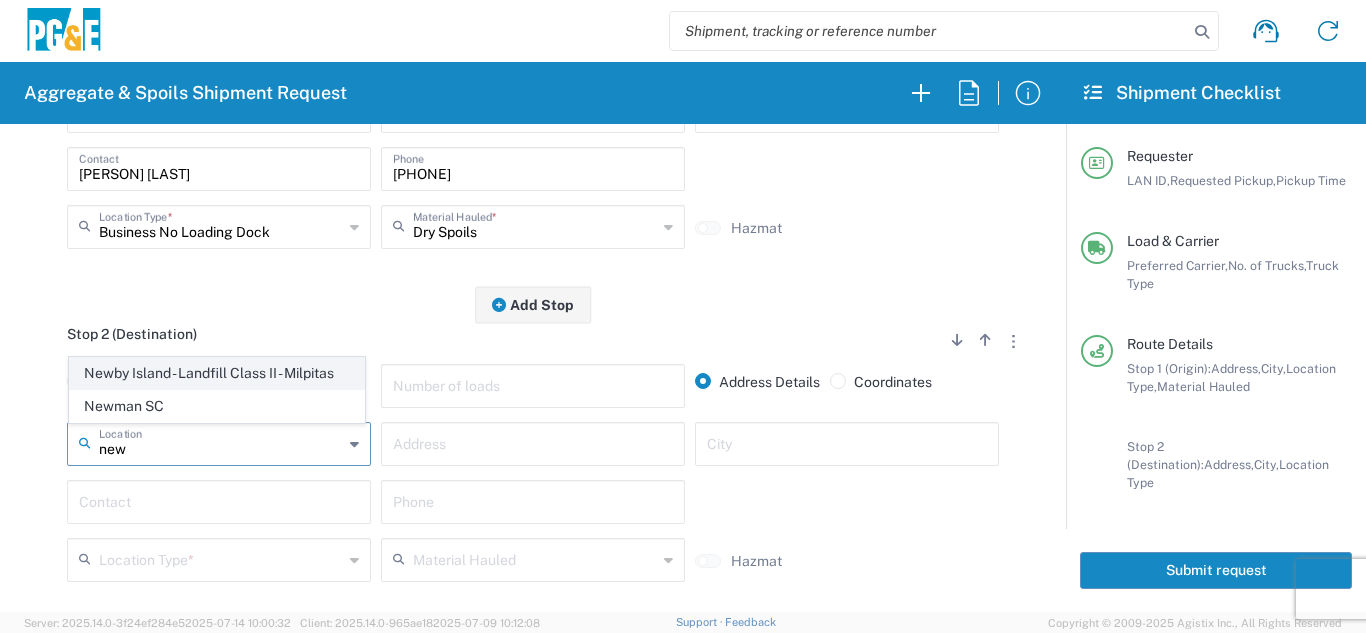 click on "Newby Island - Landfill Class II - Milpitas" 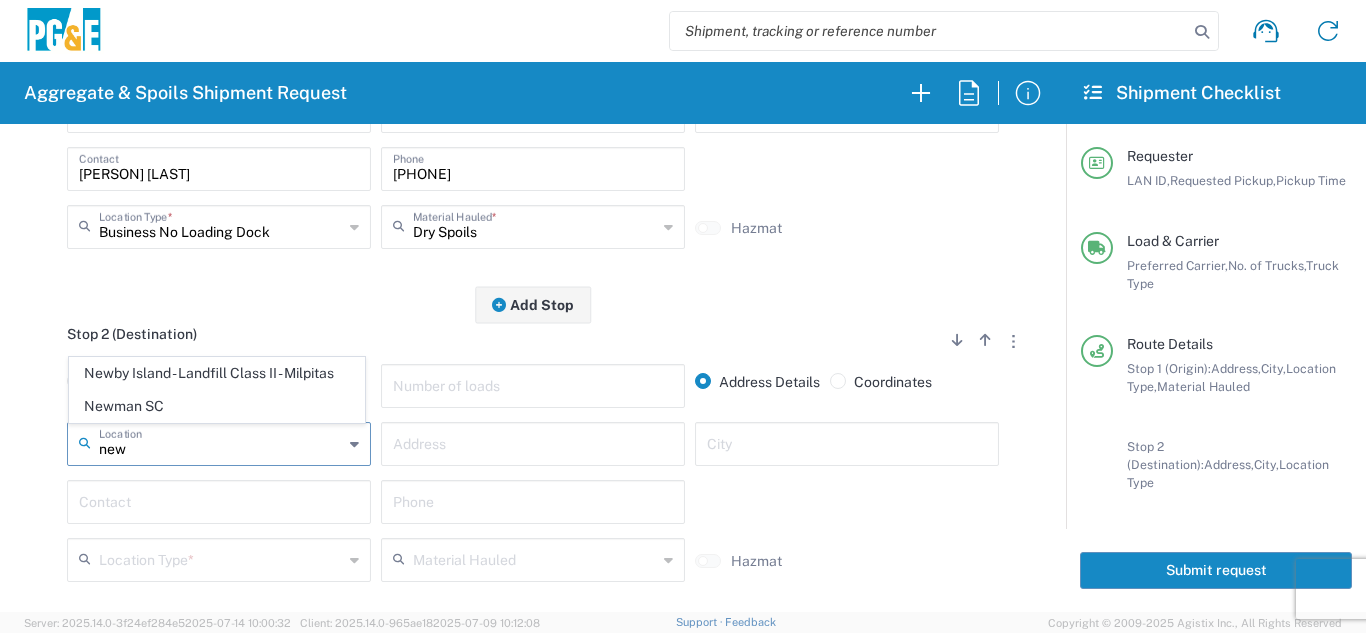 type on "Newby Island - Landfill Class II - Milpitas" 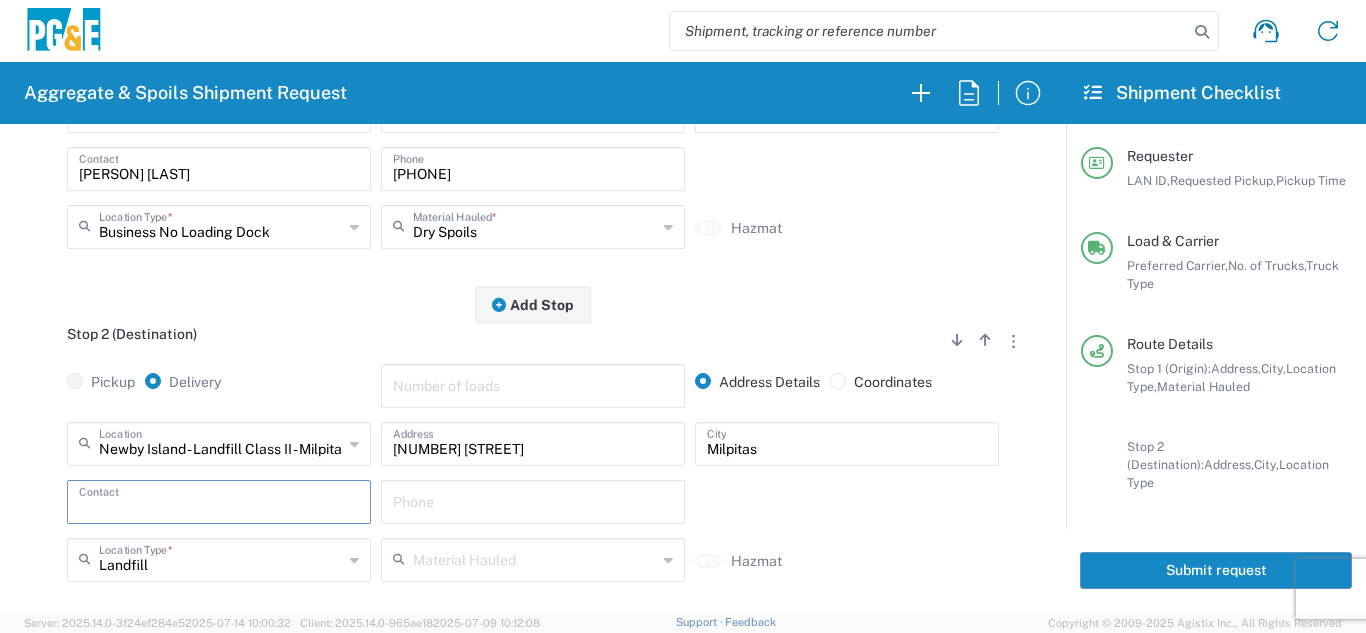 click at bounding box center [219, 500] 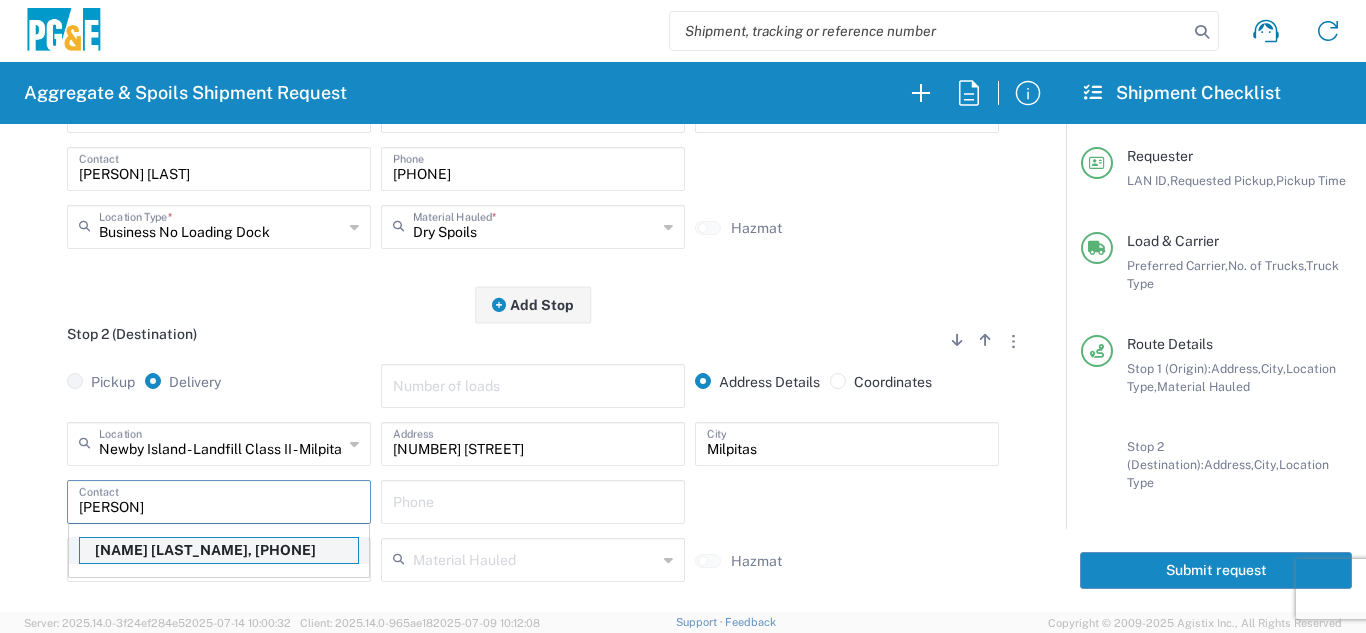 click on "[NAME] [LAST_NAME], [PHONE]" at bounding box center (219, 550) 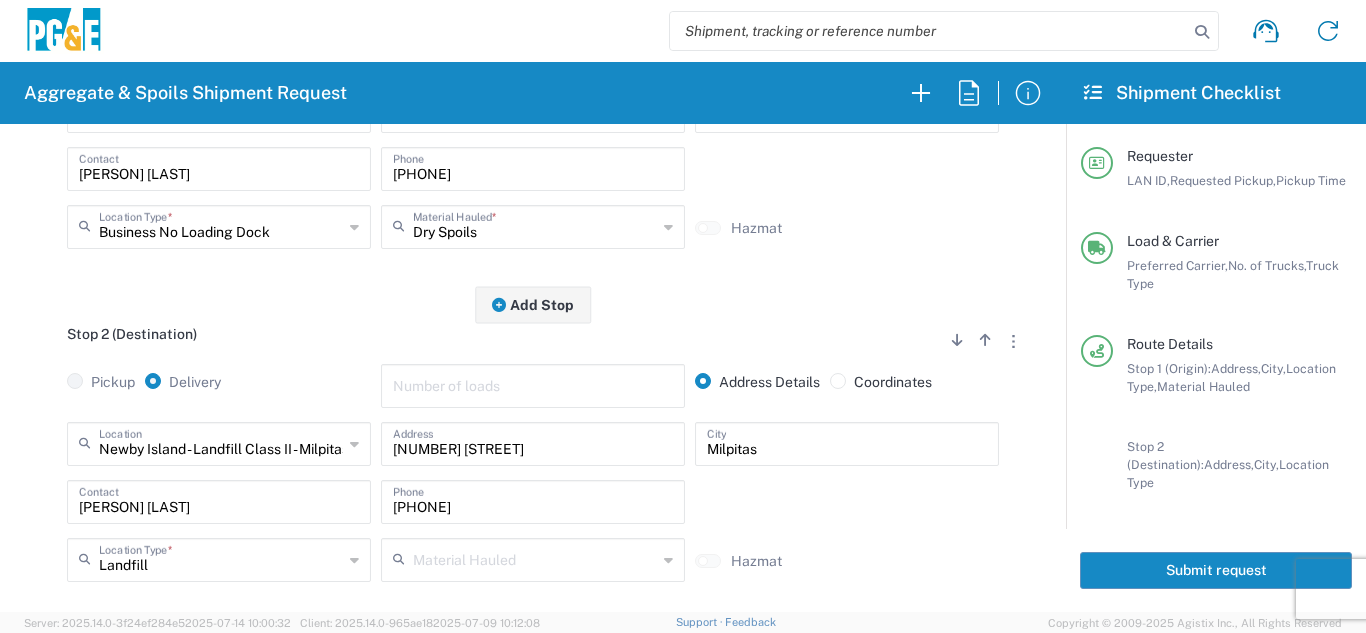 click on "[LOCATION_NAME] - [LOCATION_TYPE] - [CITY]  Location  [LOCATION_NAME] - [LOCATION_TYPE] - [CITY] [NUMBER] [STREET] - [LOCATION_TYPE] [COMPANY] - [CITY] - [LOCATION_TYPE] [COMPANY] - [CITY] - [LOCATION_TYPE] [CITY] Airport - [CITY] [LOCATION_NAME] - [CITY] [LOCATION_NAME] - [CITY] [COMPANY] [LOCATION_NAME] [COMPANY] - [CITY] - [LOCATION_TYPE] [CITY] [CITY] HUB Yard [CITY] SC [CITY] SC [CITY] Sub [LOCATION_TYPE] [LOCATION_TYPE] - [CITY] - [LOCATION_TYPE] [LOCATION_TYPE] - [CITY] - [LOCATION_TYPE] [COMPANY] - [CITY] - [LOCATION_TYPE] [COMPANY] - [CITY] - [LOCATION_TYPE] [COMPANY] - [CITY] - [LOCATION_TYPE] [COMPANY] - [CITY] - [LOCATION_TYPE] [COMPANY] - [CITY] - [LOCATION_TYPE] [CITY] SC *" 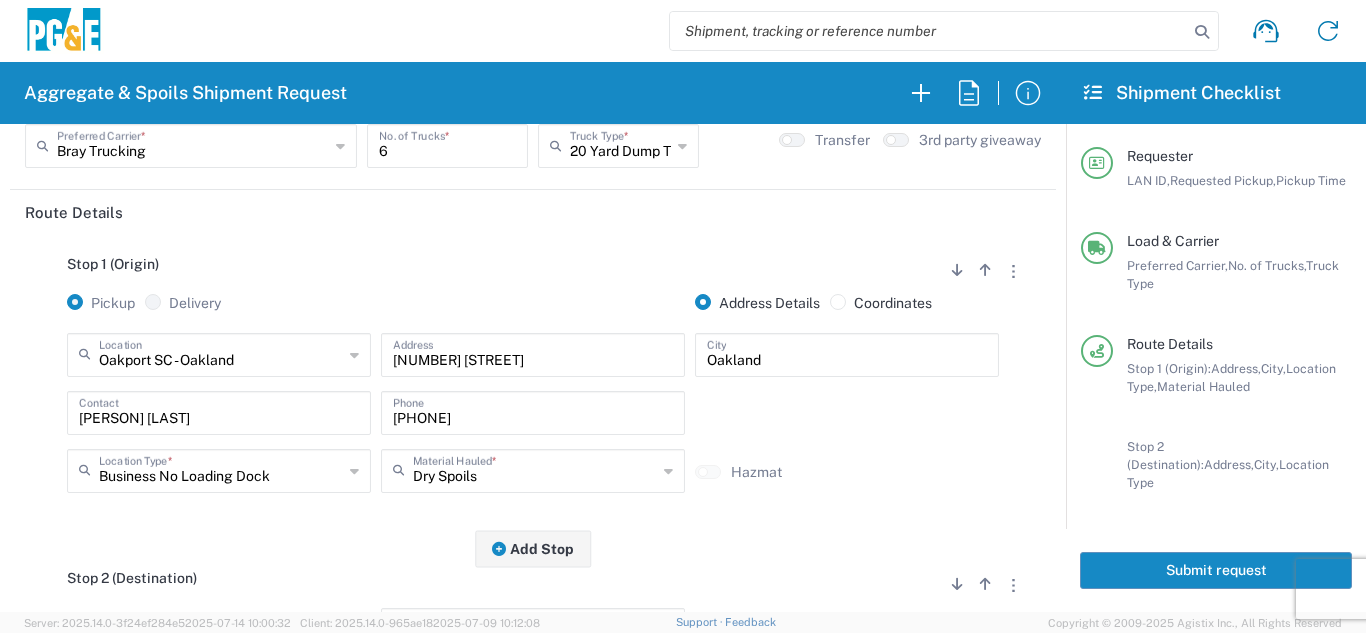 scroll, scrollTop: 0, scrollLeft: 0, axis: both 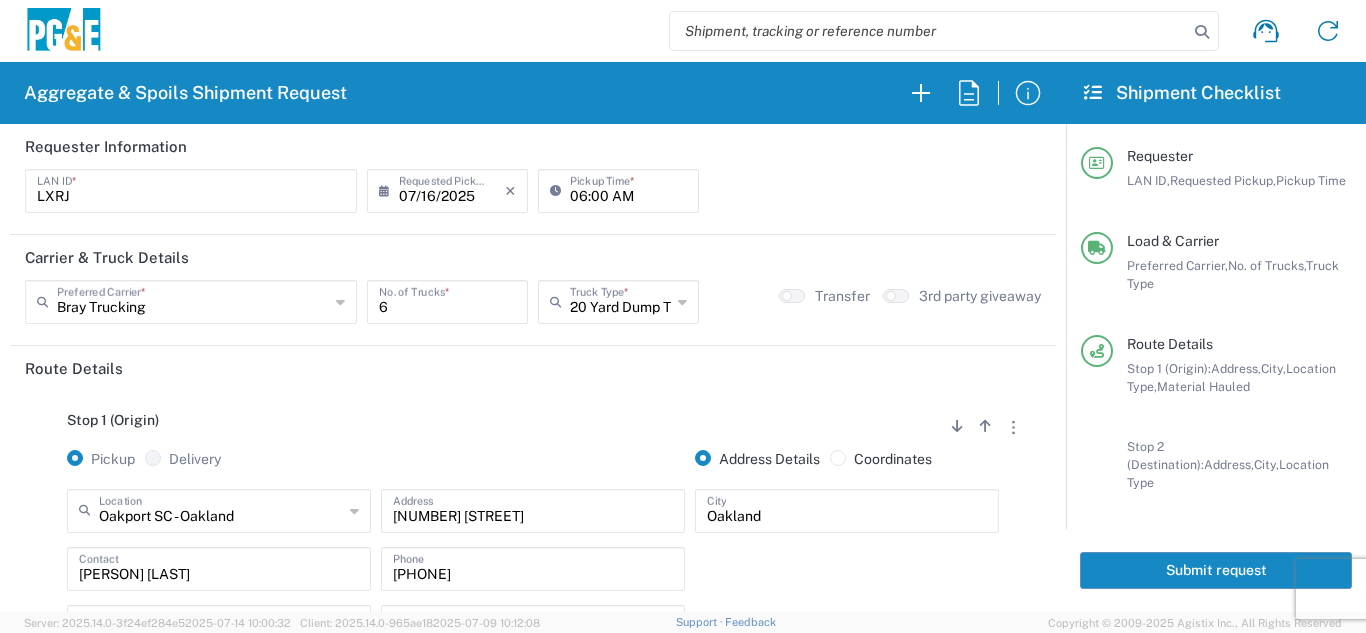 click on "Submit request" 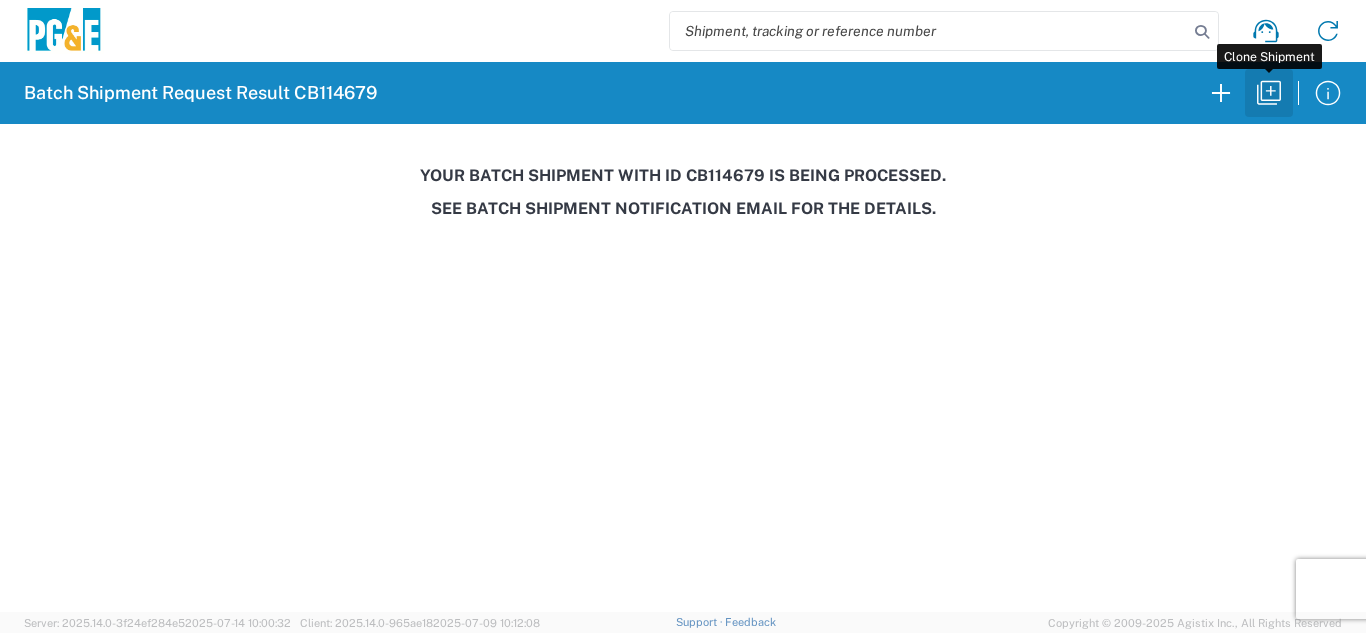 click 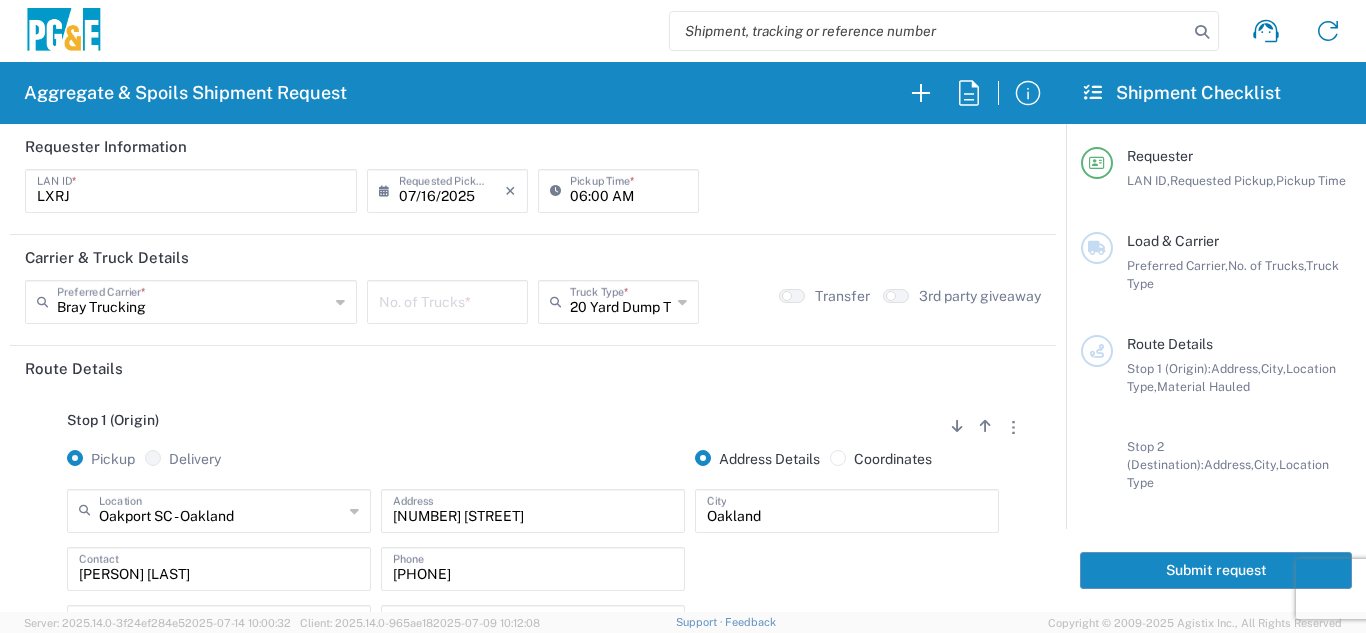 click on "06:00 AM" at bounding box center (628, 189) 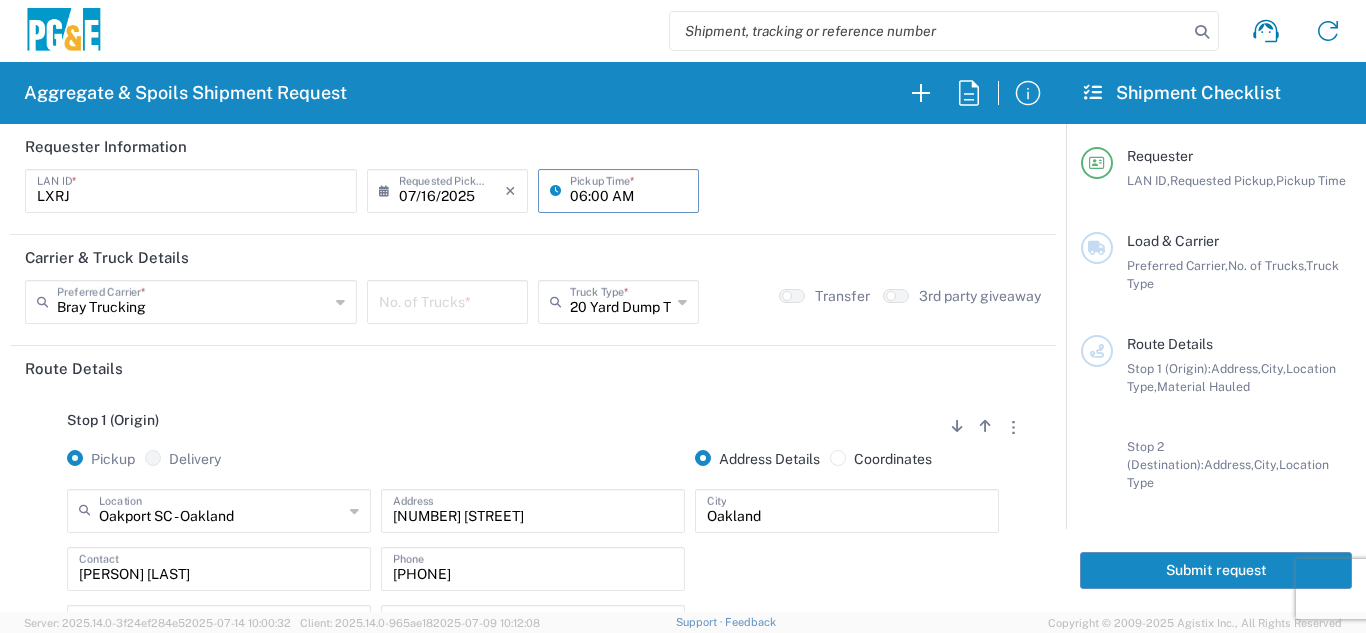 click on "06:00 AM" at bounding box center [628, 189] 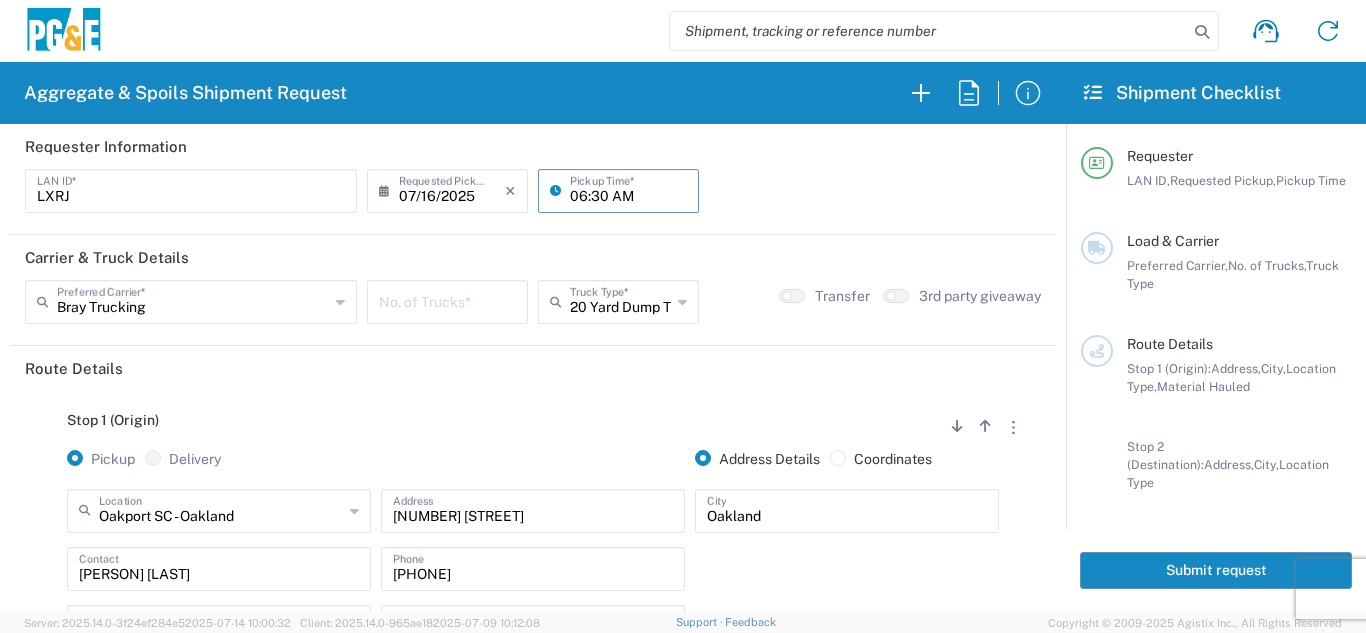 type on "06:30 AM" 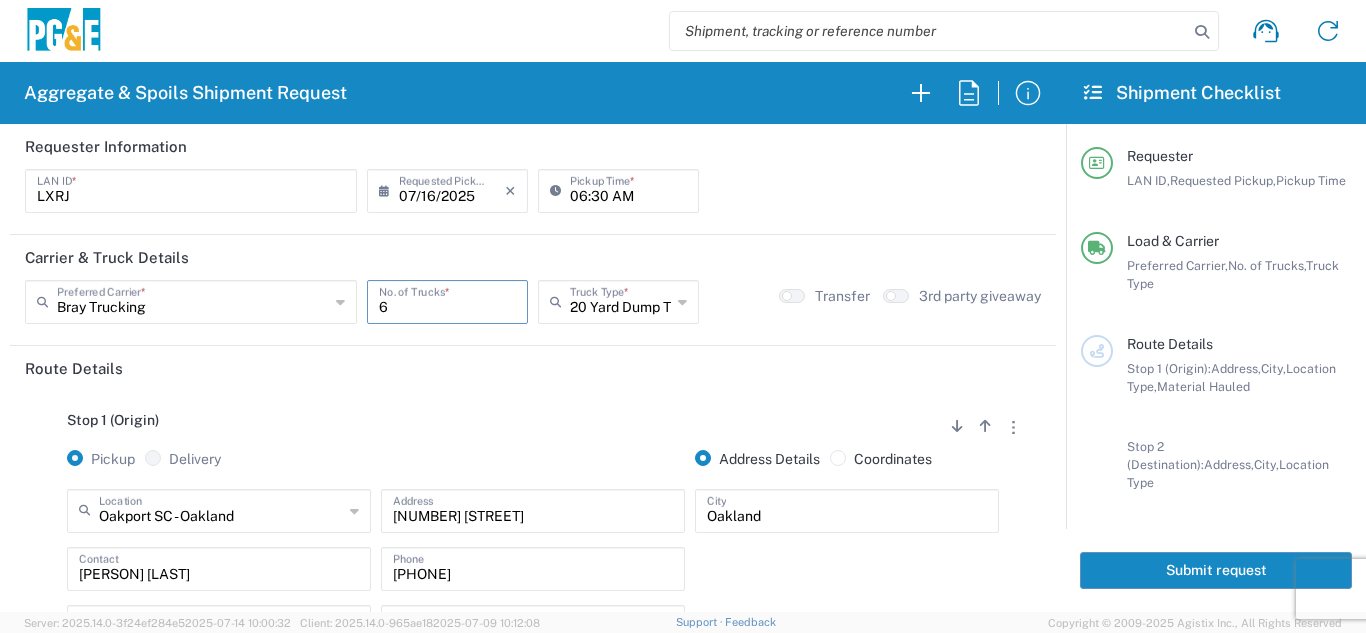 type on "6" 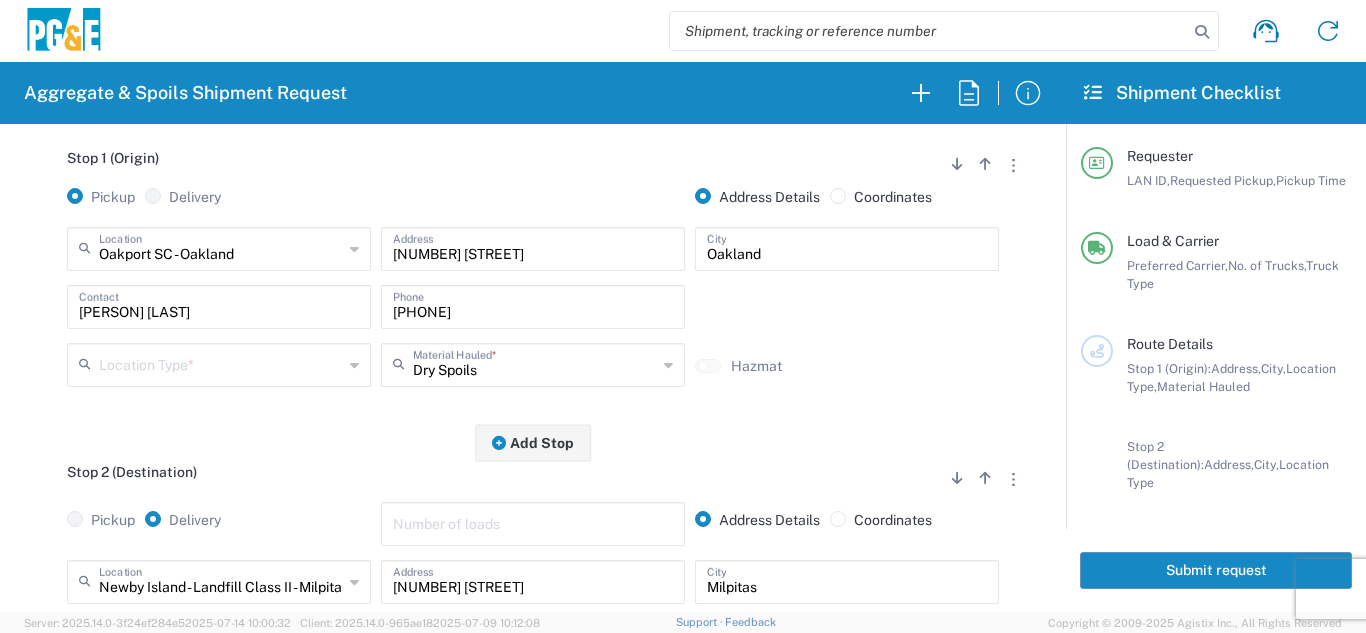 scroll, scrollTop: 300, scrollLeft: 0, axis: vertical 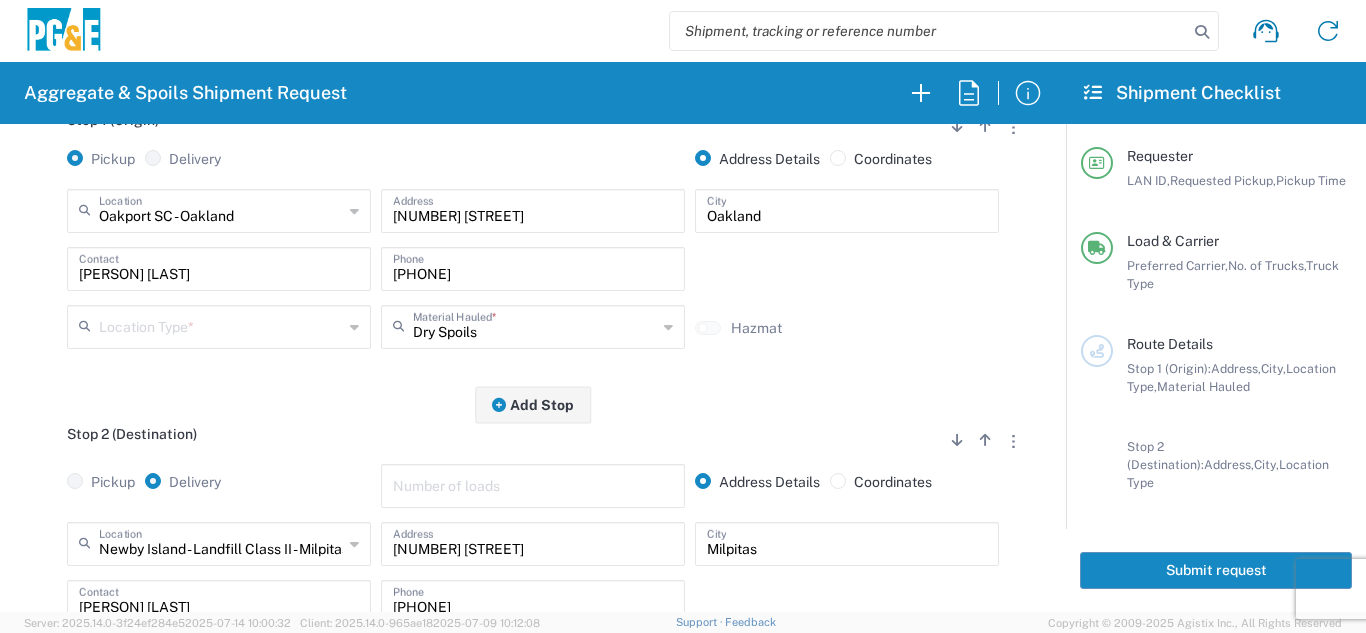 click at bounding box center (221, 325) 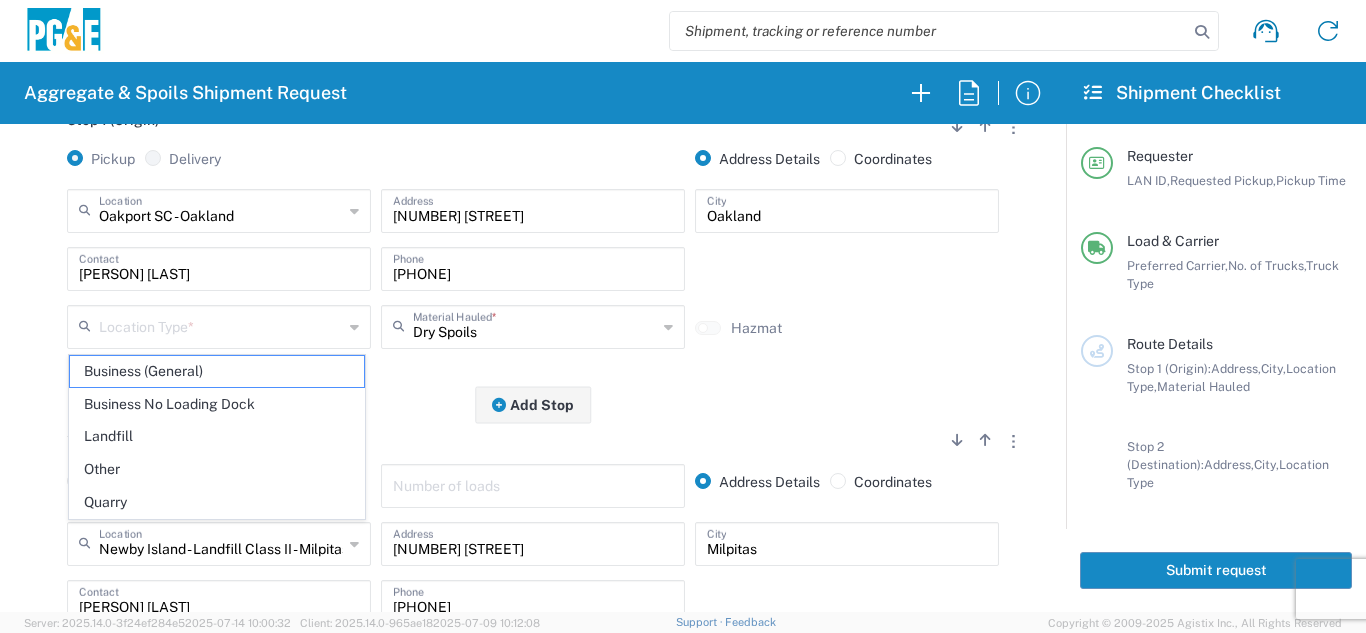 drag, startPoint x: 184, startPoint y: 404, endPoint x: 197, endPoint y: 403, distance: 13.038404 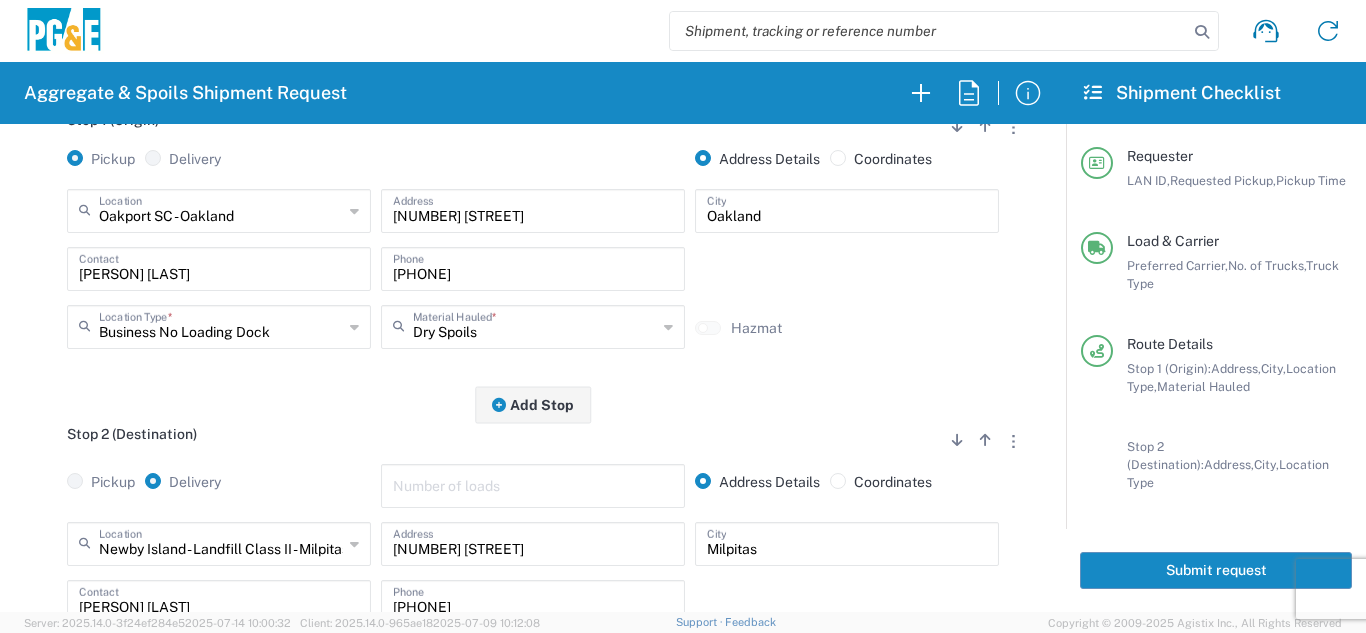 click on "Oakport SC - Oakland Location Oakport SC - Oakland [NUMBER] East Jahant Rd - Quarry 7/11 Materials - [CITY] - Quarry 7/11 Materials - Ridgecrest - Quarry Acampo Airport - [CITY] Altamont Landfill - Livermore American Canyon Anderson Landfill - Waste Management Landfill Class II Antioch Building Materials Antioch SC Argent Materials - Oakland - Quarry Auburn Auburn HUB Yard Auburn SC Avenal Regional Landfill Bakersfield SC Bakersfield Sub Bangor Rock Quarry Bear River Aggregates - Meadow Vista - Quarry Best Rock Quarry - Barstow Blue Mountain Minerals - Columbia - Quarry Bodean Bowman & Sons Brisbane Recycling Burney SC Butte Sand & Gravel - Sutter - Quarry Calaveras Materials Inc - Merced - Quarry Canyon Rock Co Inc - Forestville - Quarry Carlotta Cedar Avenue Recycling - Fresno - Quarry Cemex - Antioch - Quarry Cemex - Clayton - Quarry Chico SC" 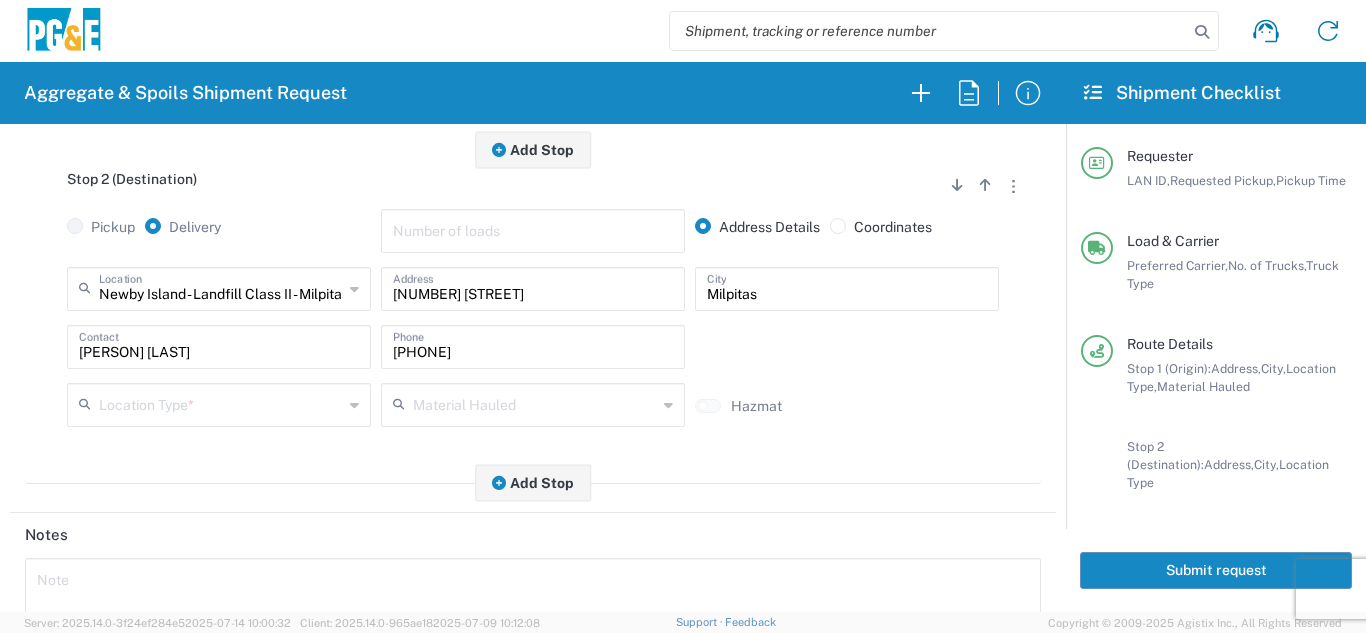 scroll, scrollTop: 600, scrollLeft: 0, axis: vertical 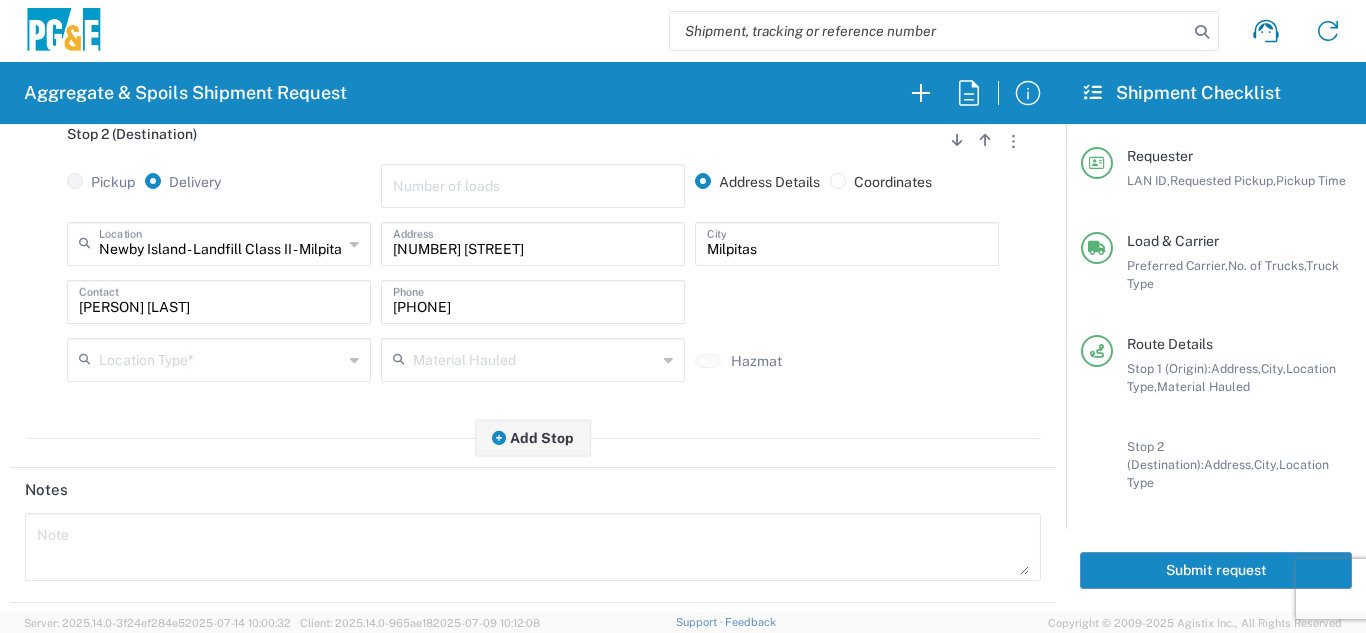 click at bounding box center (221, 358) 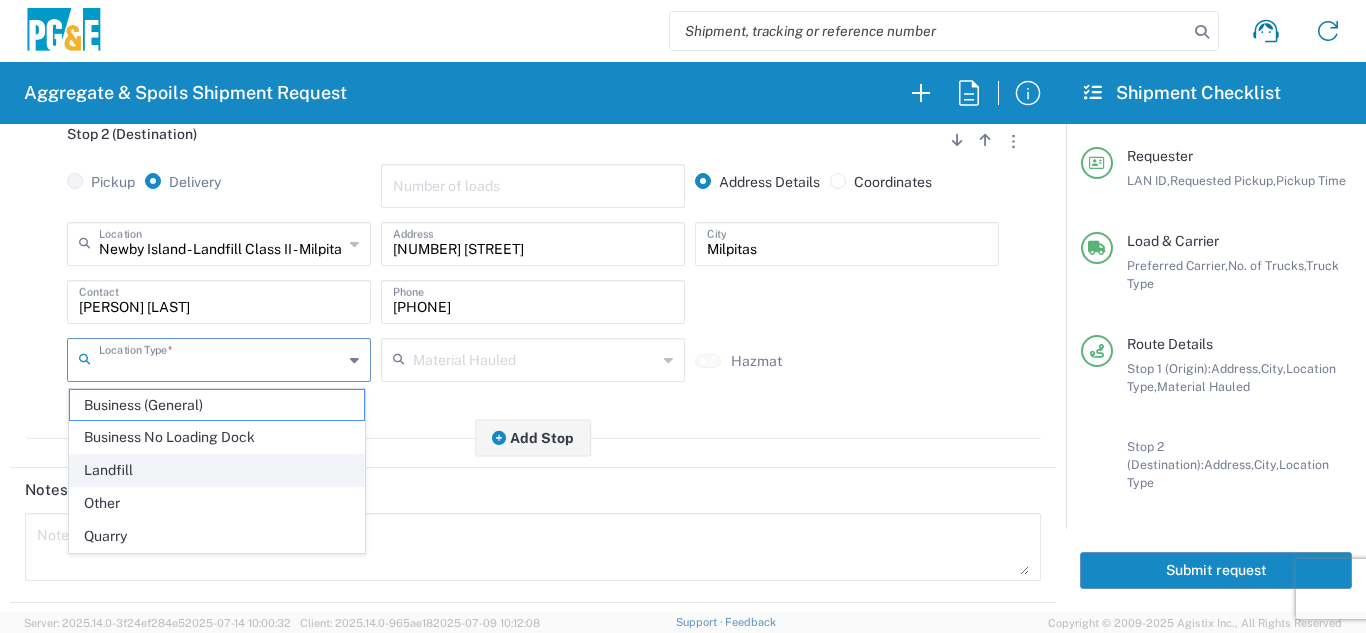 click on "Landfill" 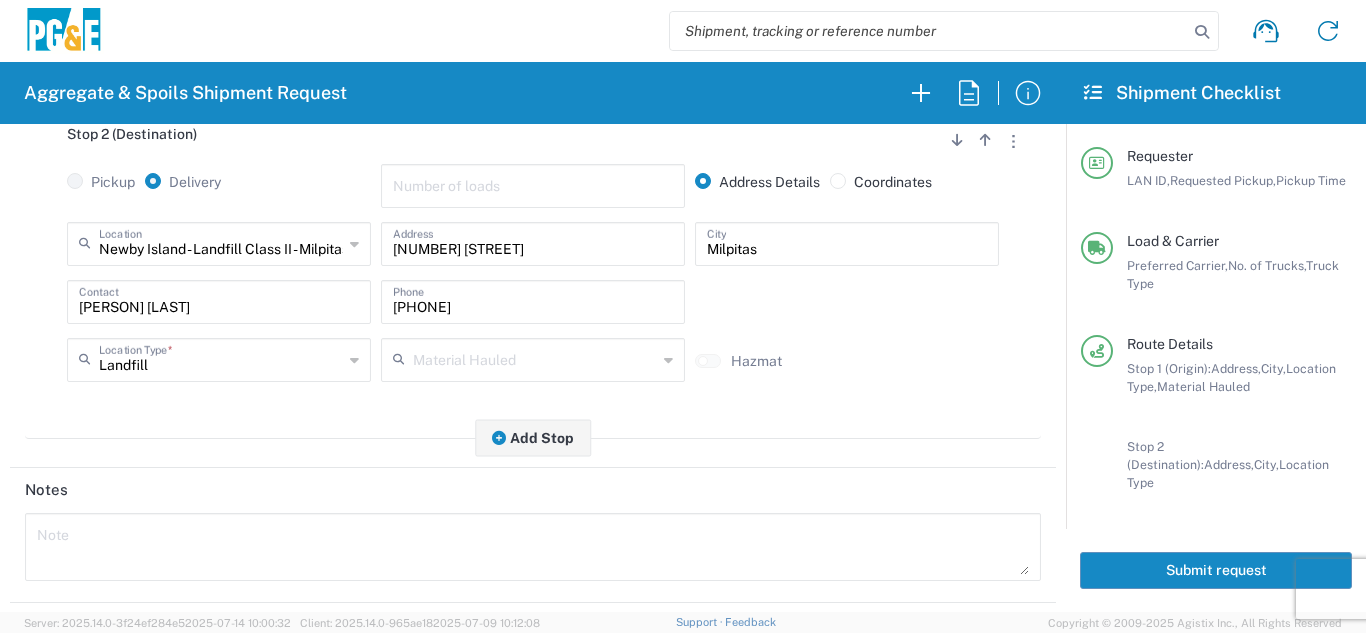 click on "Newby Island - Landfill Class II - Milpitas Location Newby Island - Landfill Class II - Milpitas [NUMBER] East Jahant Rd - Quarry 7/11 Materials - [CITY] - Quarry 7/11 Materials - Ridgecrest - Quarry Acampo Airport - [CITY] Altamont Landfill - Livermore American Canyon Anderson Landfill - Waste Management Landfill Class II Antioch Building Materials Antioch SC Argent Materials - Oakland - Quarry Auburn Auburn HUB Yard Auburn SC Avenal Regional Landfill Bakersfield SC Bakersfield Sub Bangor Rock Quarry Bear River Aggregates - Meadow Vista - Quarry Best Rock Quarry - Barstow Blue Mountain Minerals - Columbia - Quarry Bodean Bowman & Sons Brisbane Recycling Burney SC Butte Sand & Gravel - Sutter - Quarry Calaveras Materials Inc - Merced - Quarry Canyon Rock Co Inc - Forestville - Quarry Carlotta Cemex - Antioch - Quarry Clovis" 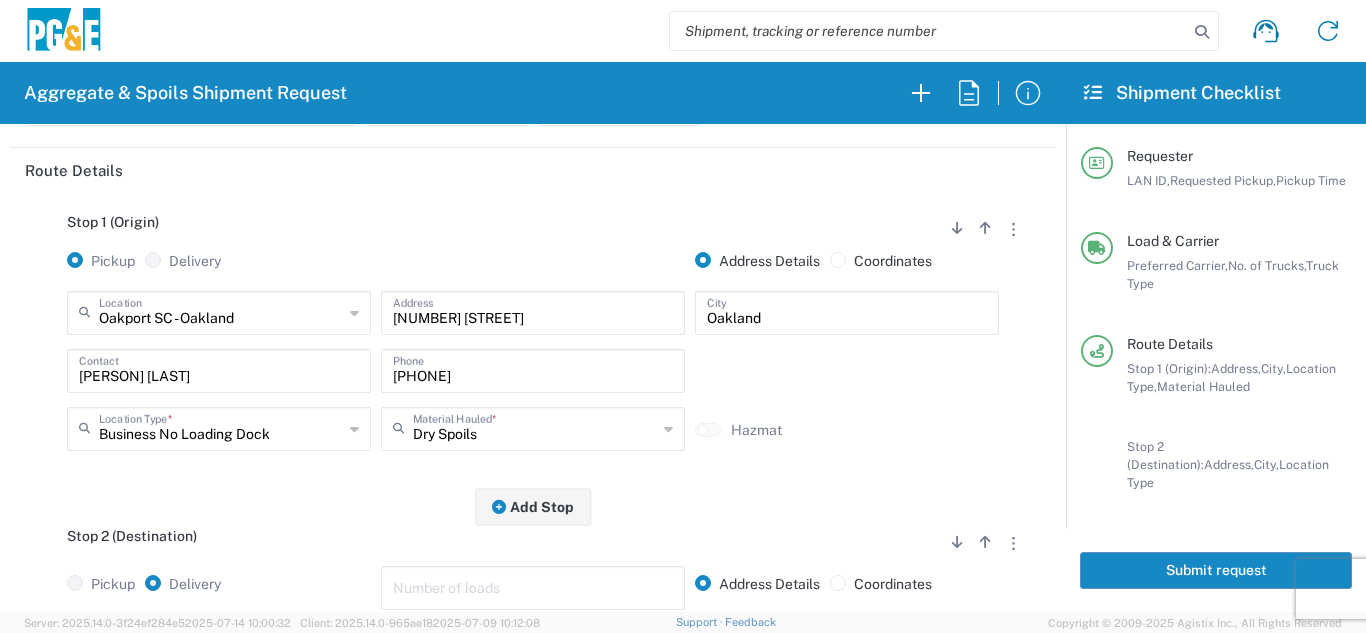 scroll, scrollTop: 0, scrollLeft: 0, axis: both 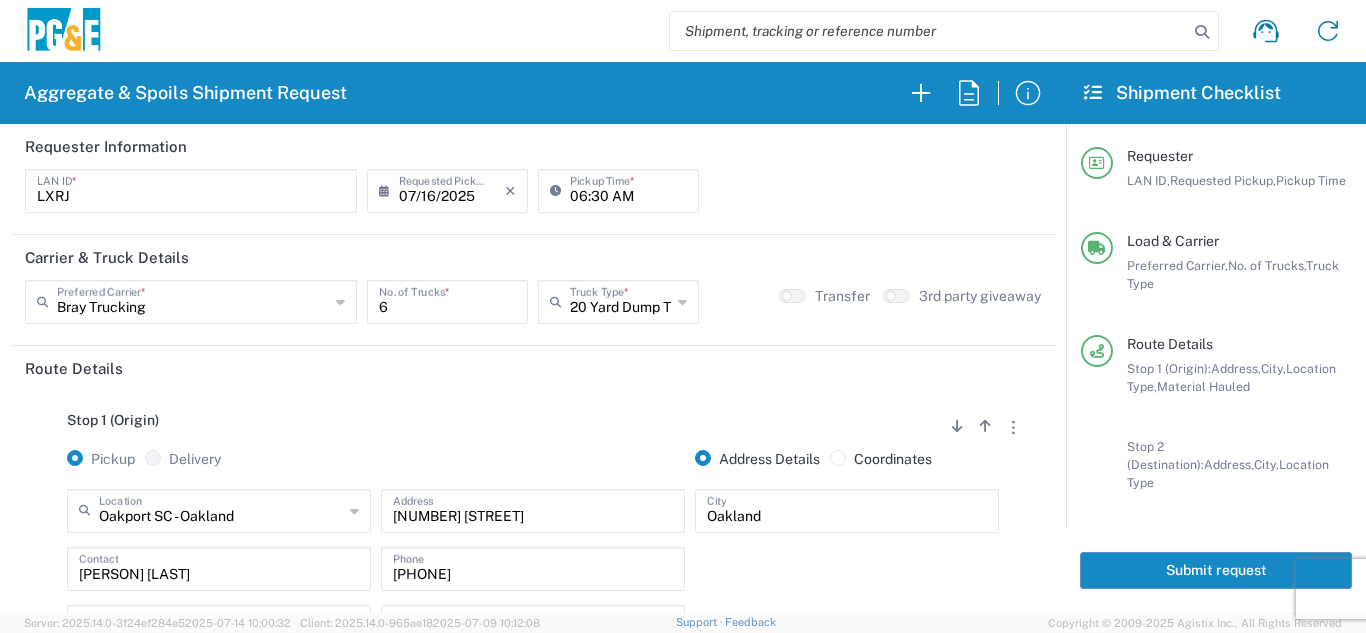click on "Submit request" 